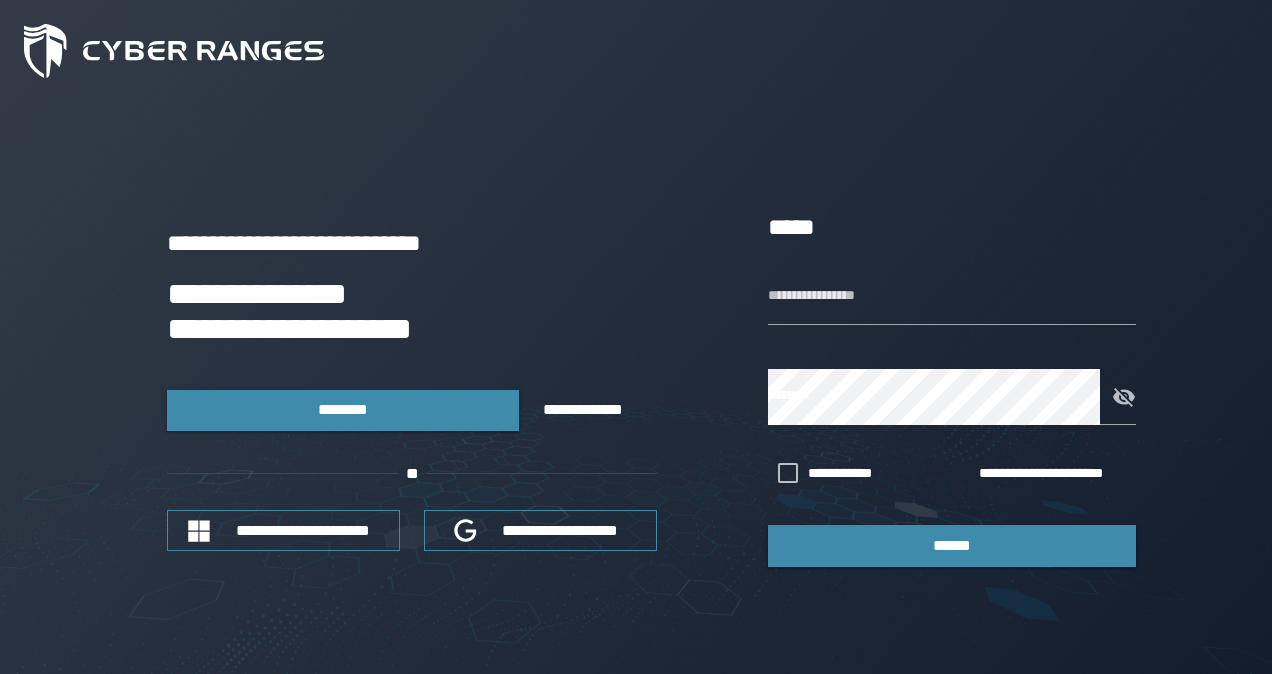 scroll, scrollTop: 0, scrollLeft: 0, axis: both 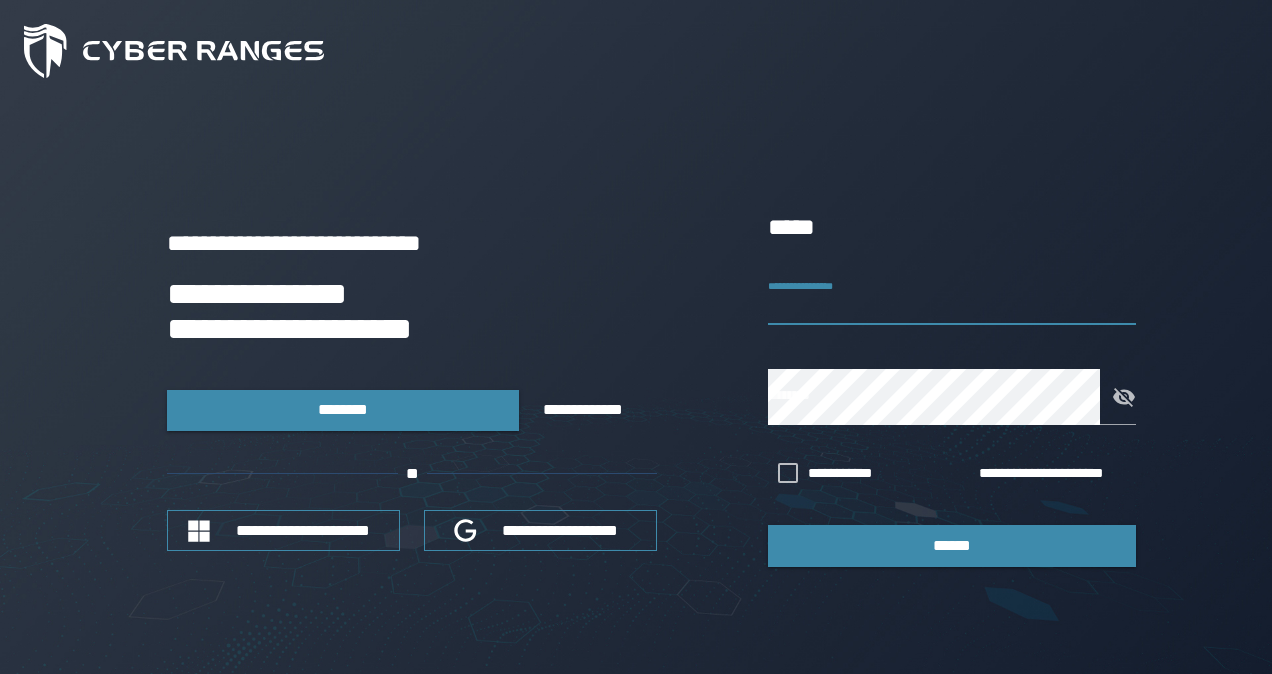 click on "**********" at bounding box center (952, 297) 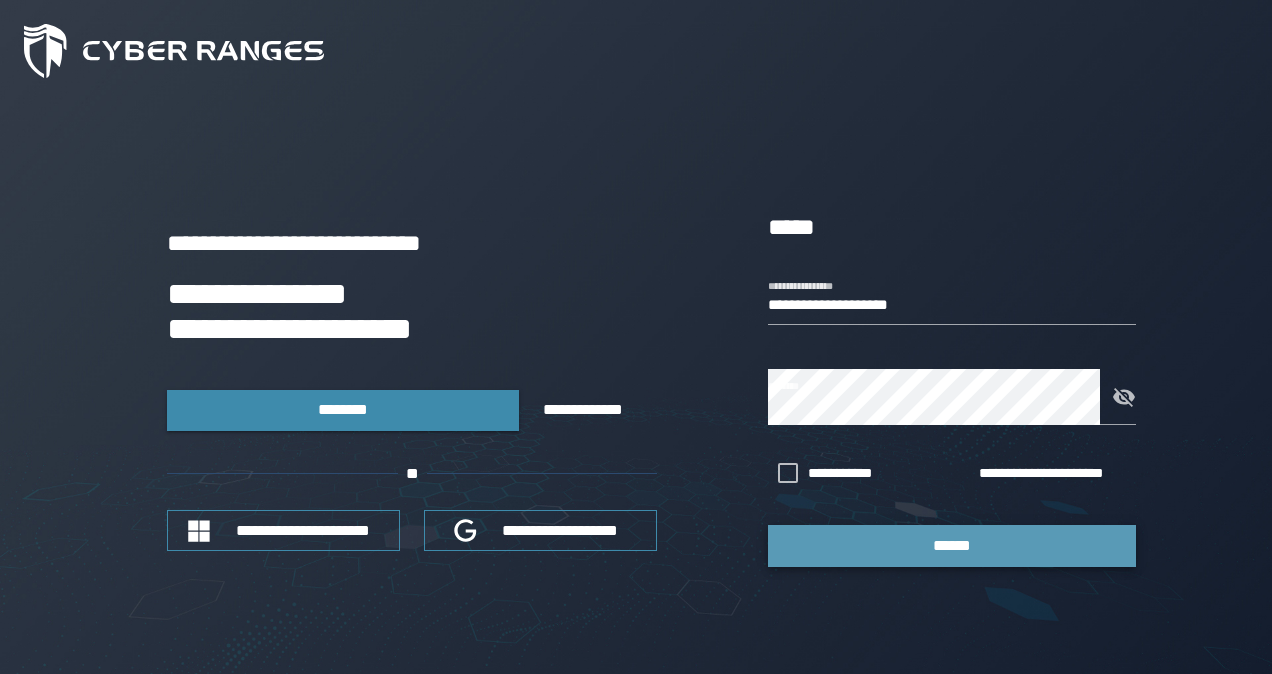 click on "******" at bounding box center (952, 545) 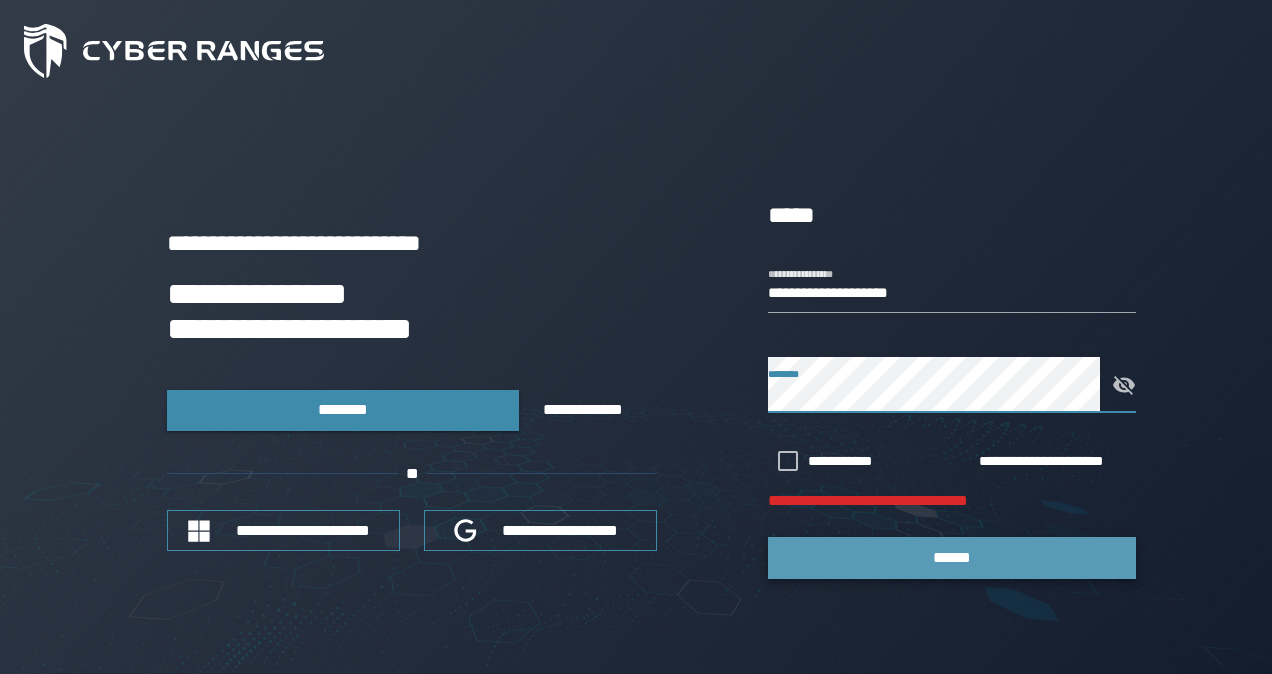 click on "******" at bounding box center [952, 557] 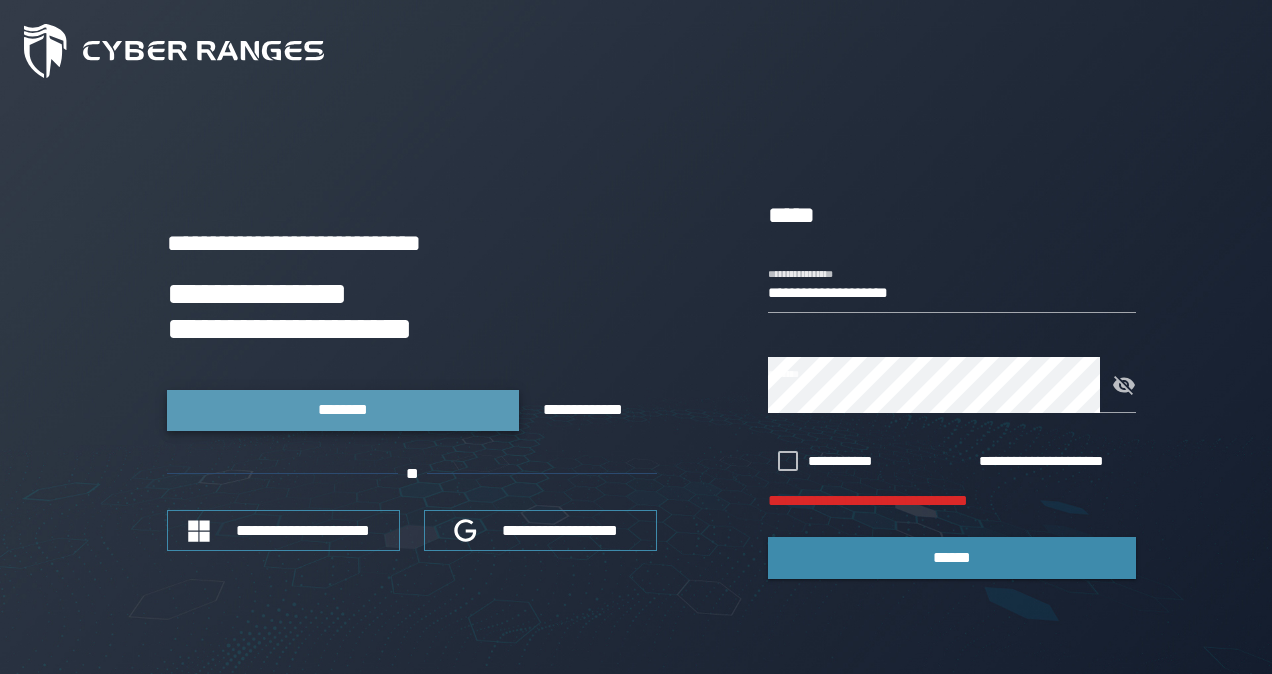 click on "********" at bounding box center (342, 409) 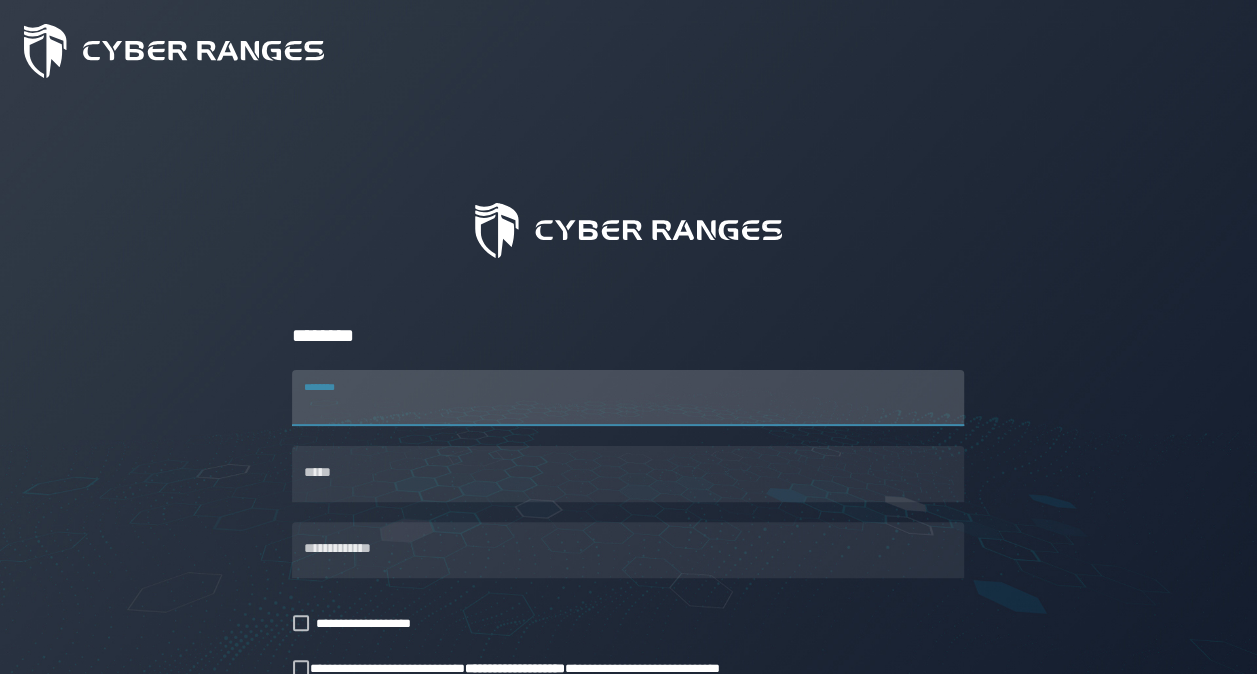 click on "********" at bounding box center (628, 398) 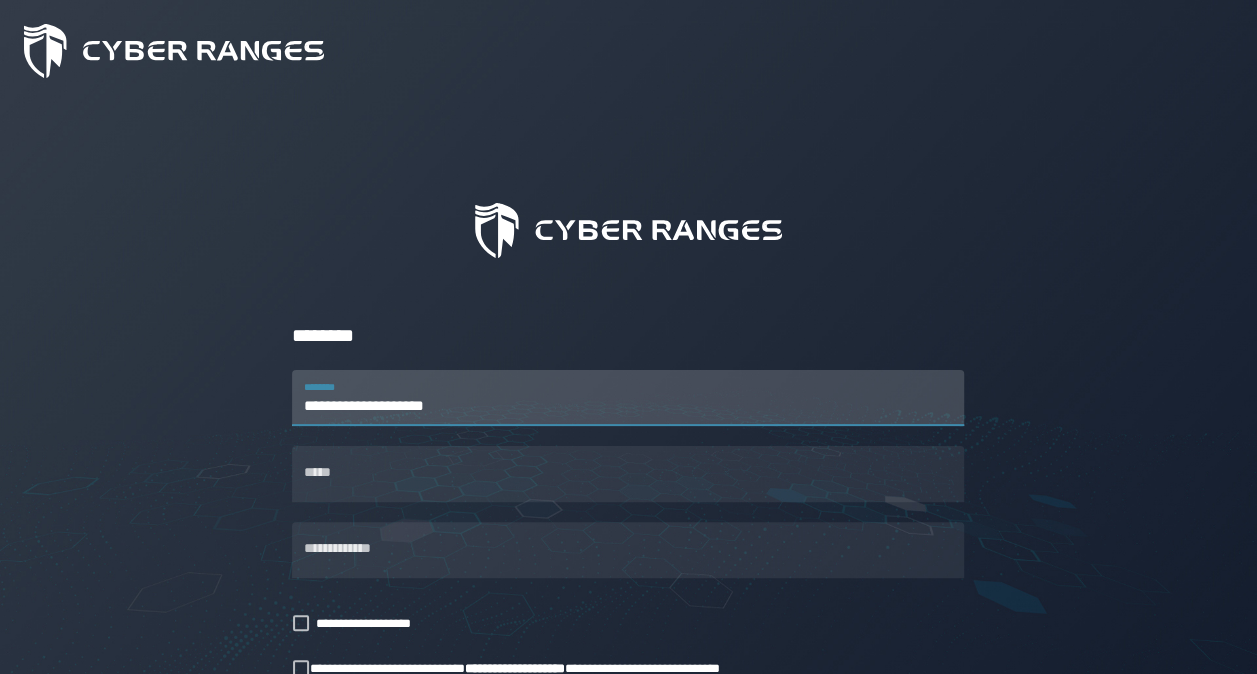 type on "**********" 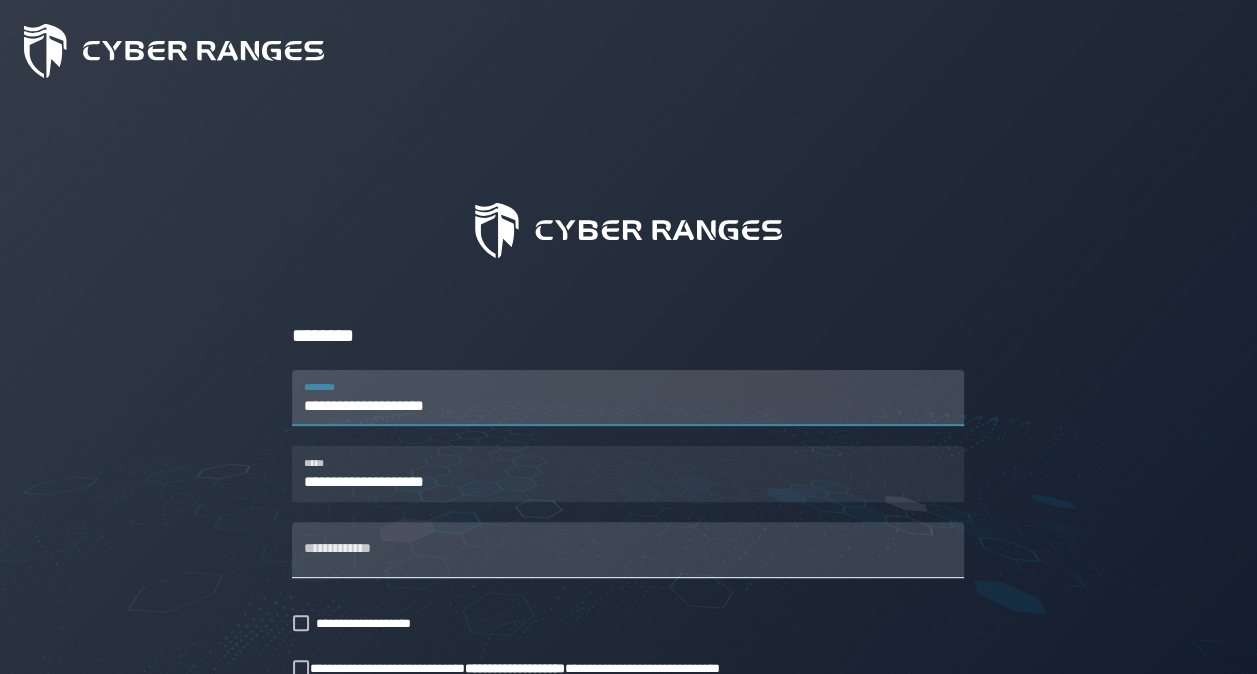 click on "**********" at bounding box center [628, 550] 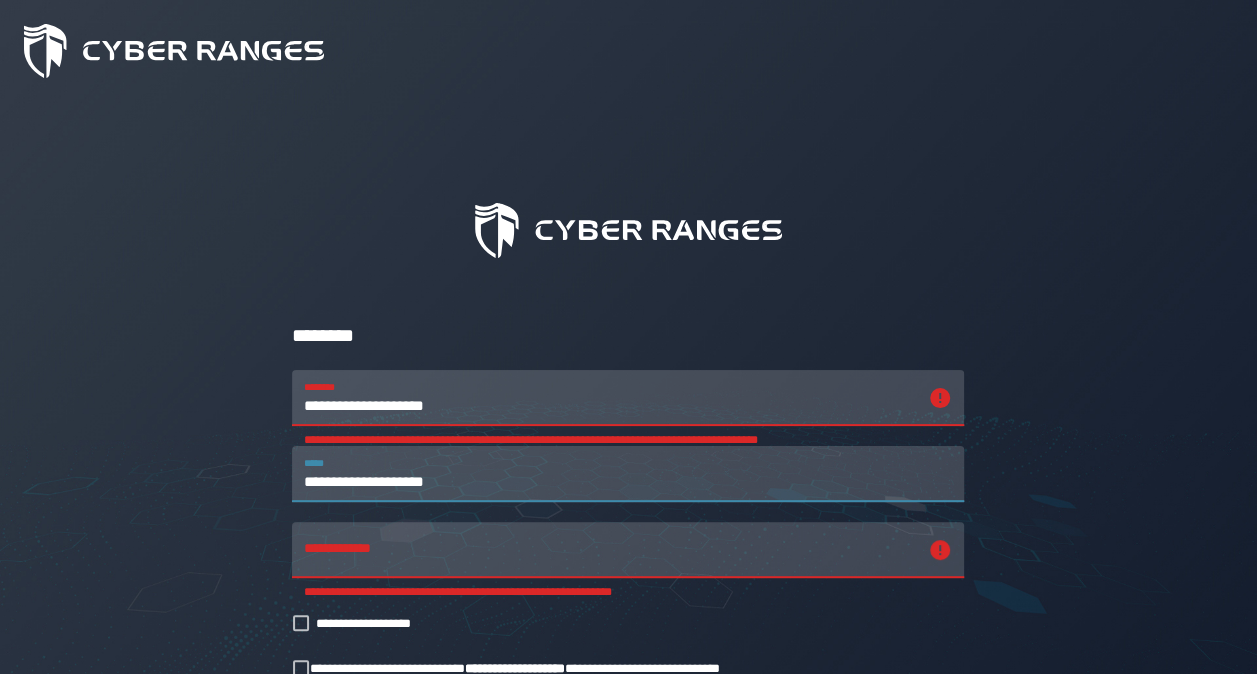 drag, startPoint x: 461, startPoint y: 481, endPoint x: 321, endPoint y: 482, distance: 140.00357 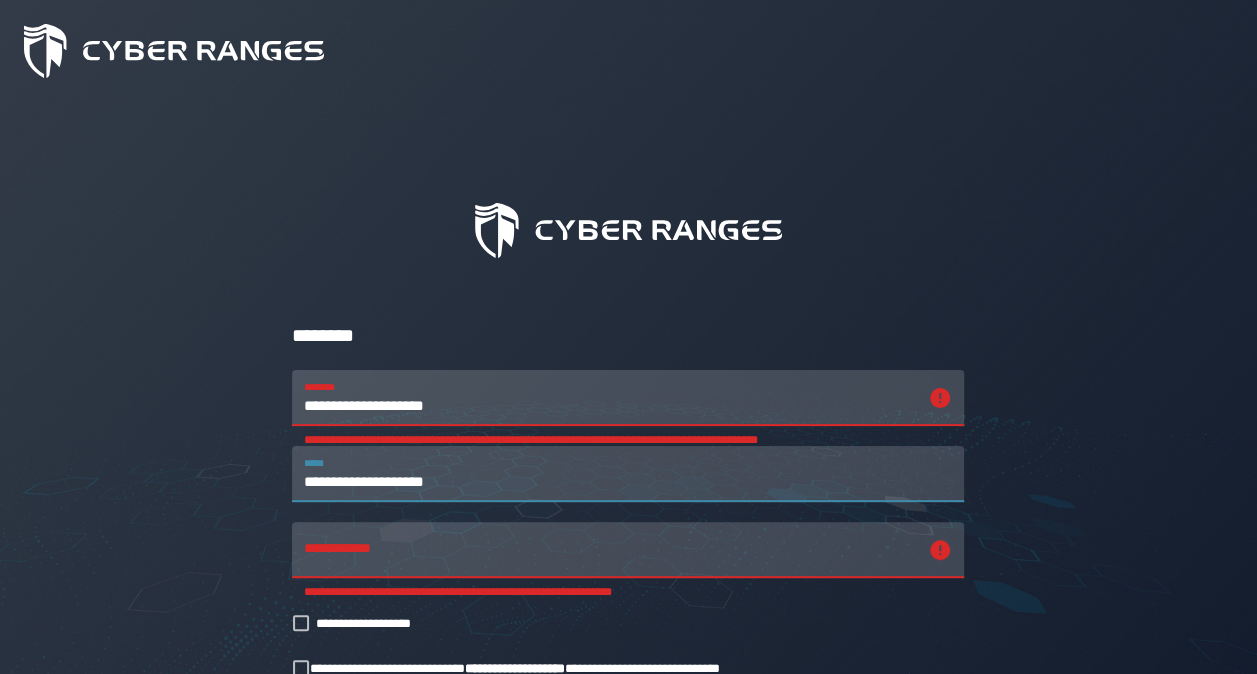 click on "**********" at bounding box center (610, 398) 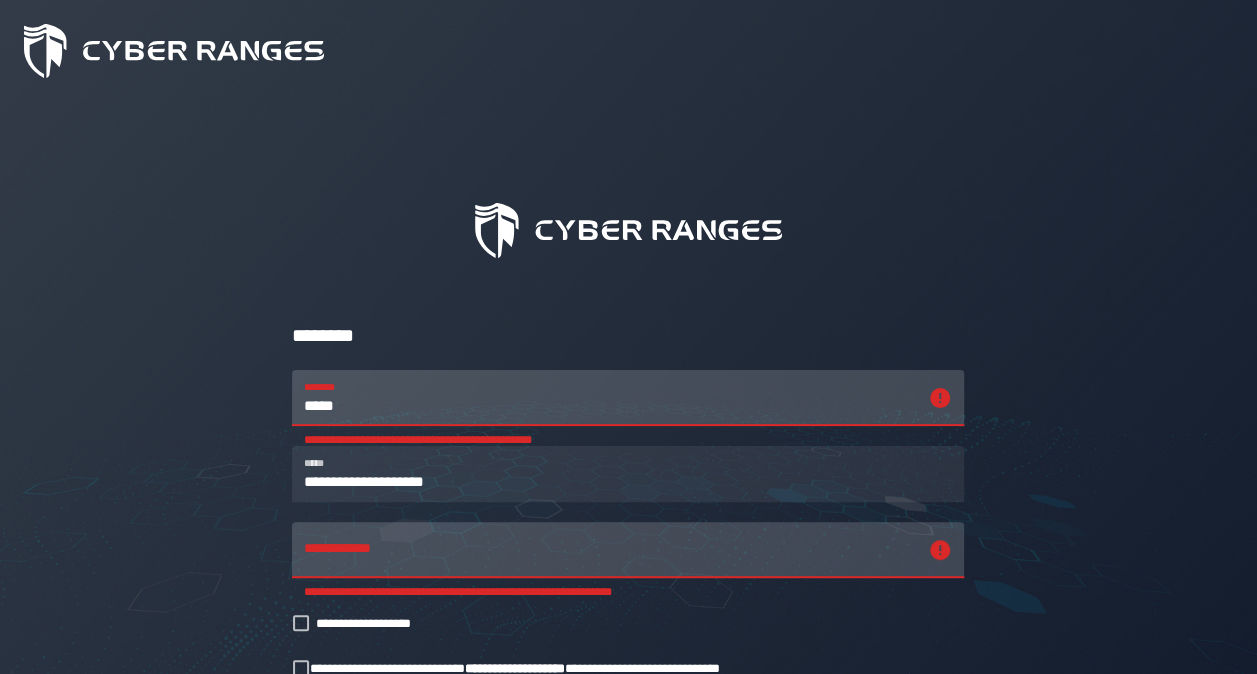 click on "*****" at bounding box center (610, 398) 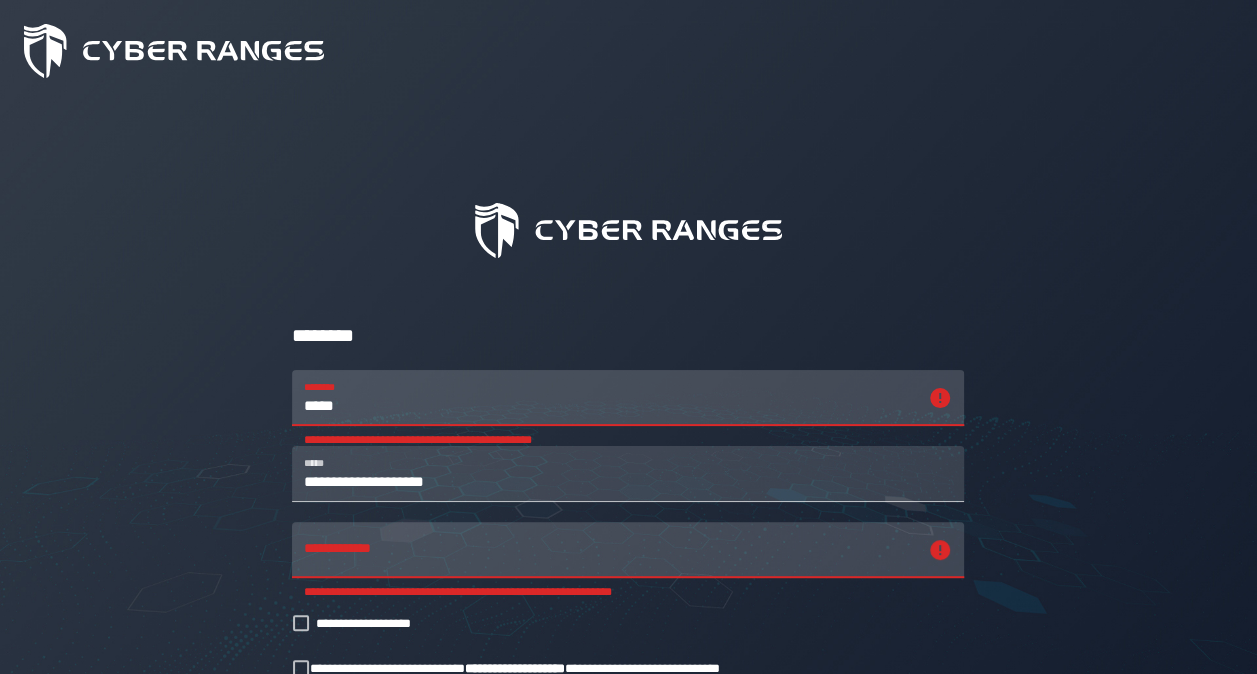 type on "*****" 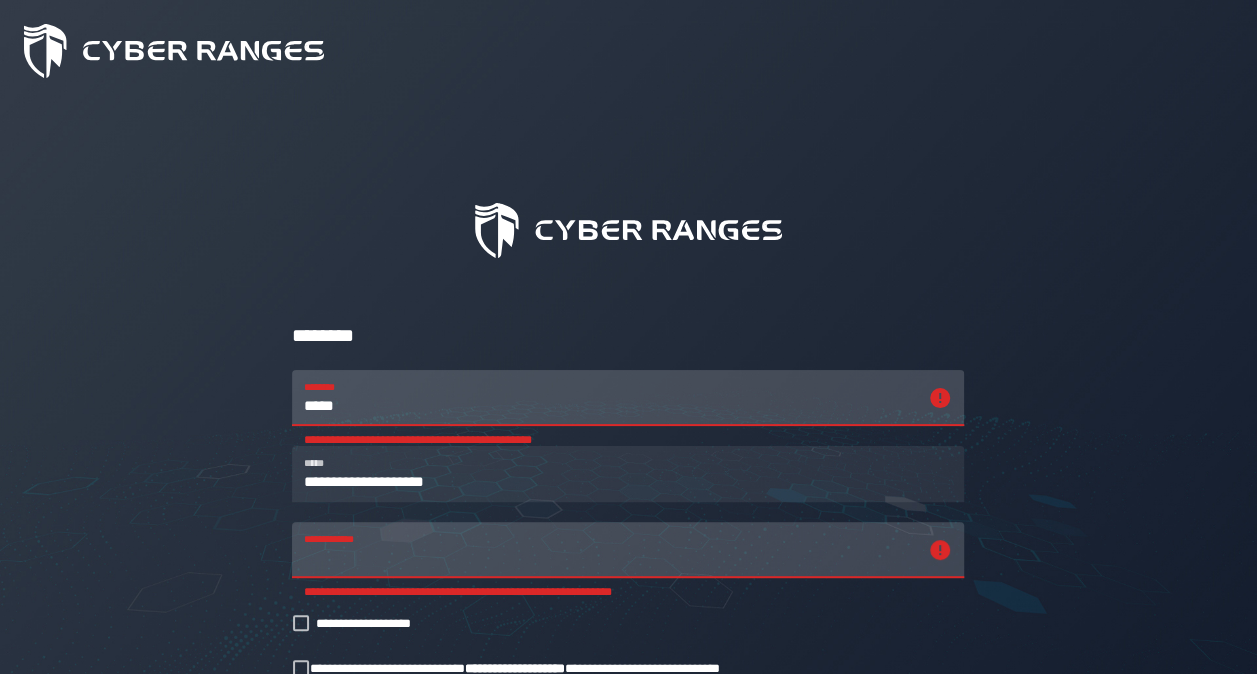 click on "**********" at bounding box center (610, 550) 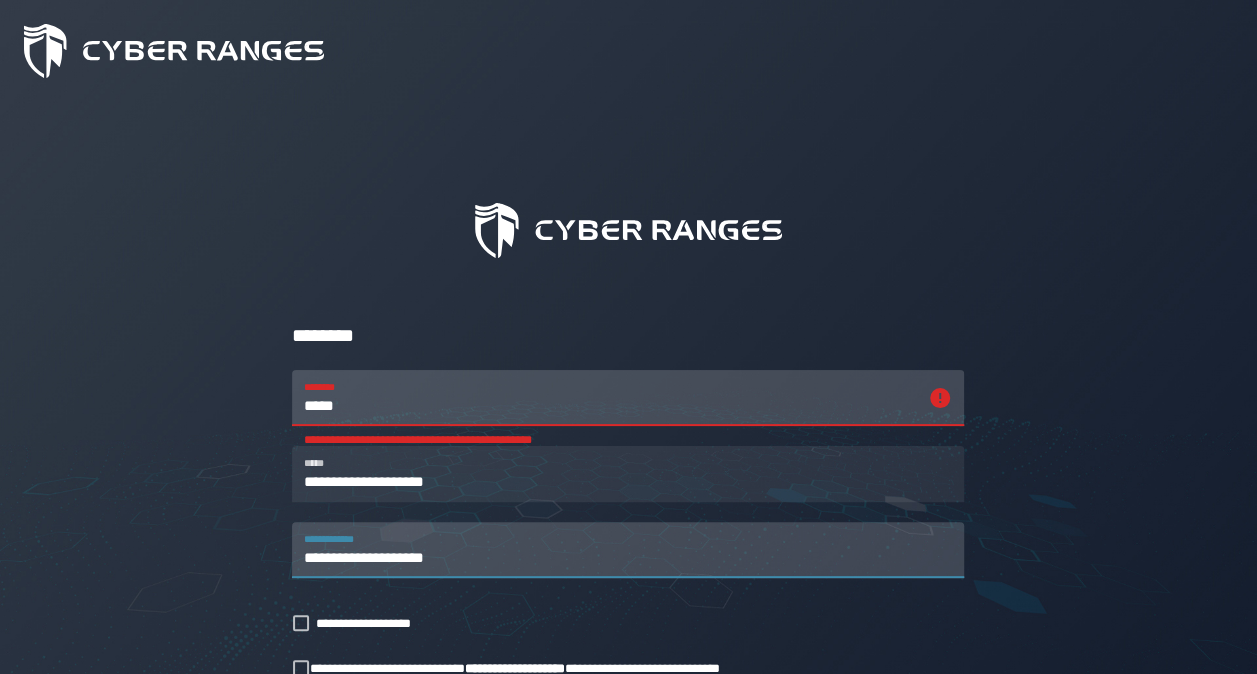 type on "**********" 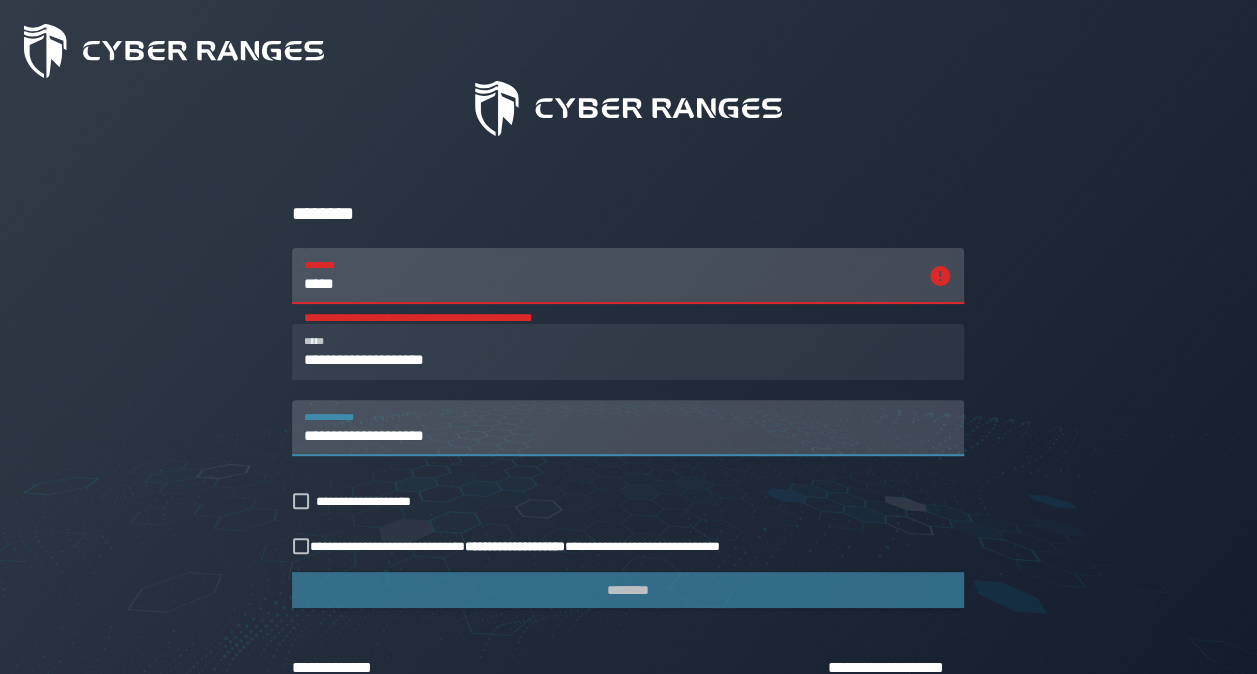 scroll, scrollTop: 126, scrollLeft: 0, axis: vertical 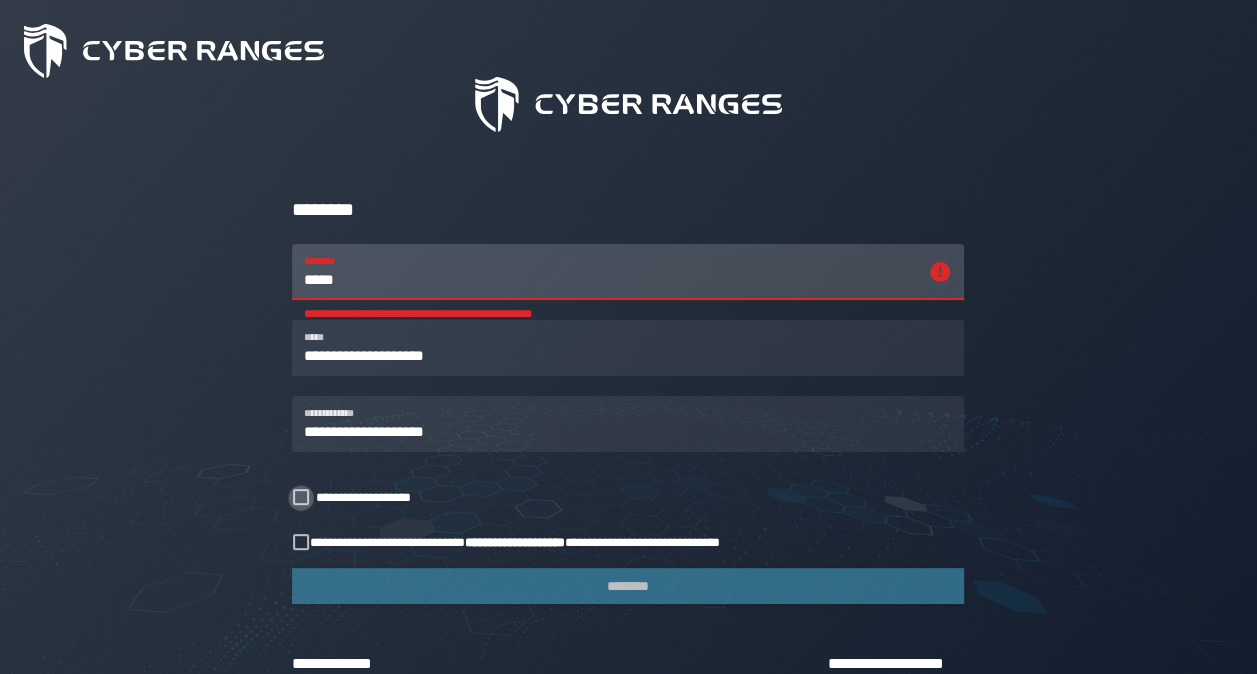 click 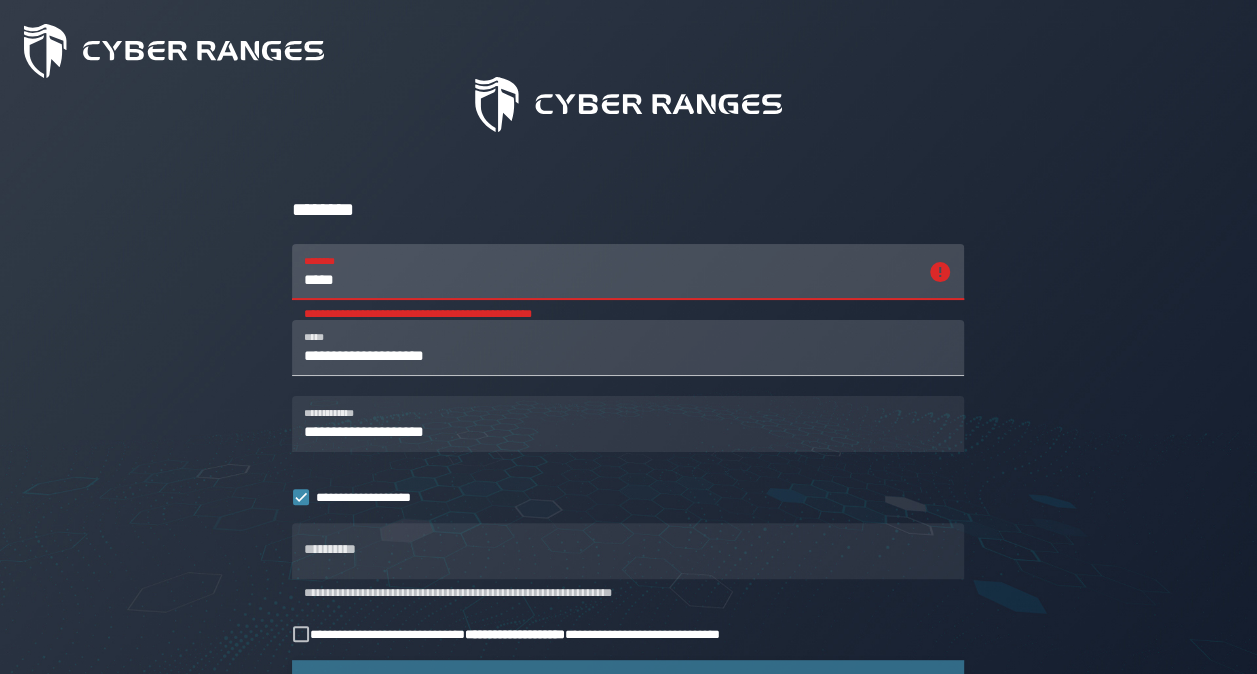 click on "**********" at bounding box center (628, 348) 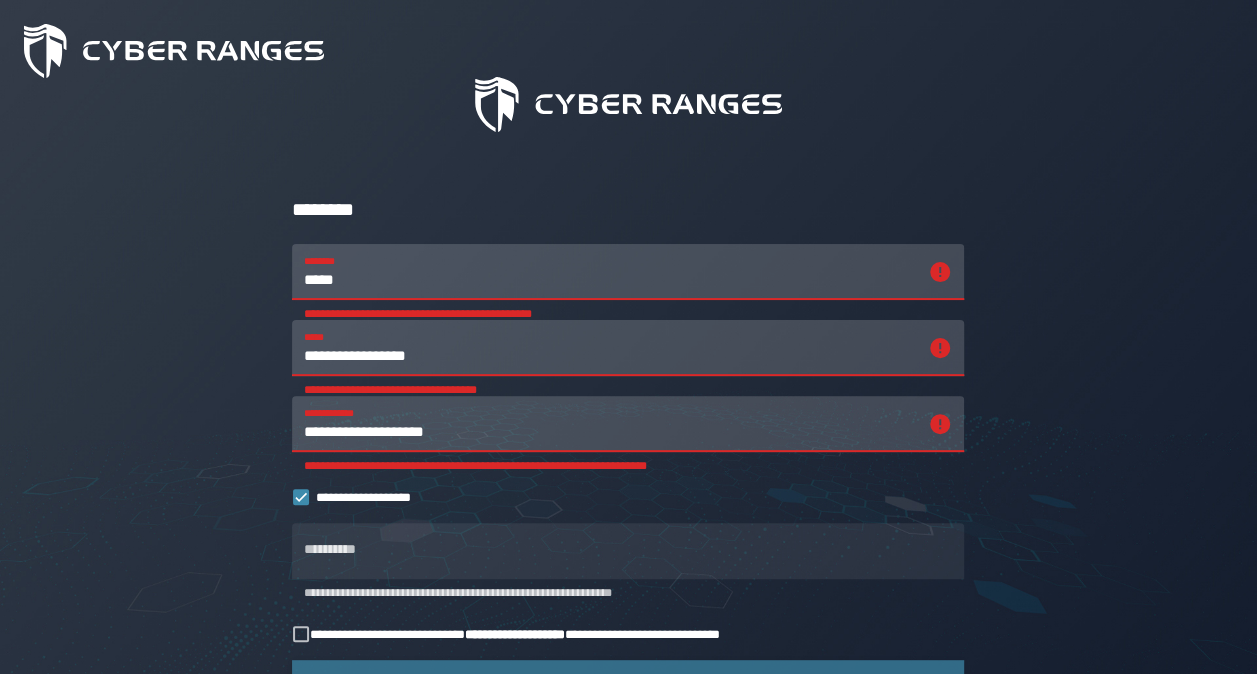 type on "**********" 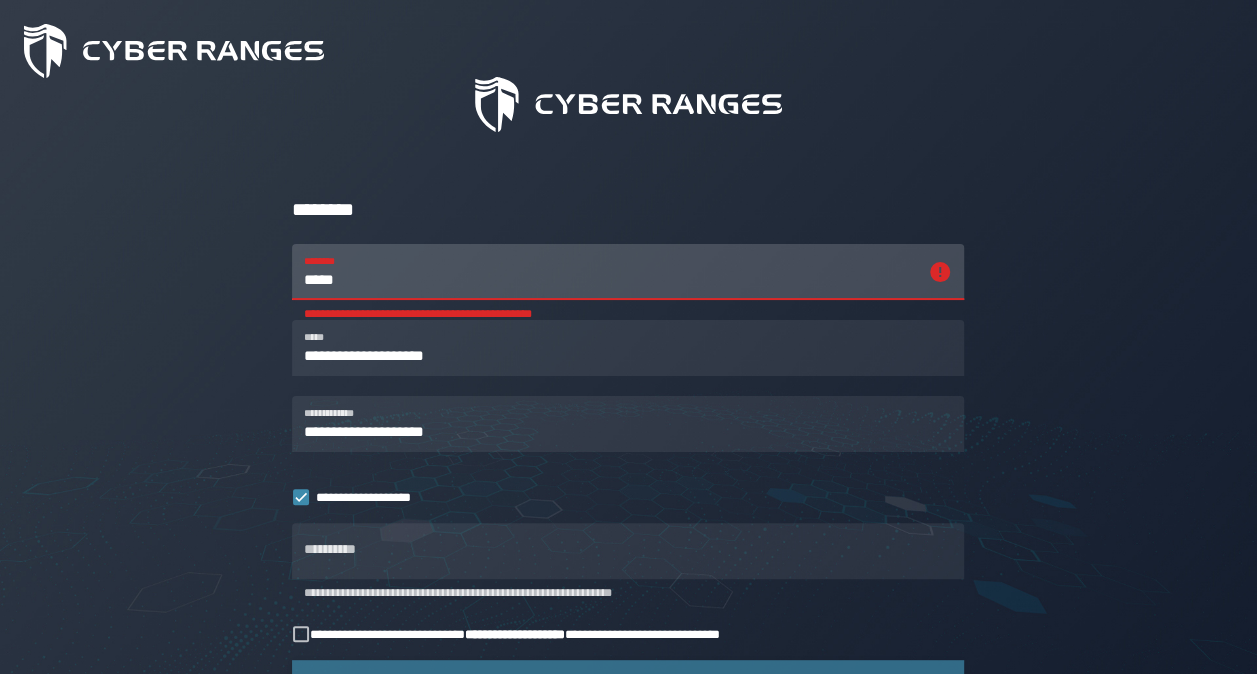 click on "*****" at bounding box center [610, 272] 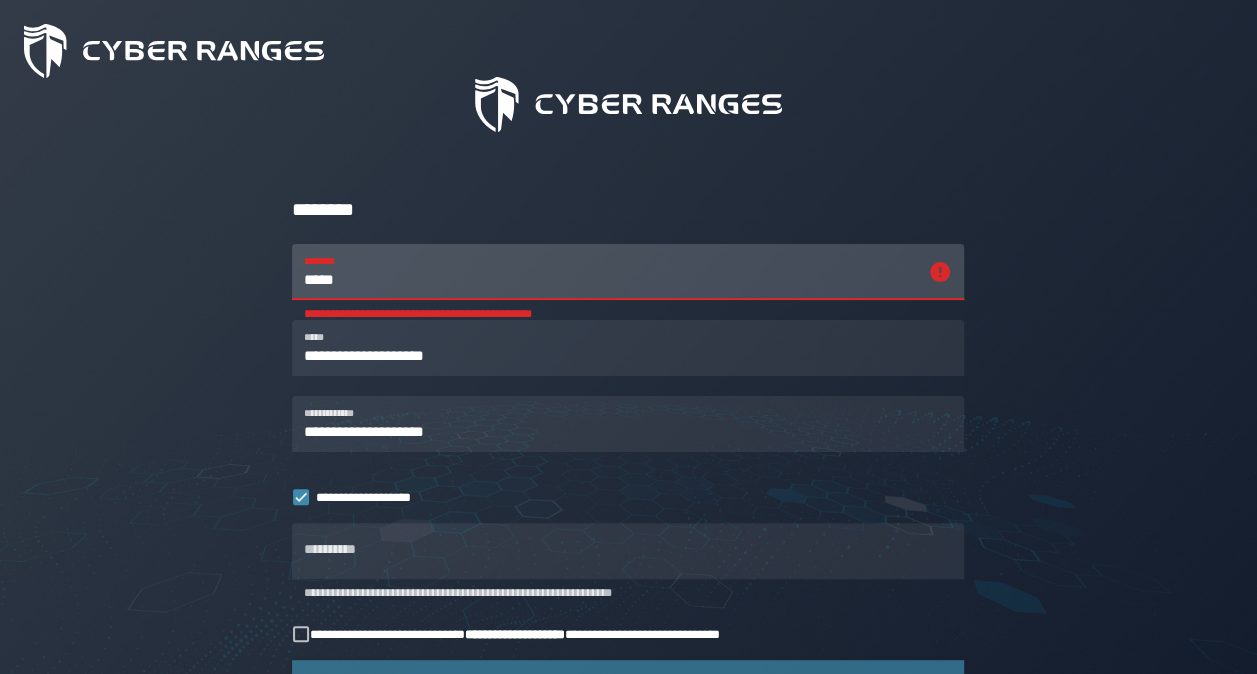click on "*****" at bounding box center (610, 272) 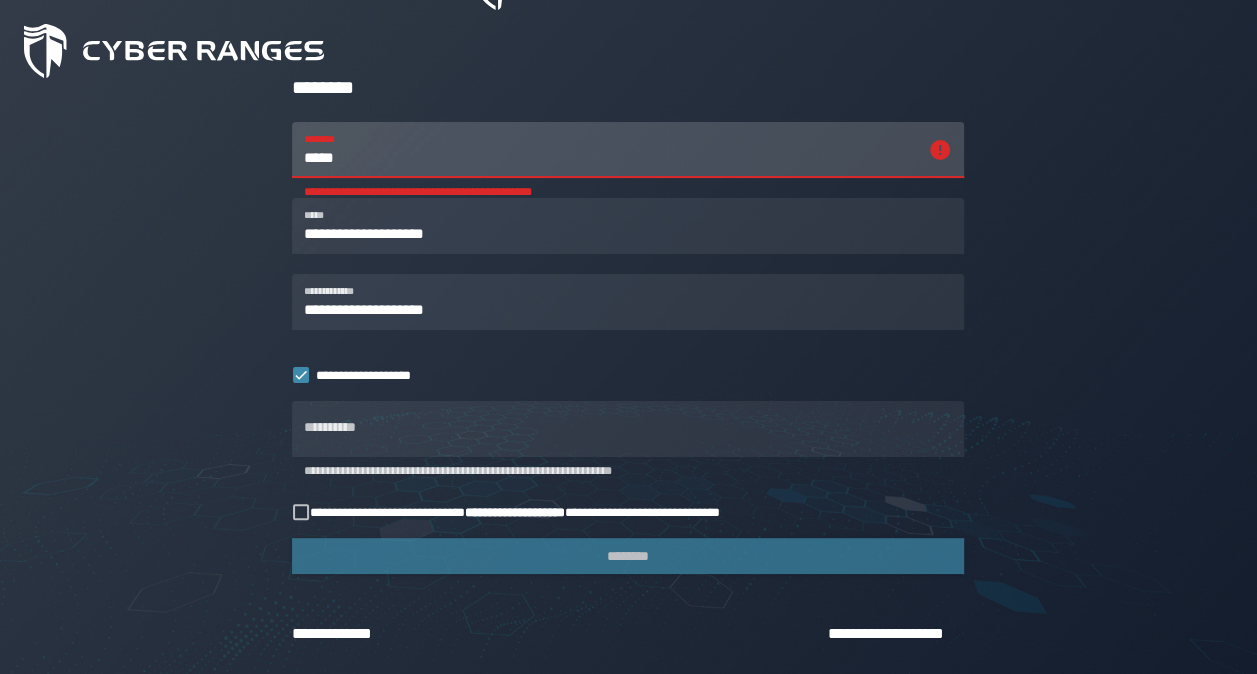scroll, scrollTop: 250, scrollLeft: 0, axis: vertical 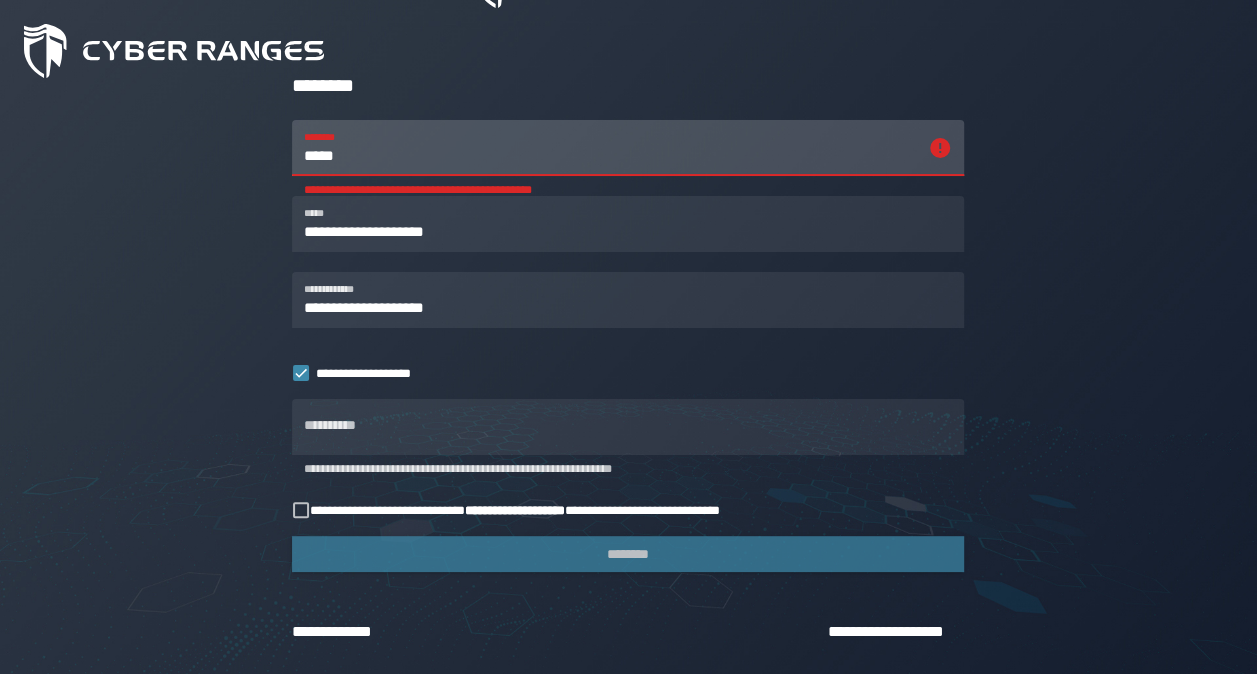 click on "*****" at bounding box center [610, 148] 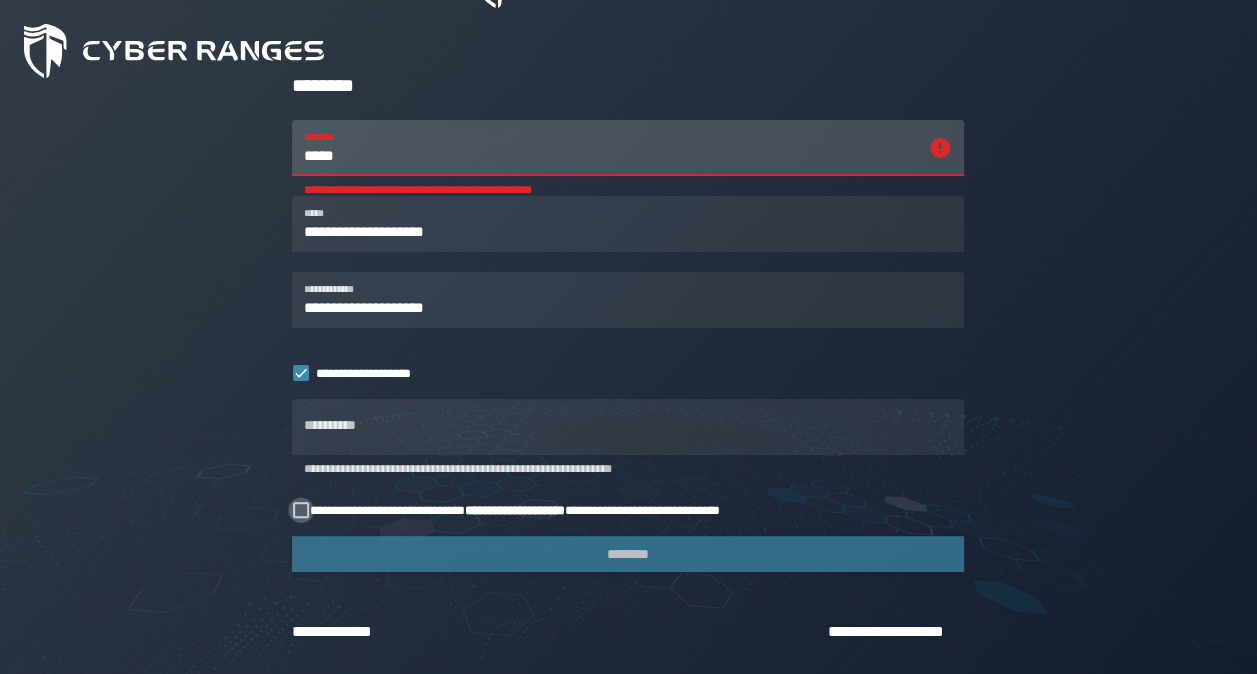 click 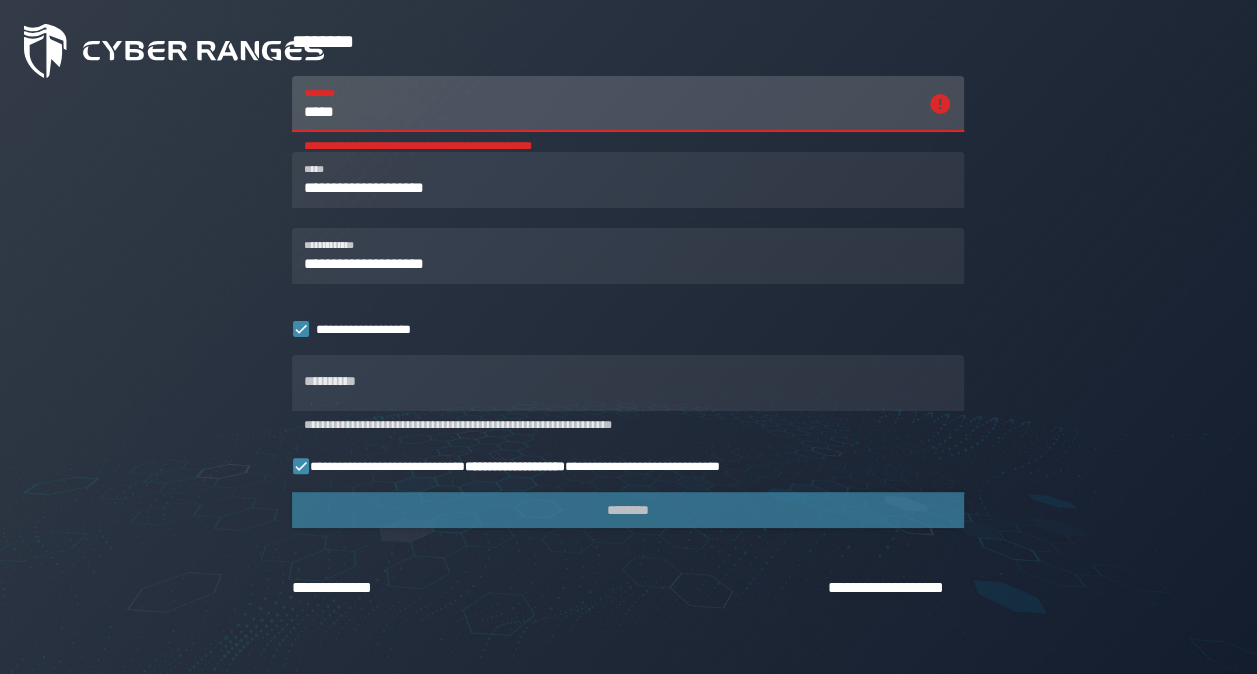 scroll, scrollTop: 322, scrollLeft: 0, axis: vertical 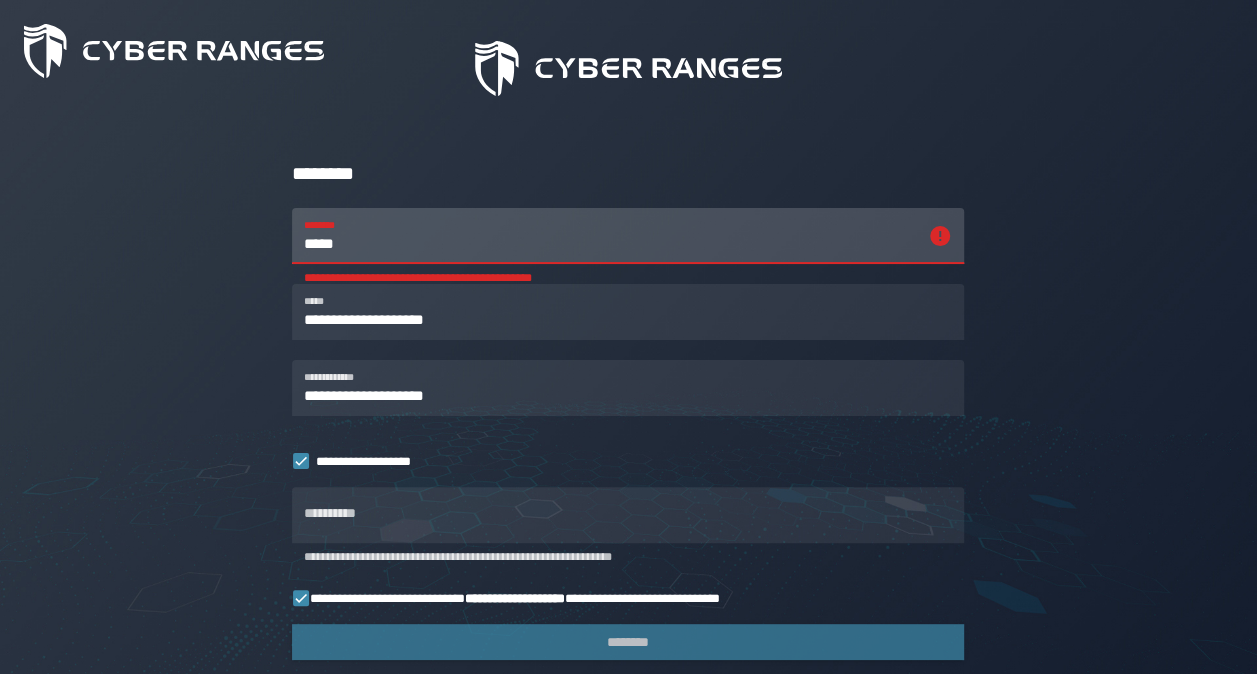 click on "*****" at bounding box center [610, 236] 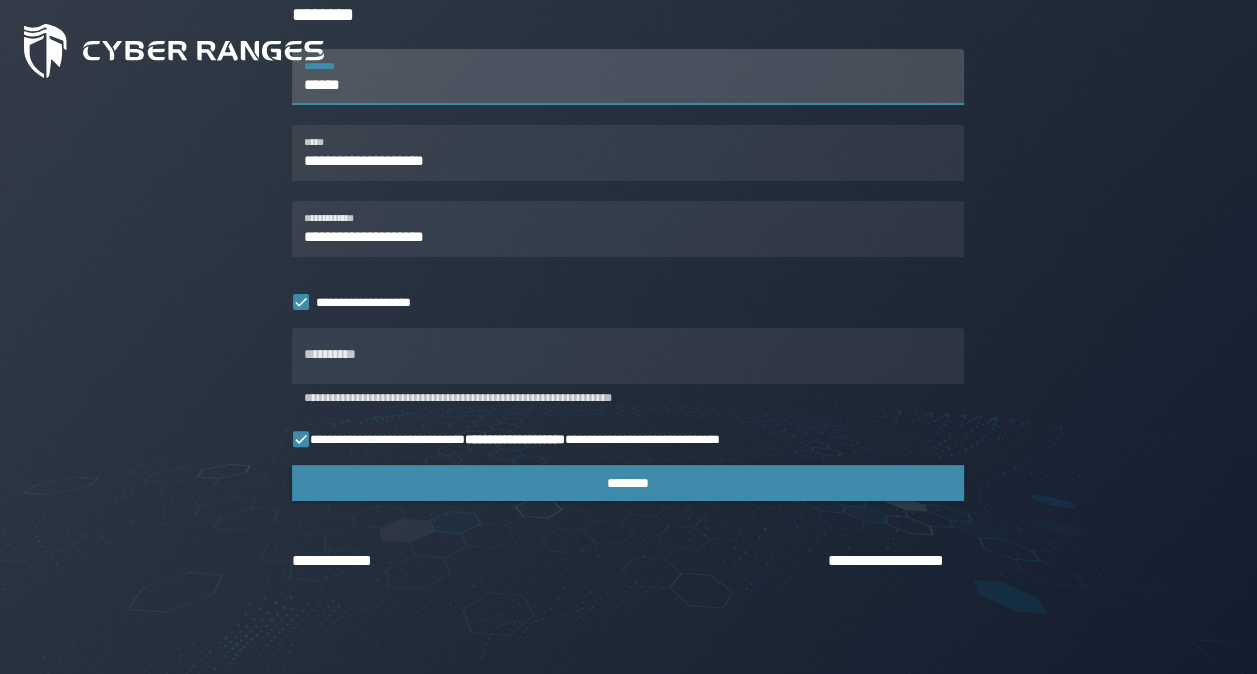 scroll, scrollTop: 322, scrollLeft: 0, axis: vertical 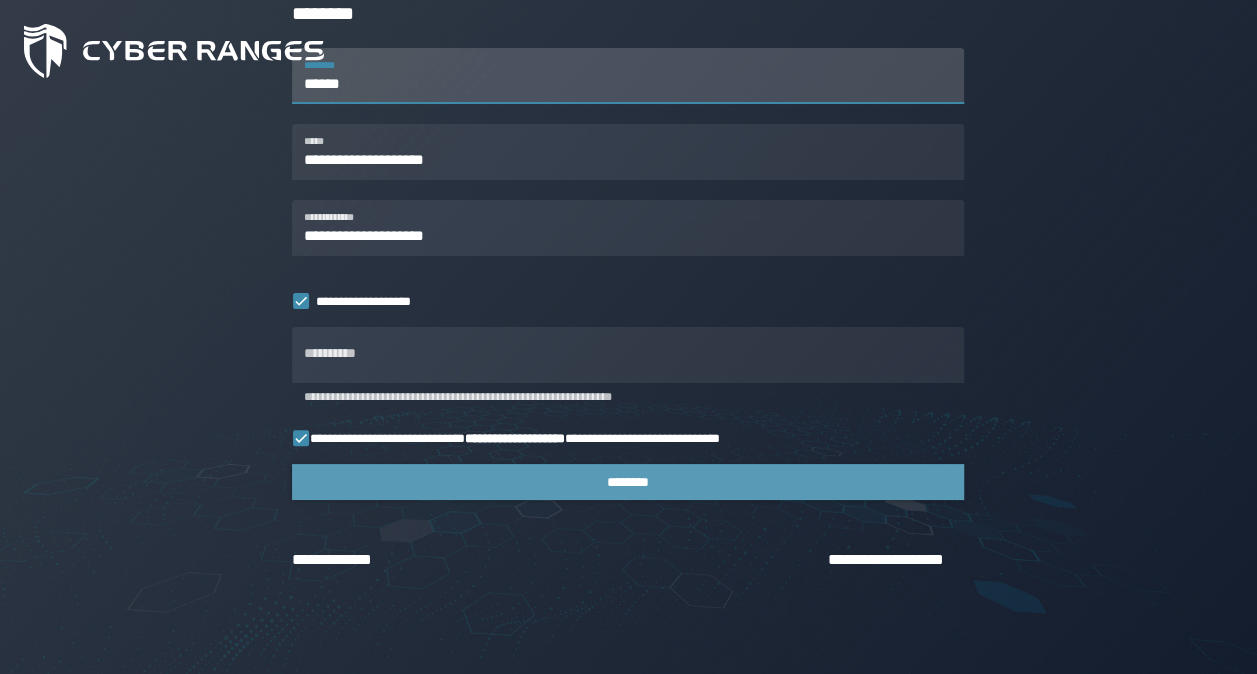 type on "******" 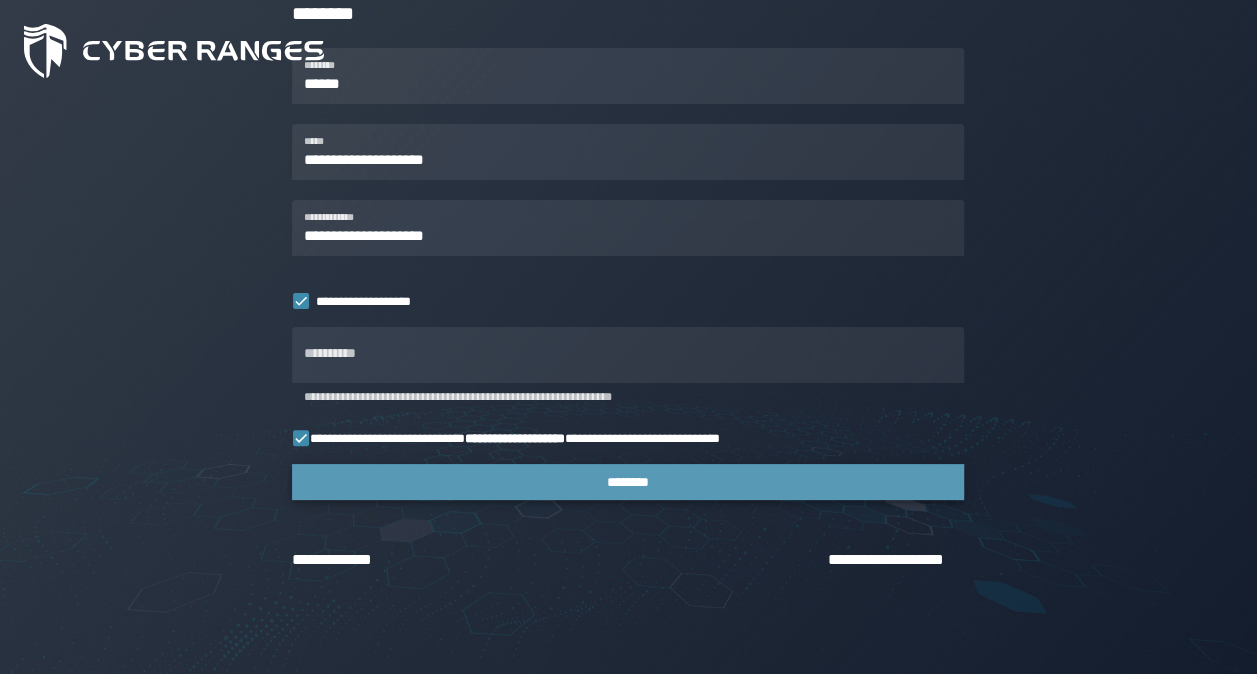 click on "********" at bounding box center [628, 482] 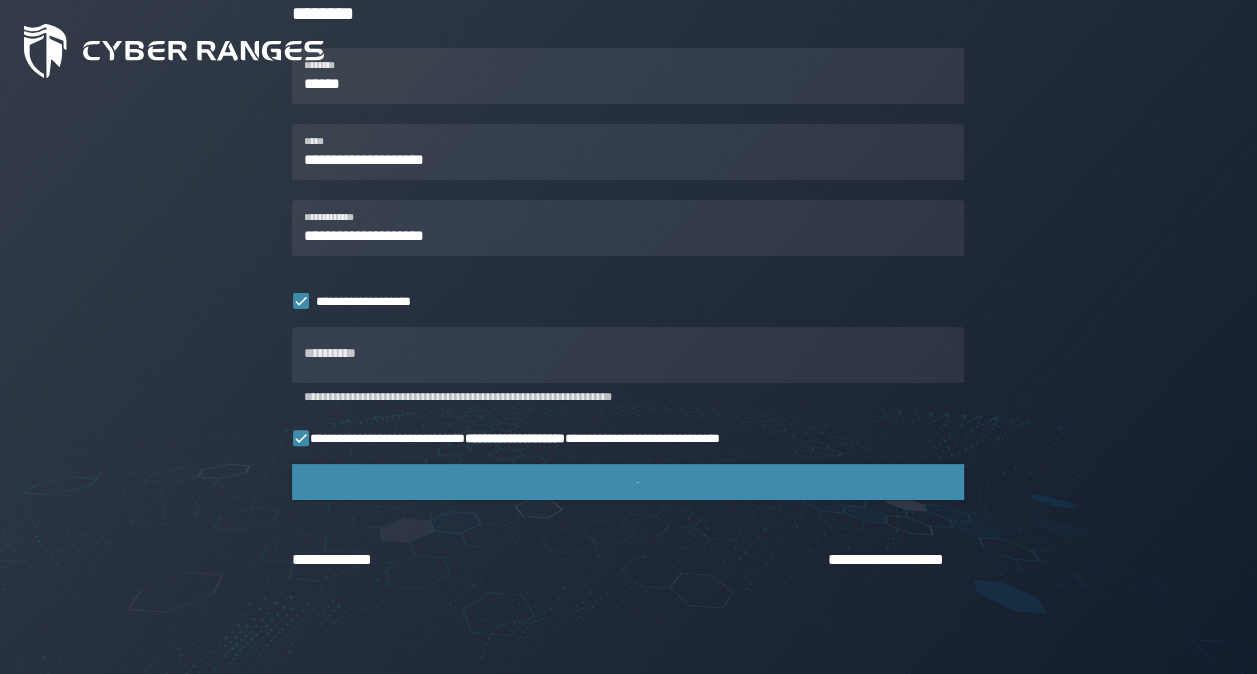 scroll, scrollTop: 0, scrollLeft: 0, axis: both 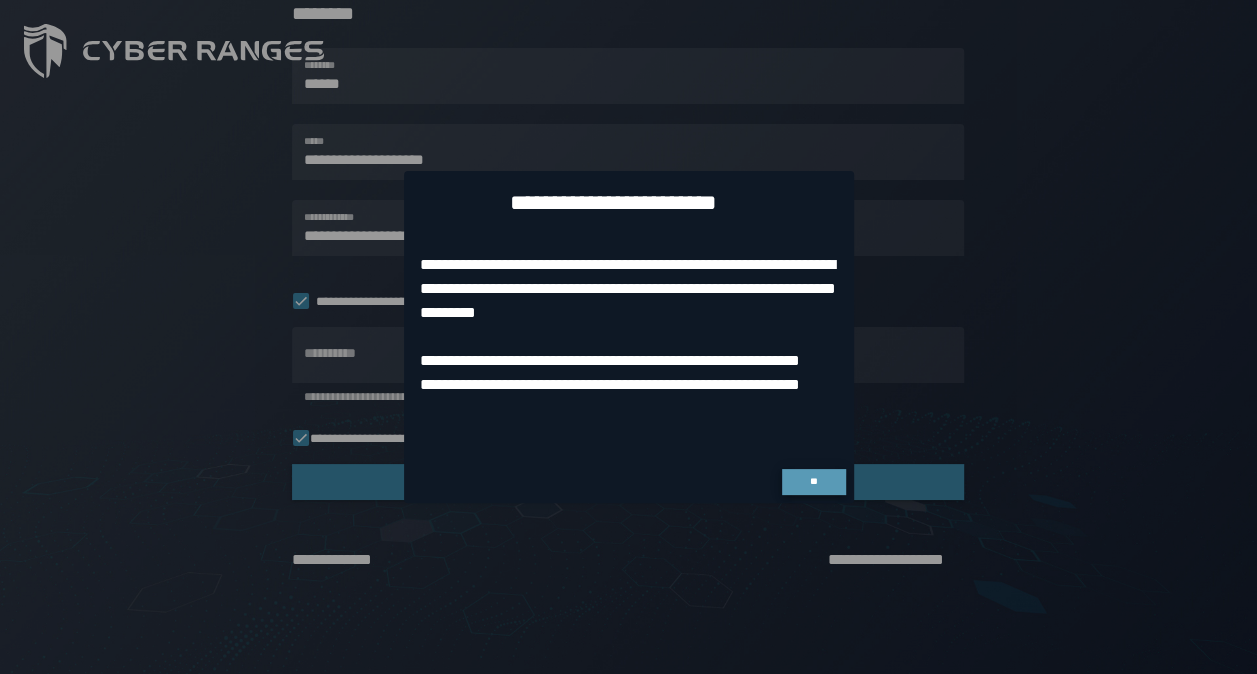 click on "**" at bounding box center (813, 481) 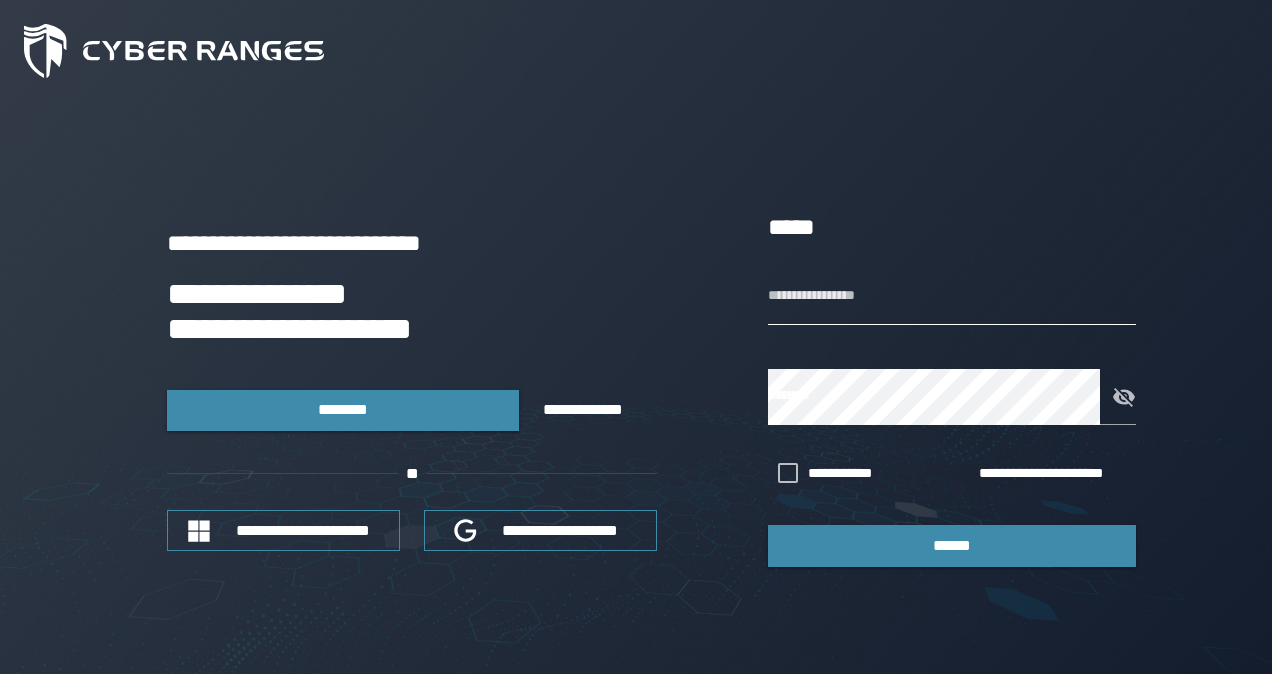 click on "**********" at bounding box center (952, 297) 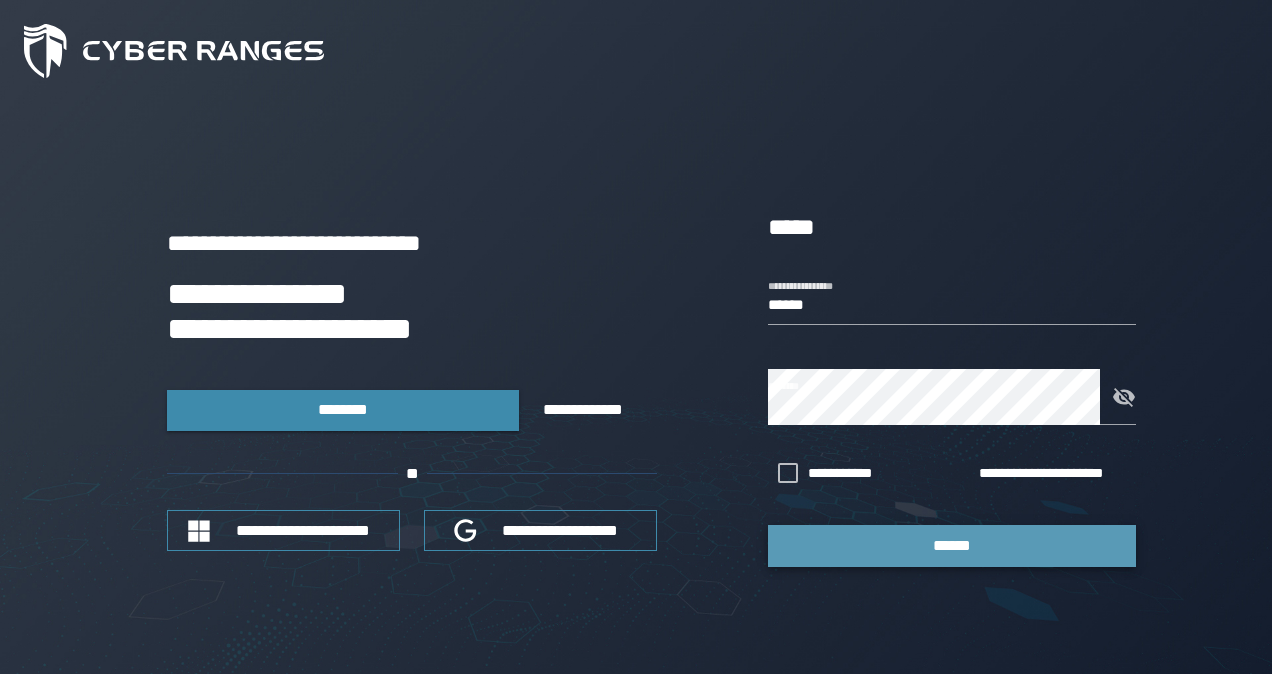 click on "******" at bounding box center (952, 545) 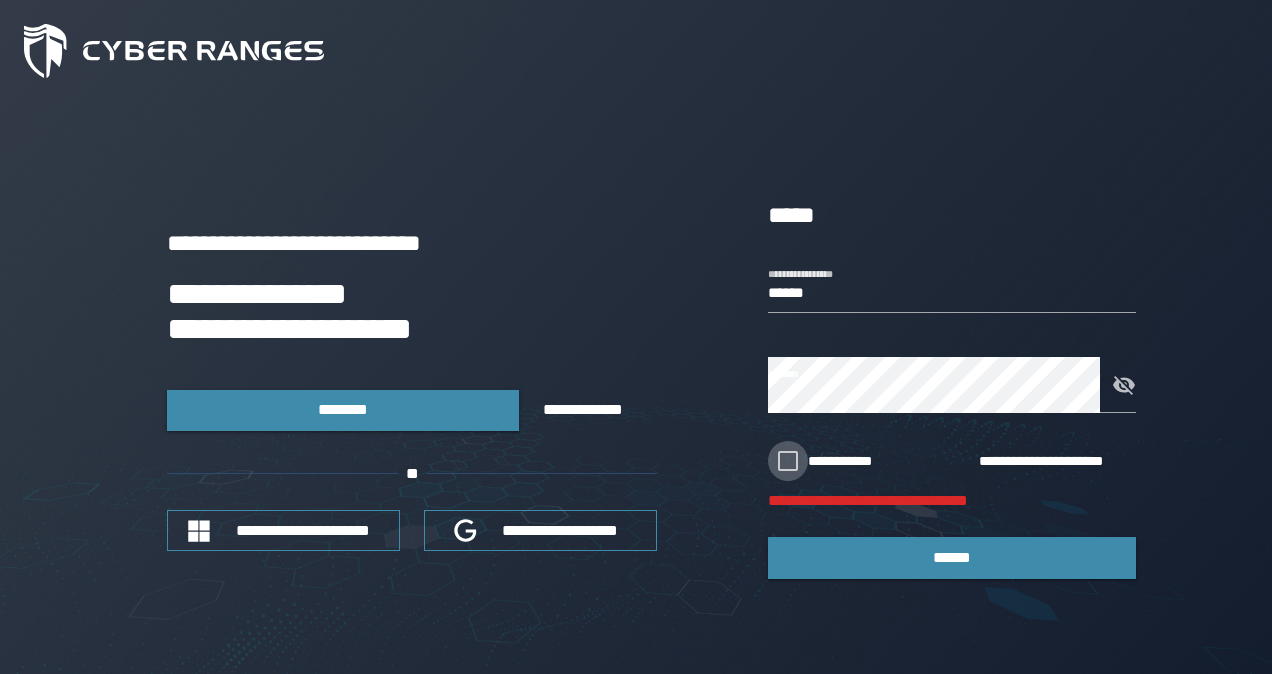 click 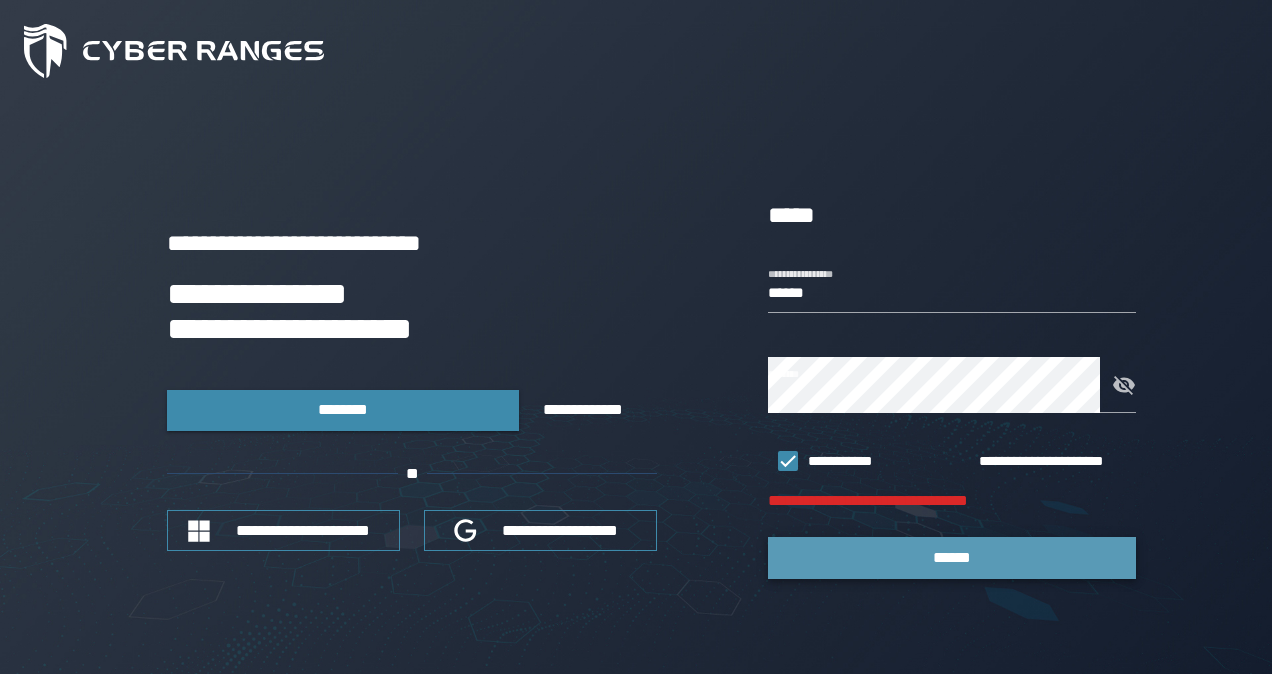 click on "******" at bounding box center [952, 557] 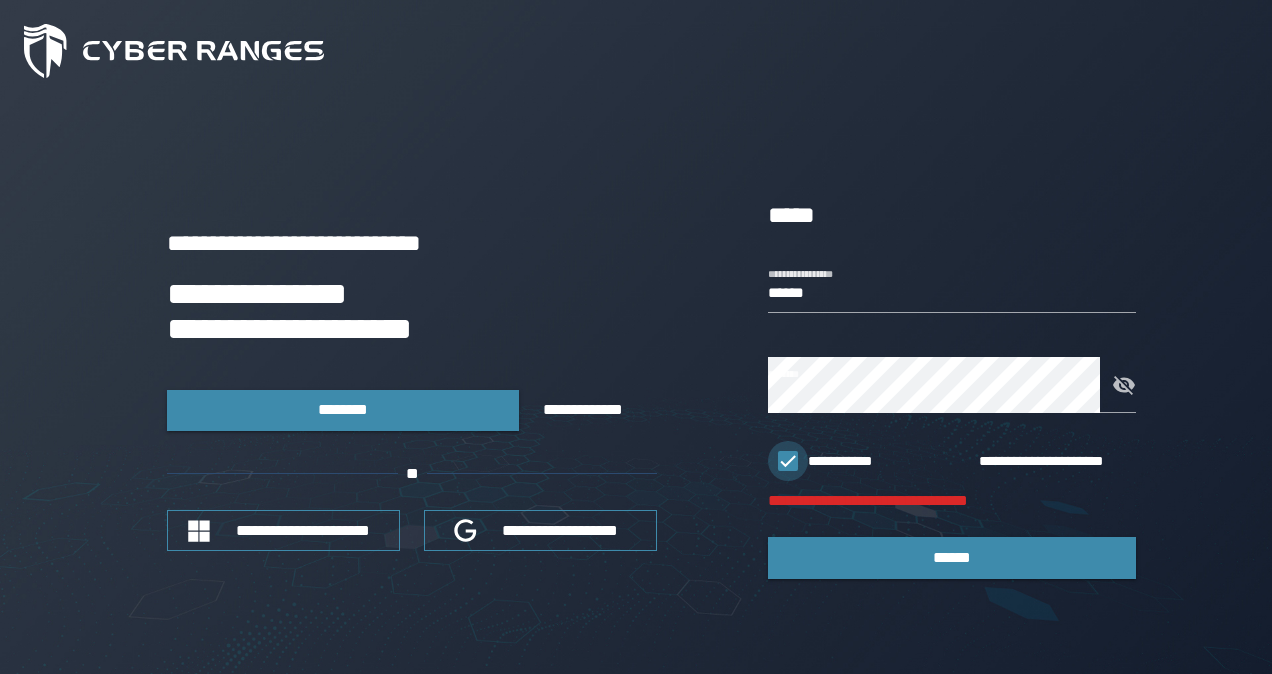 click at bounding box center [788, 461] 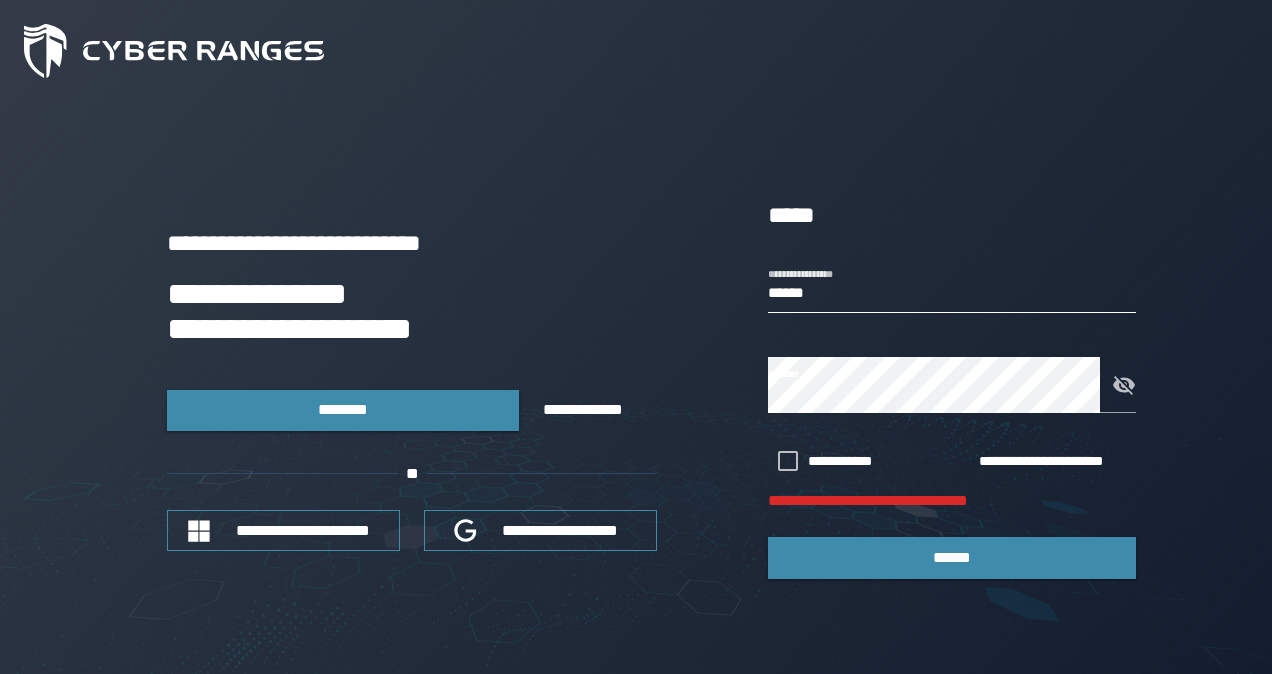 click on "******" at bounding box center [952, 285] 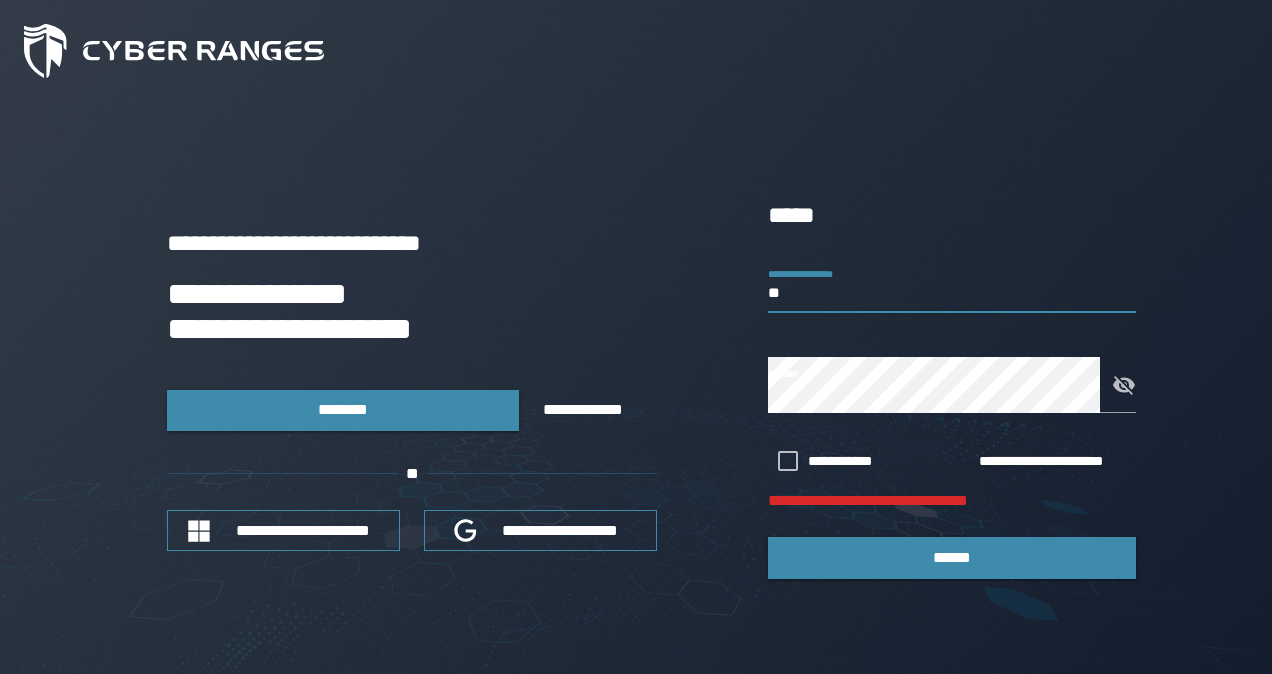 type on "*" 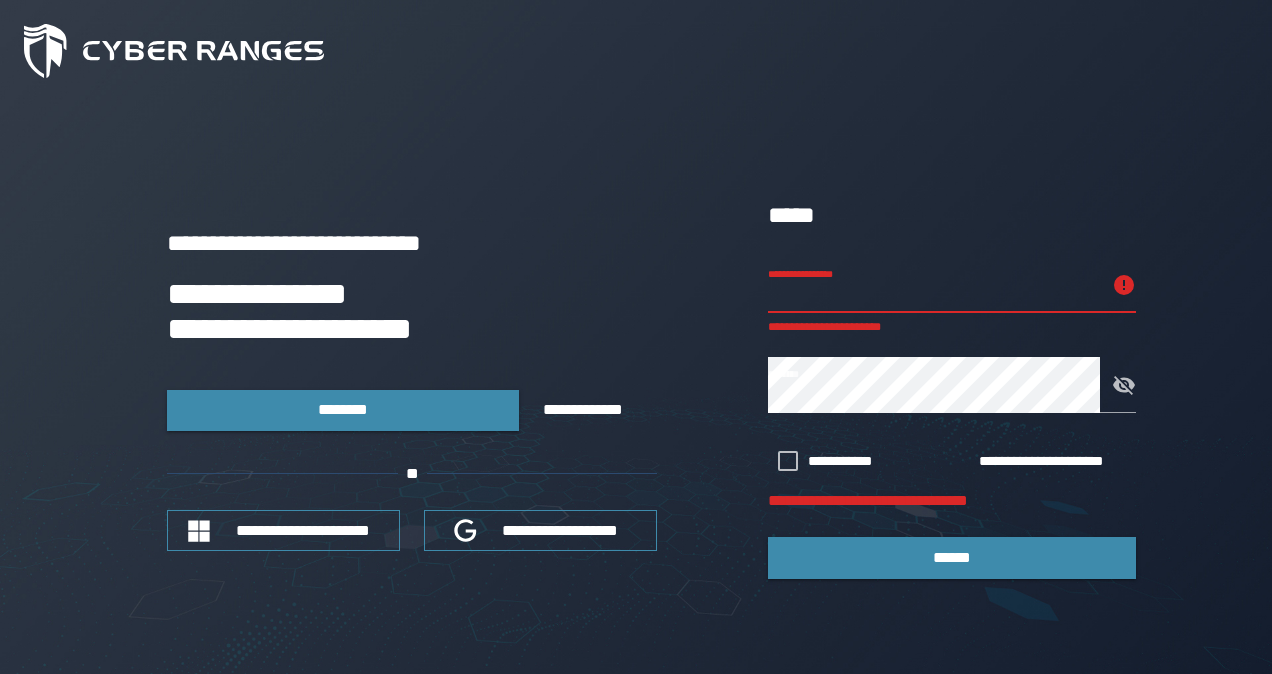 click on "**********" at bounding box center (934, 285) 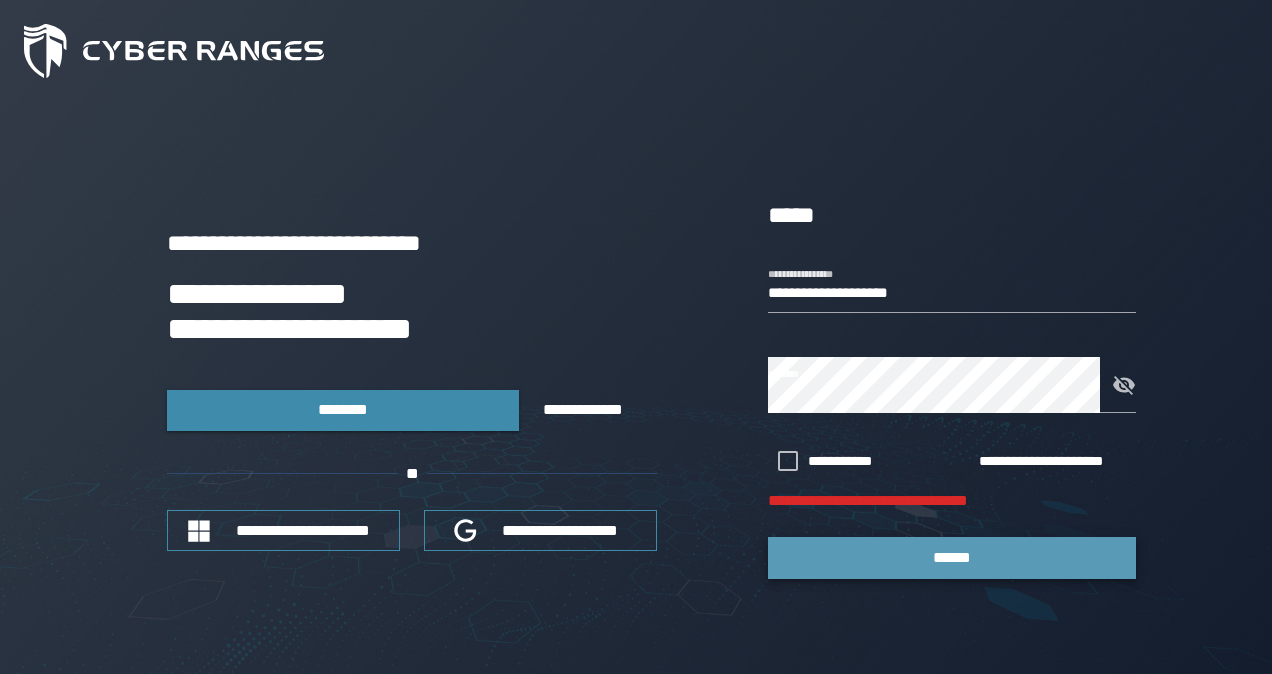 click on "******" at bounding box center (952, 557) 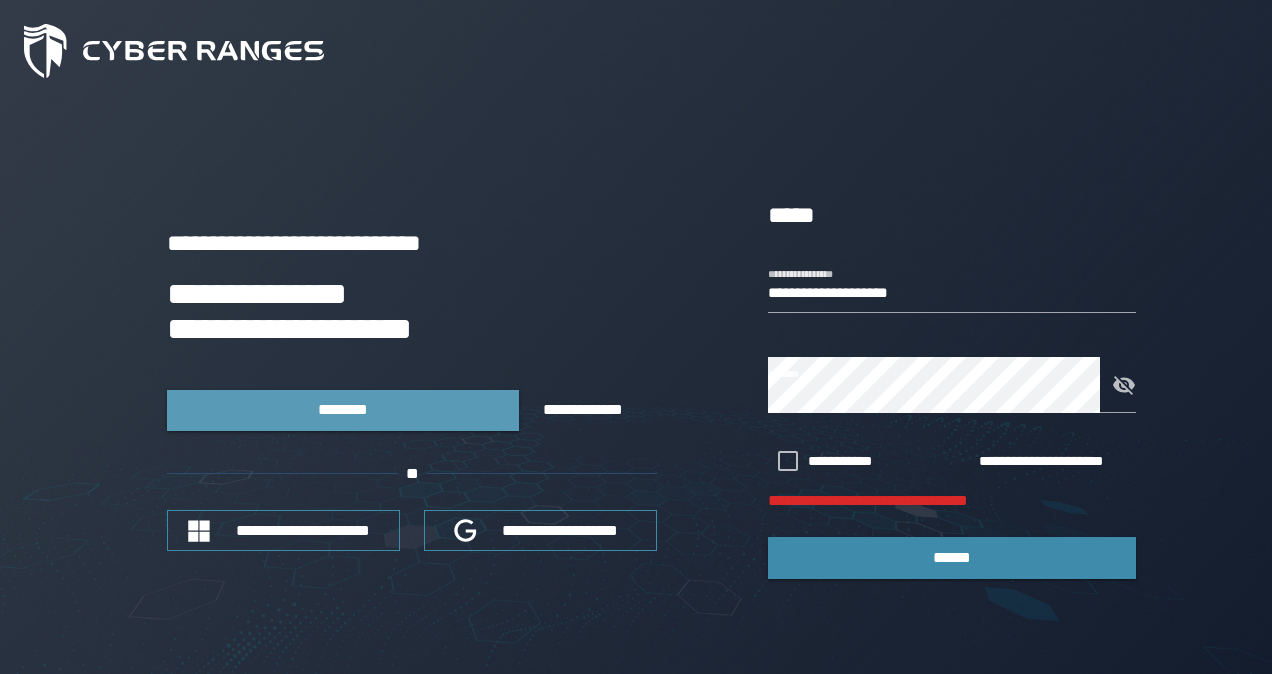 click on "********" at bounding box center (342, 409) 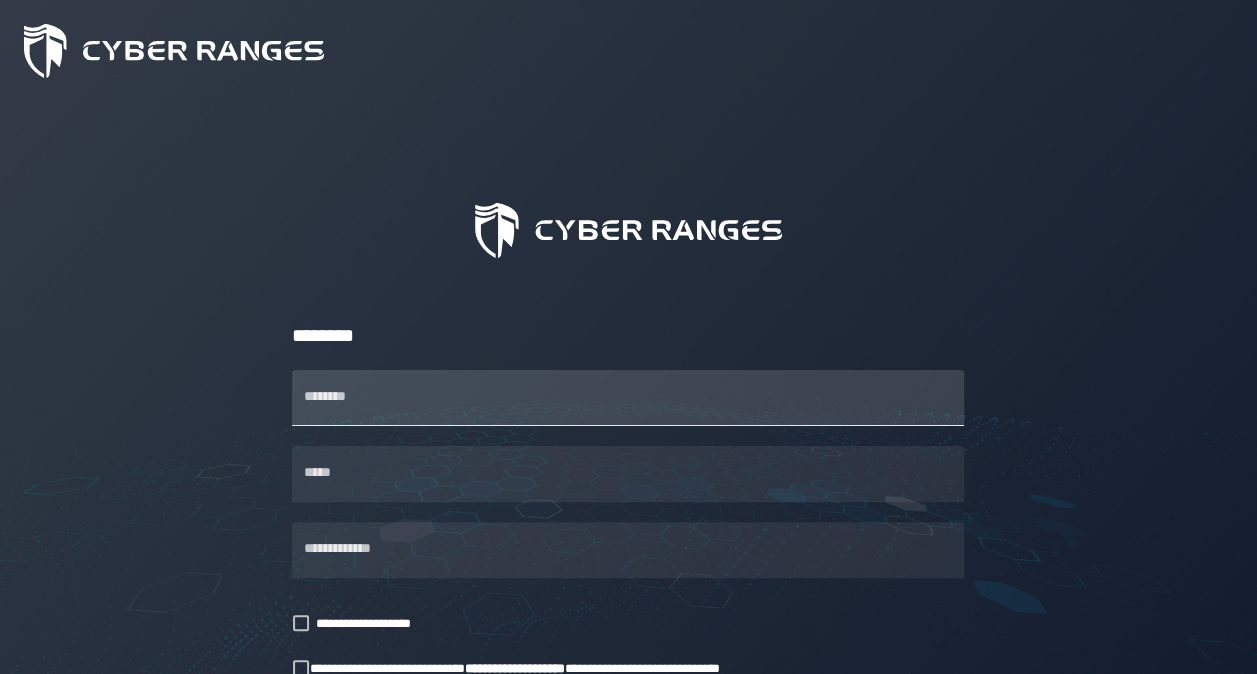 click on "********" at bounding box center [628, 398] 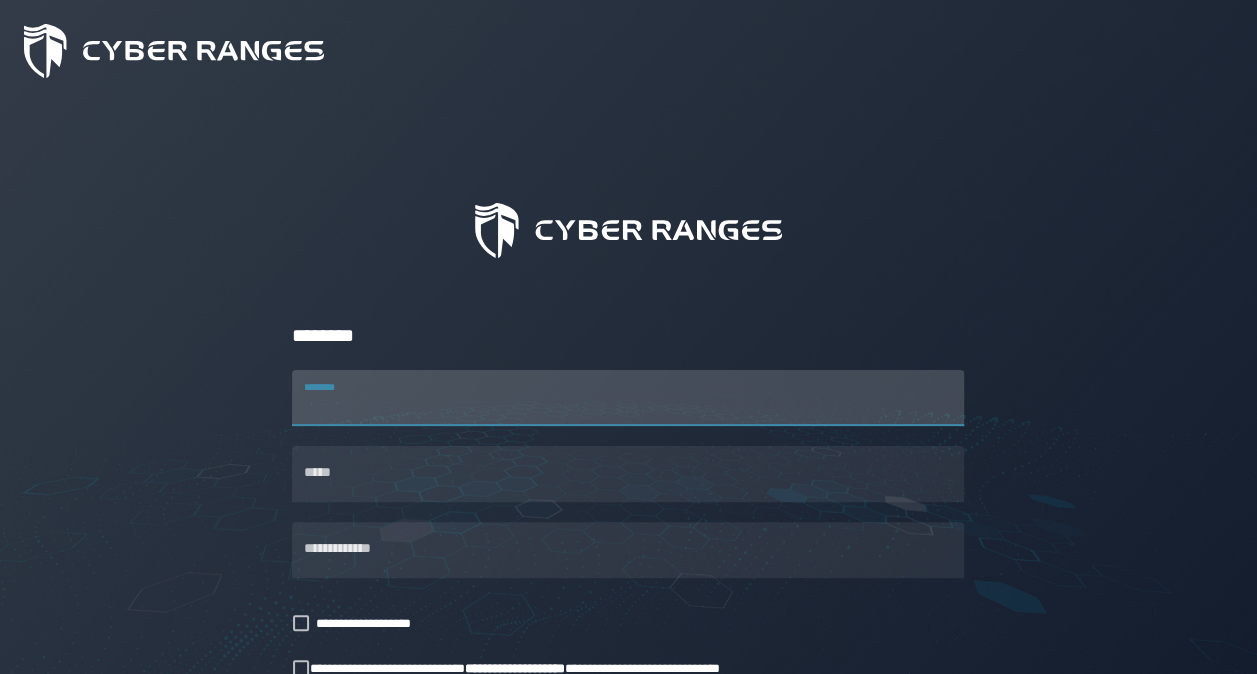 click on "********" at bounding box center [628, 398] 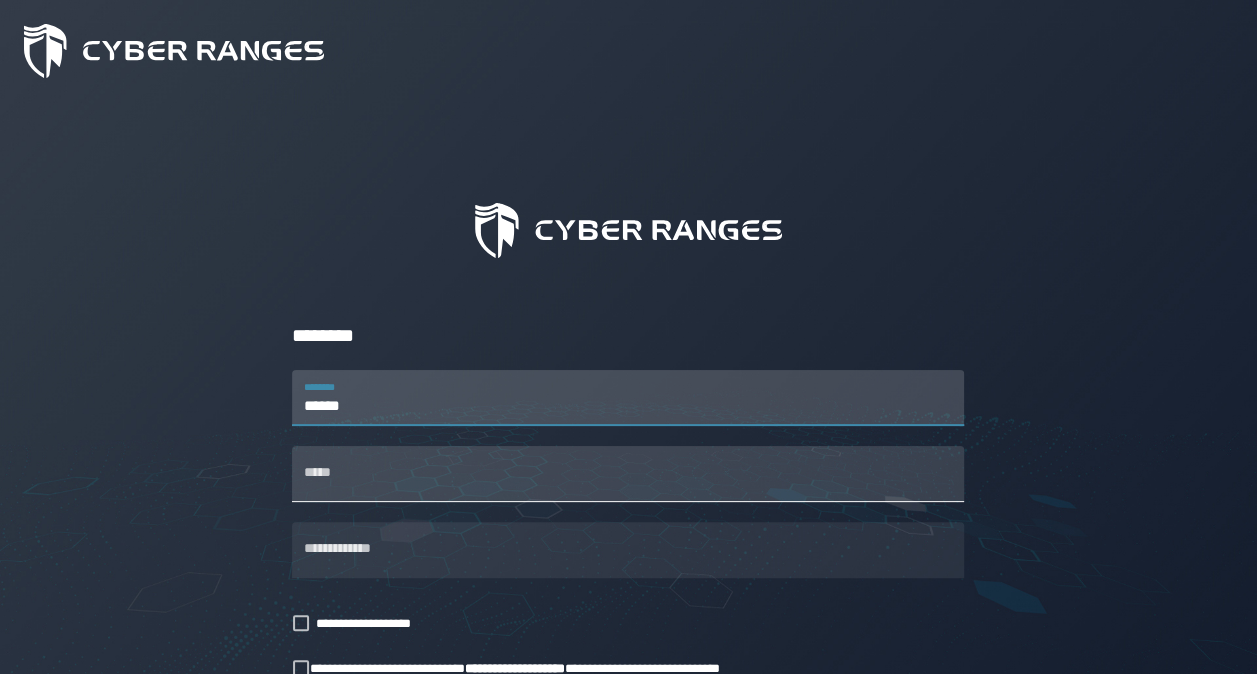 type on "******" 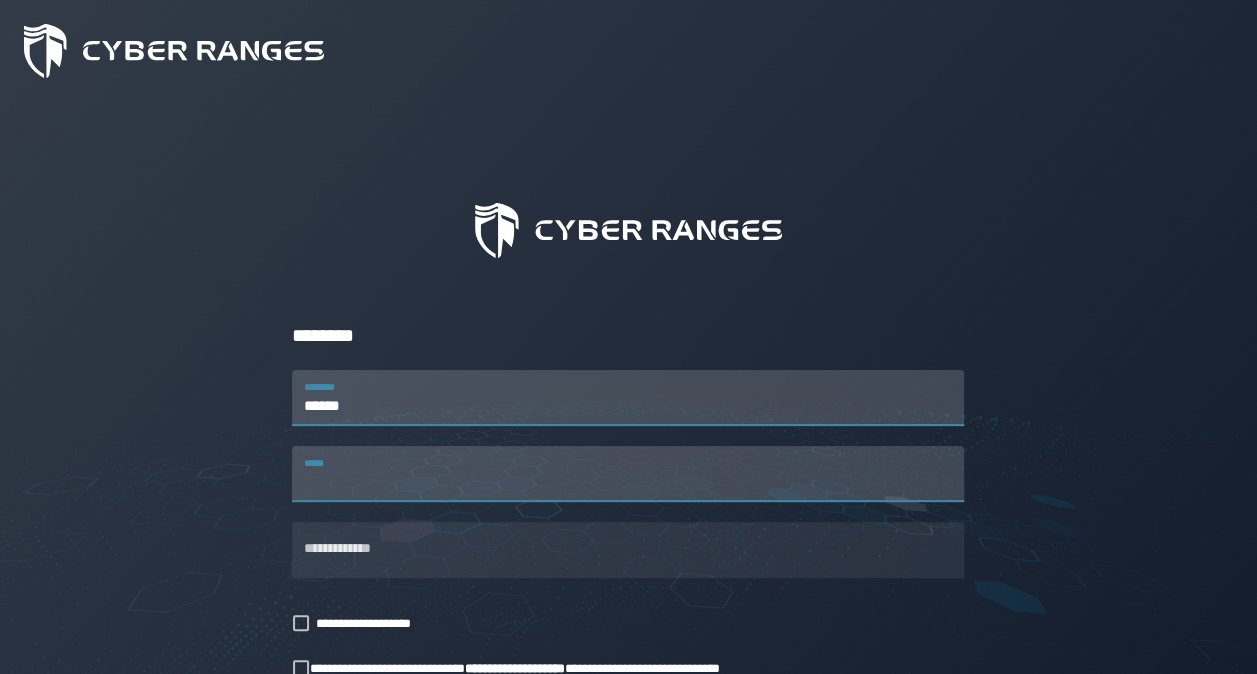 click on "*****" at bounding box center (628, 474) 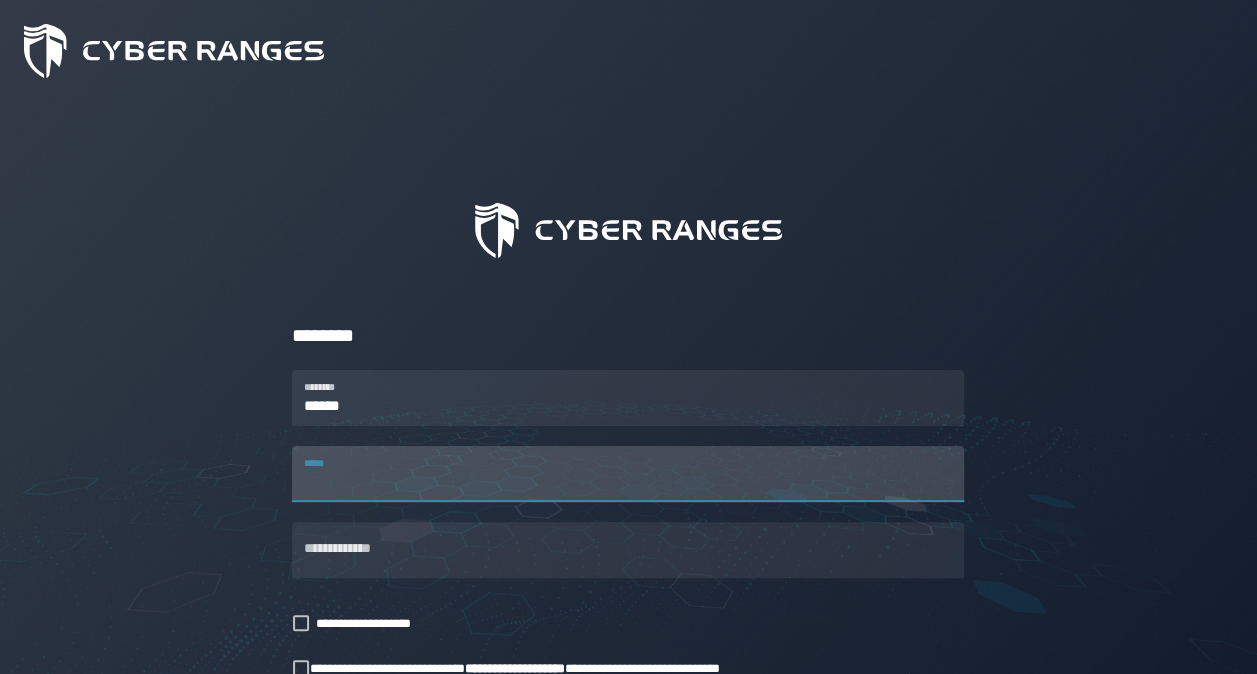 type on "**********" 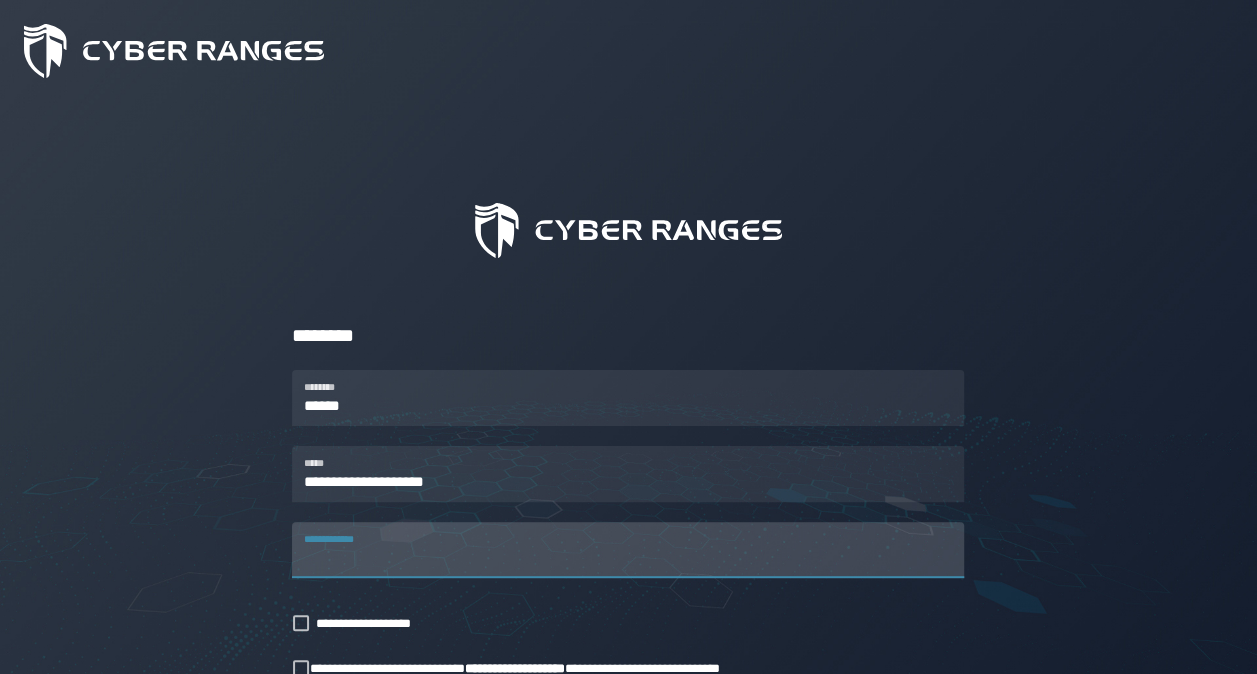 click on "**********" at bounding box center (628, 550) 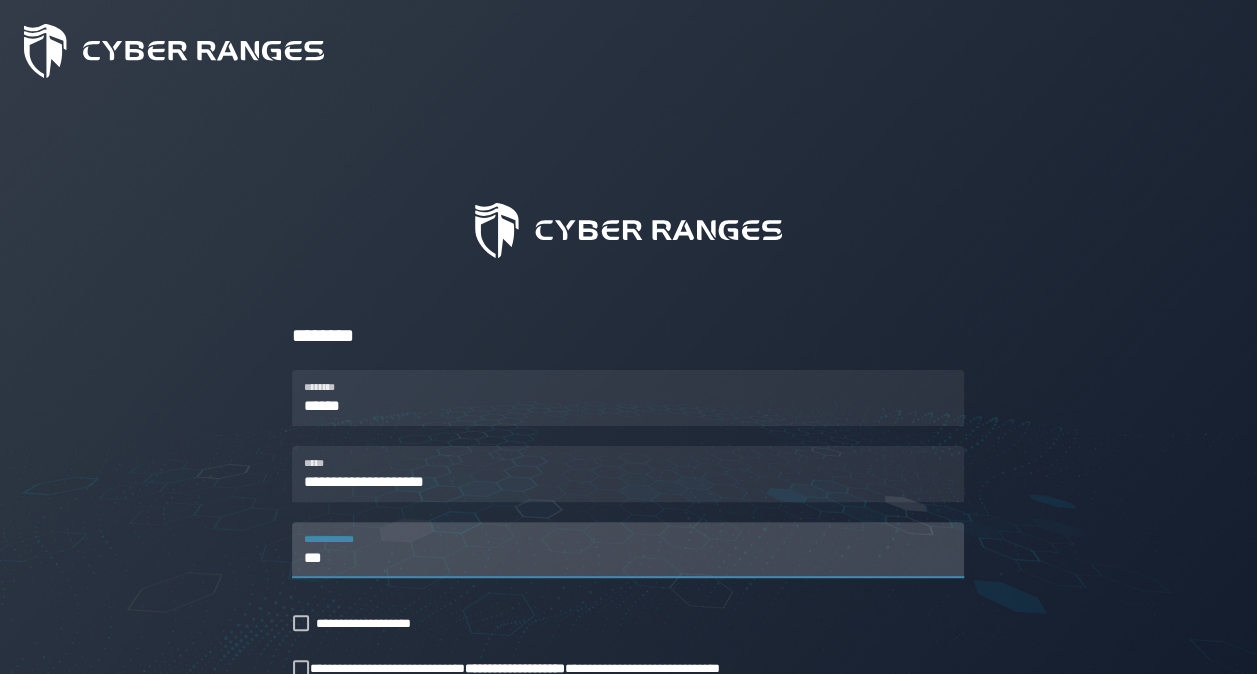 type on "***" 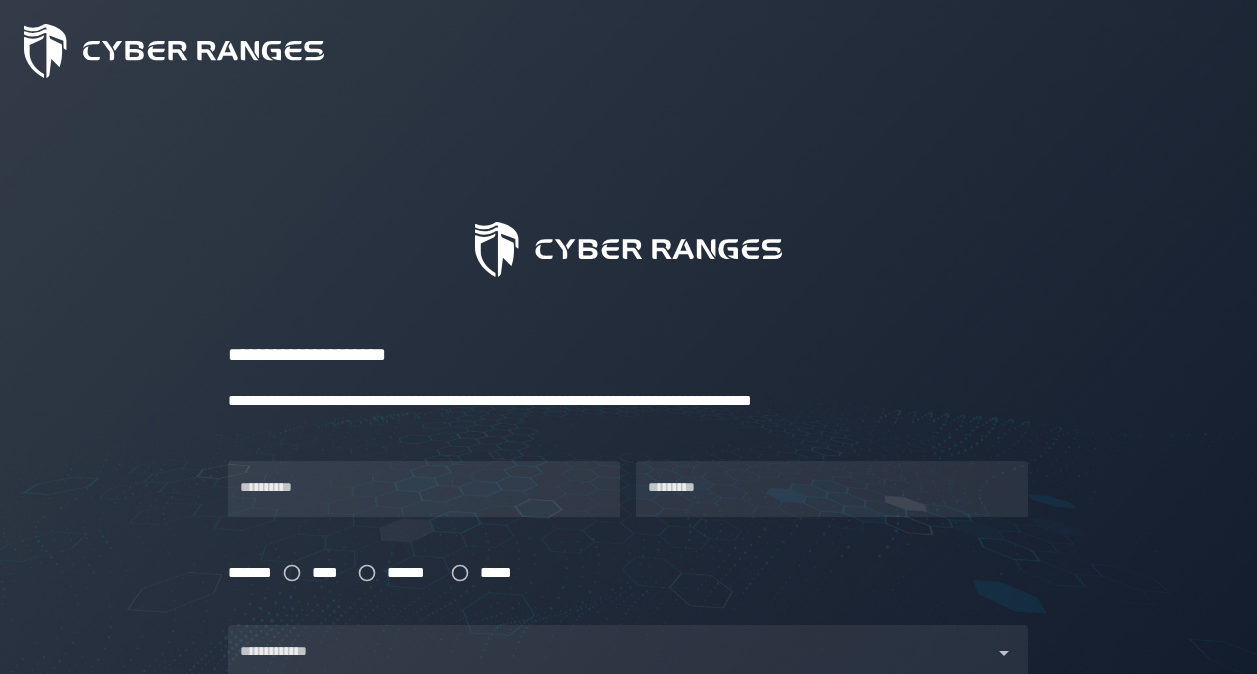 scroll, scrollTop: 0, scrollLeft: 0, axis: both 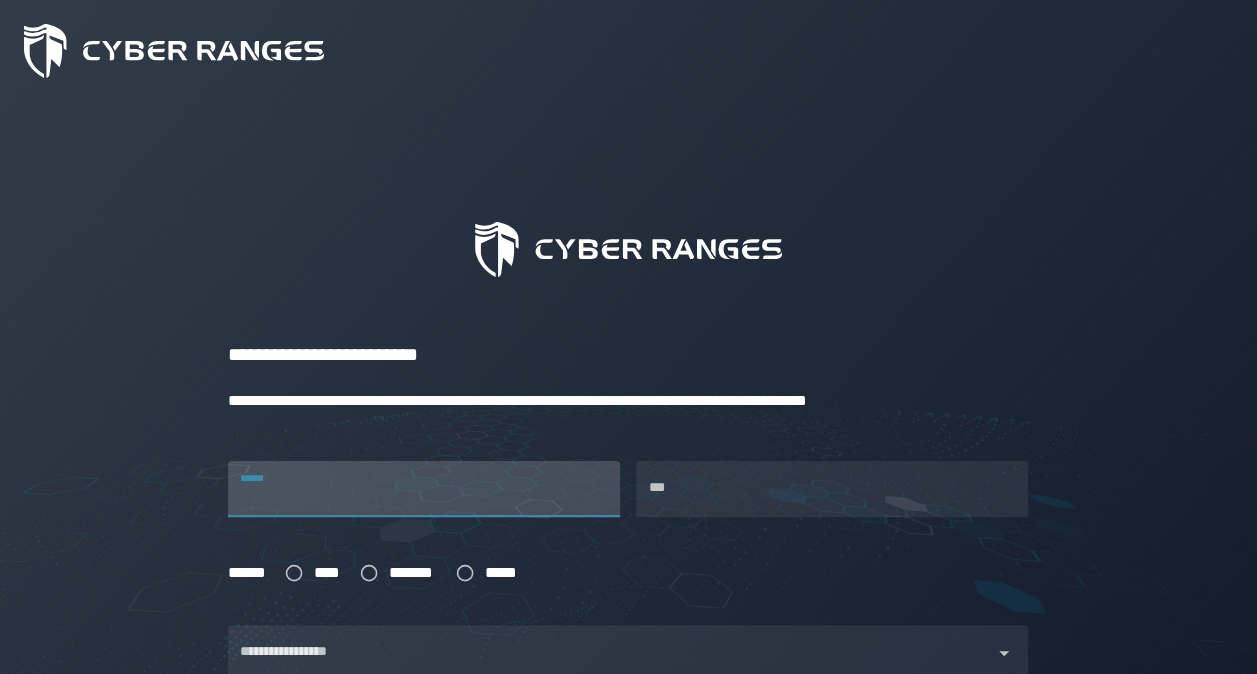 click on "******" at bounding box center [424, 489] 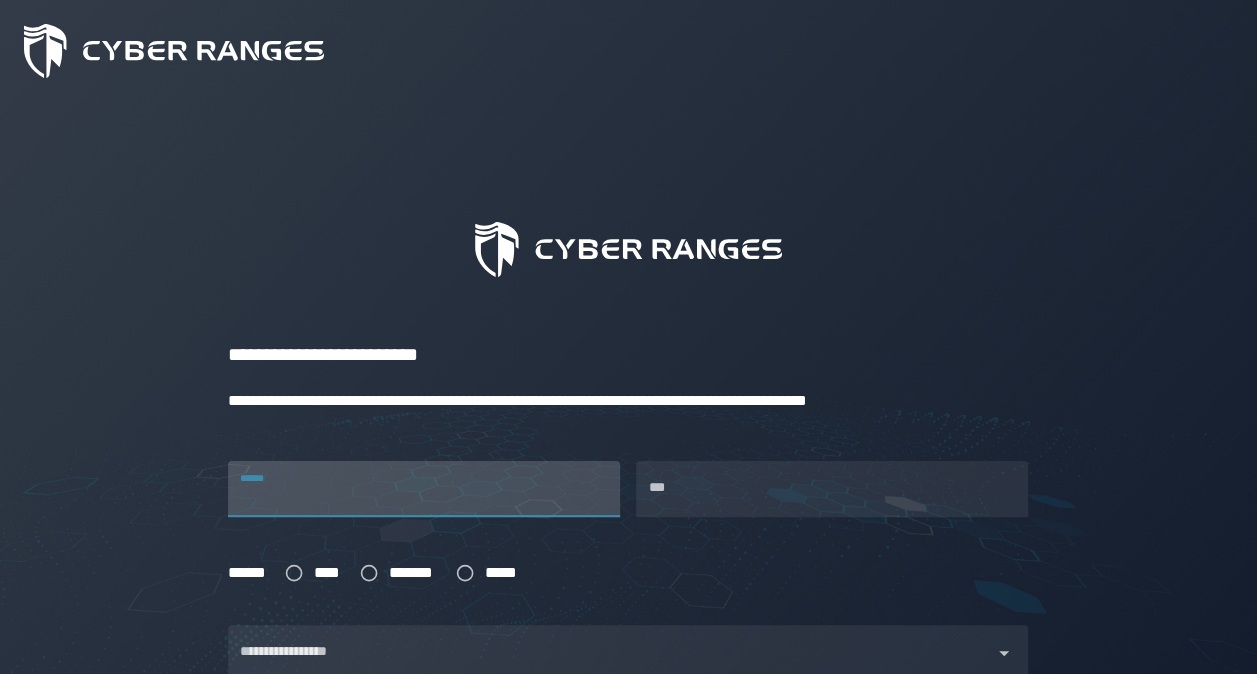 type on "*****" 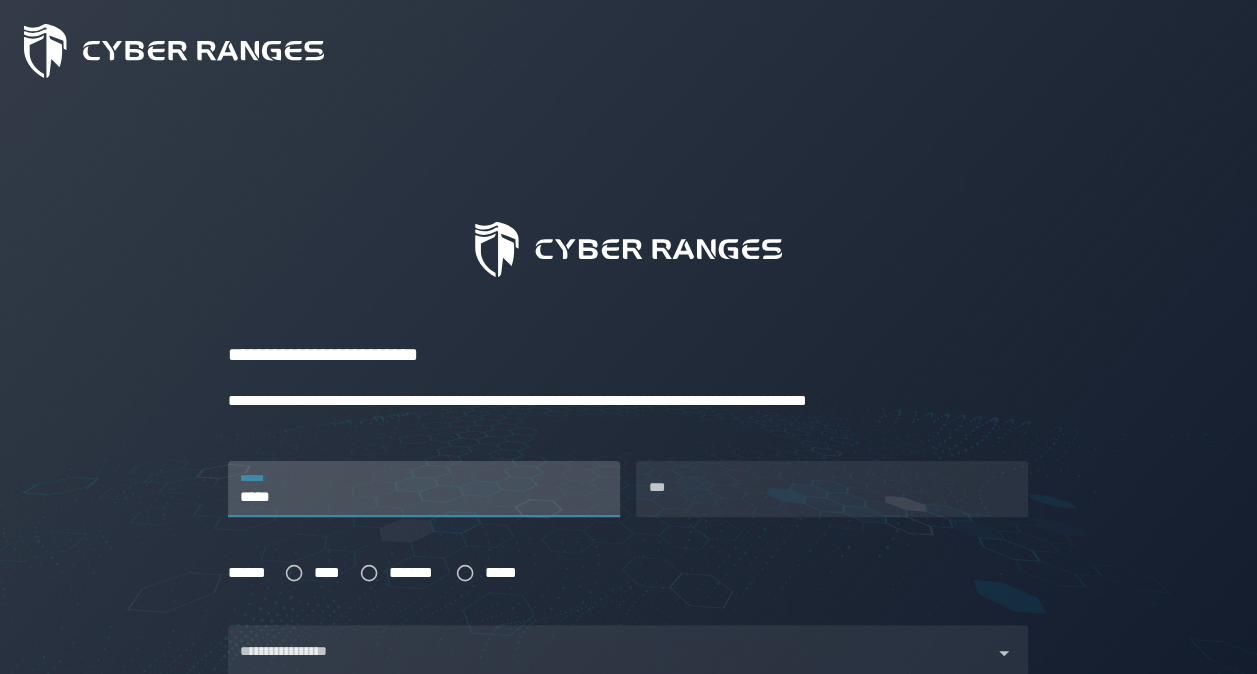 type on "*****" 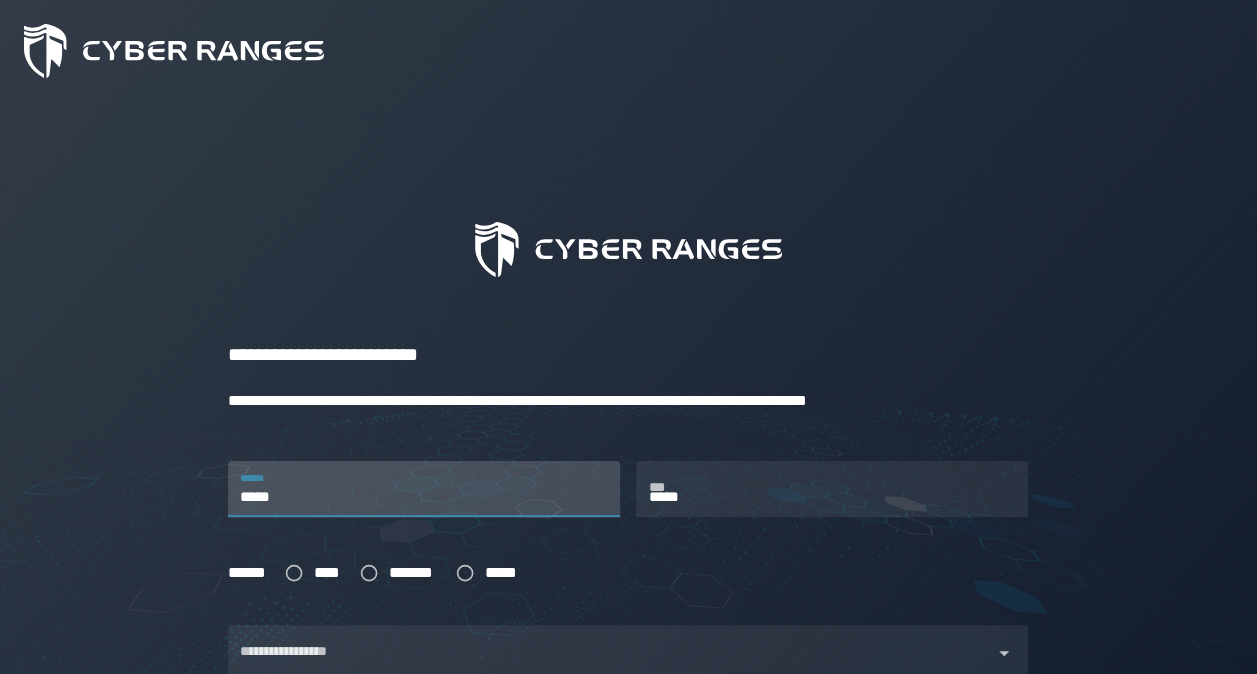 type on "*****" 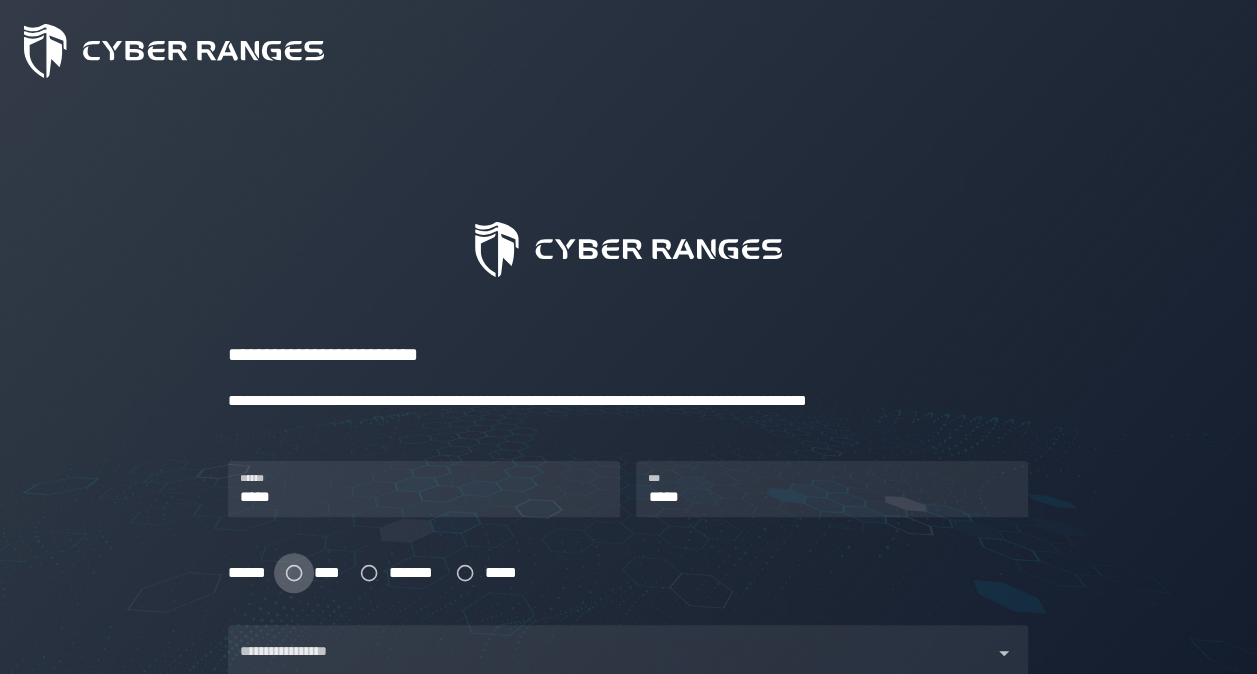 click 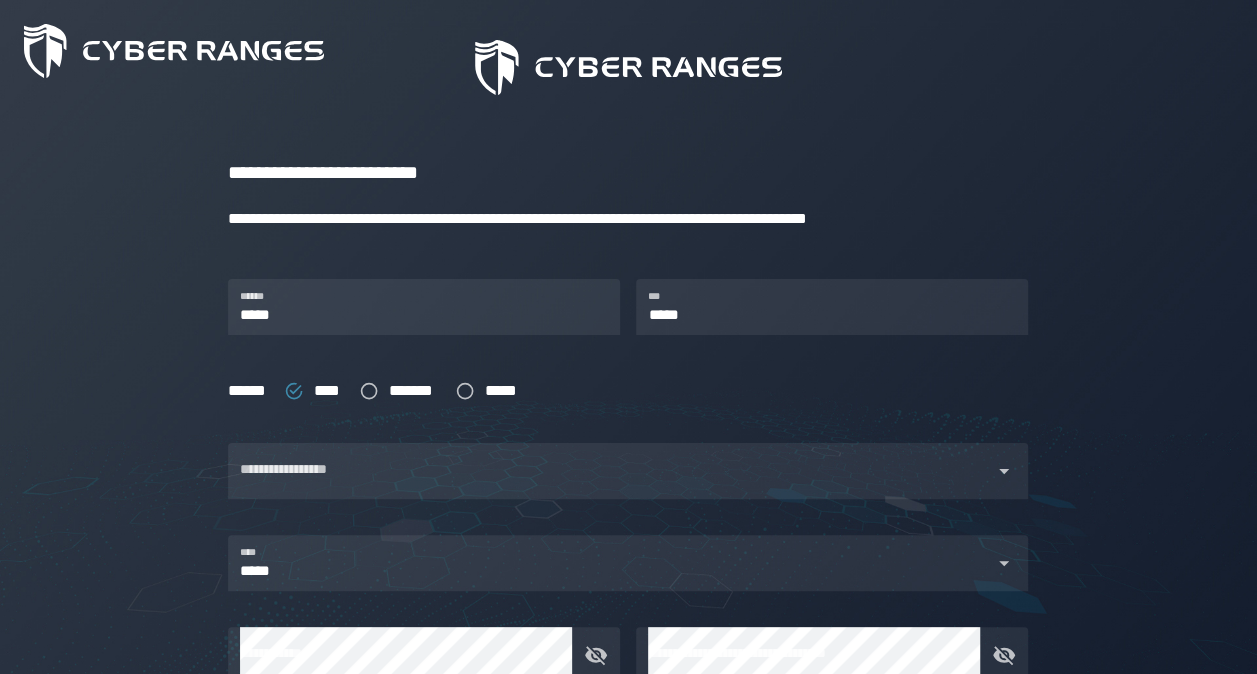 scroll, scrollTop: 200, scrollLeft: 0, axis: vertical 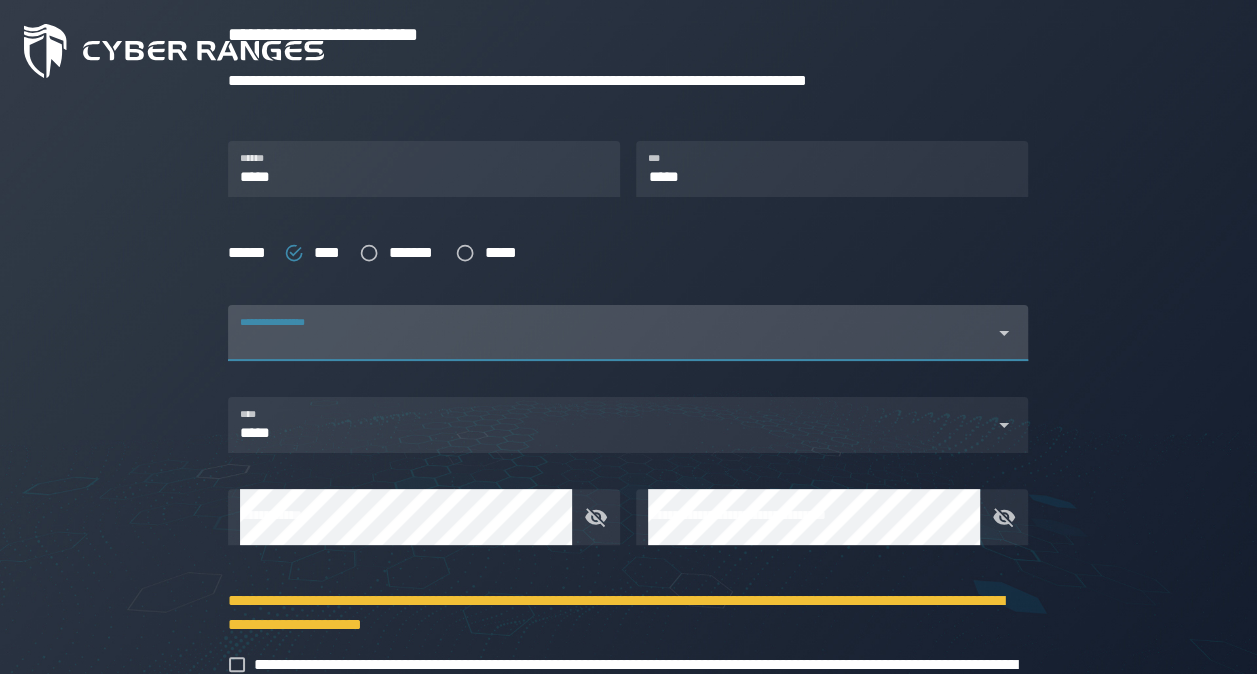 click at bounding box center [610, 345] 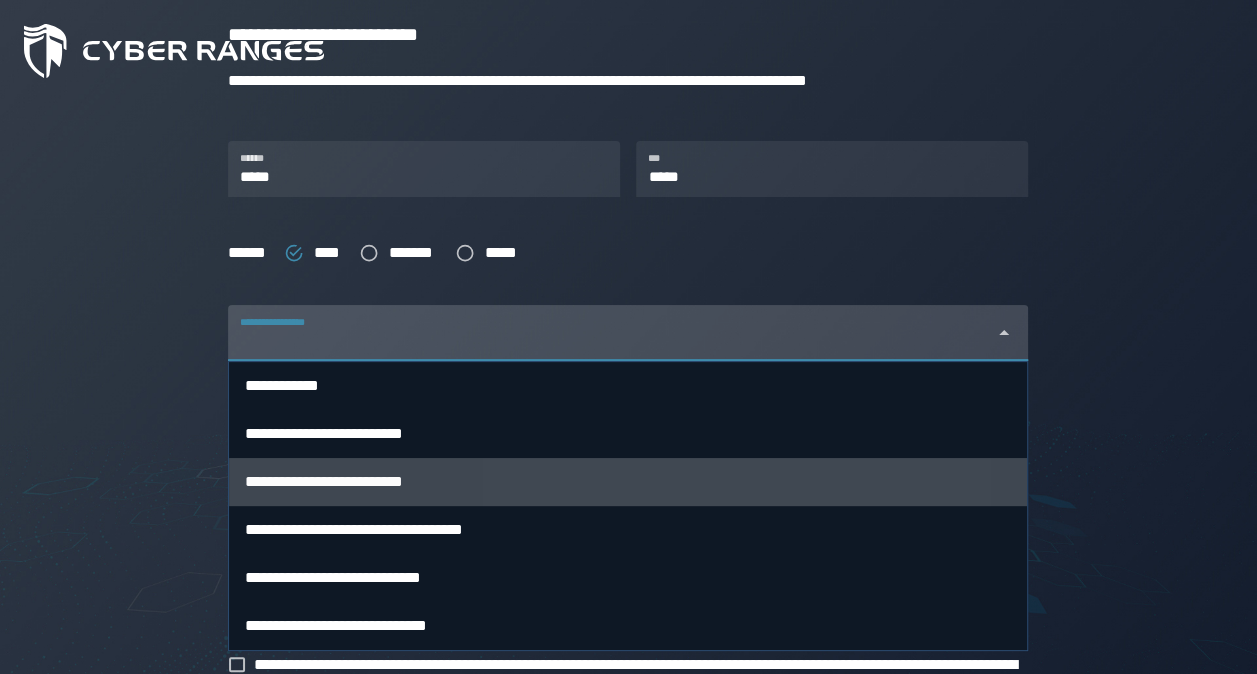 click on "**********" at bounding box center [628, 481] 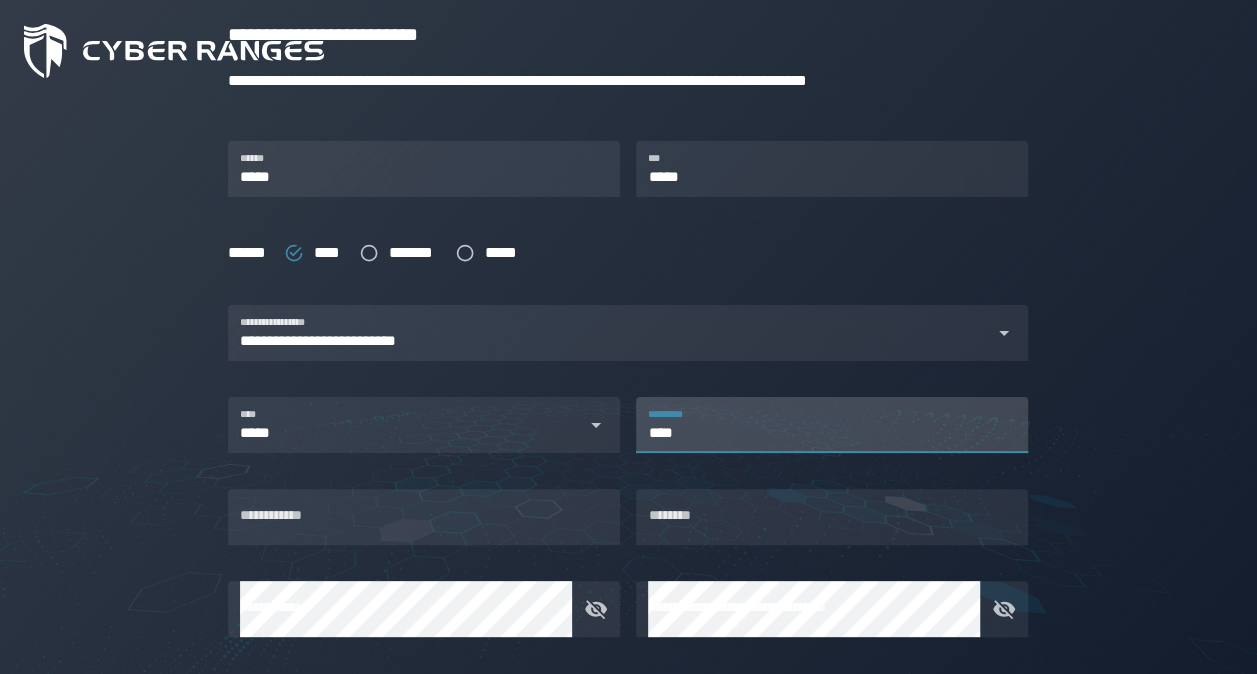 click on "****" at bounding box center (832, 425) 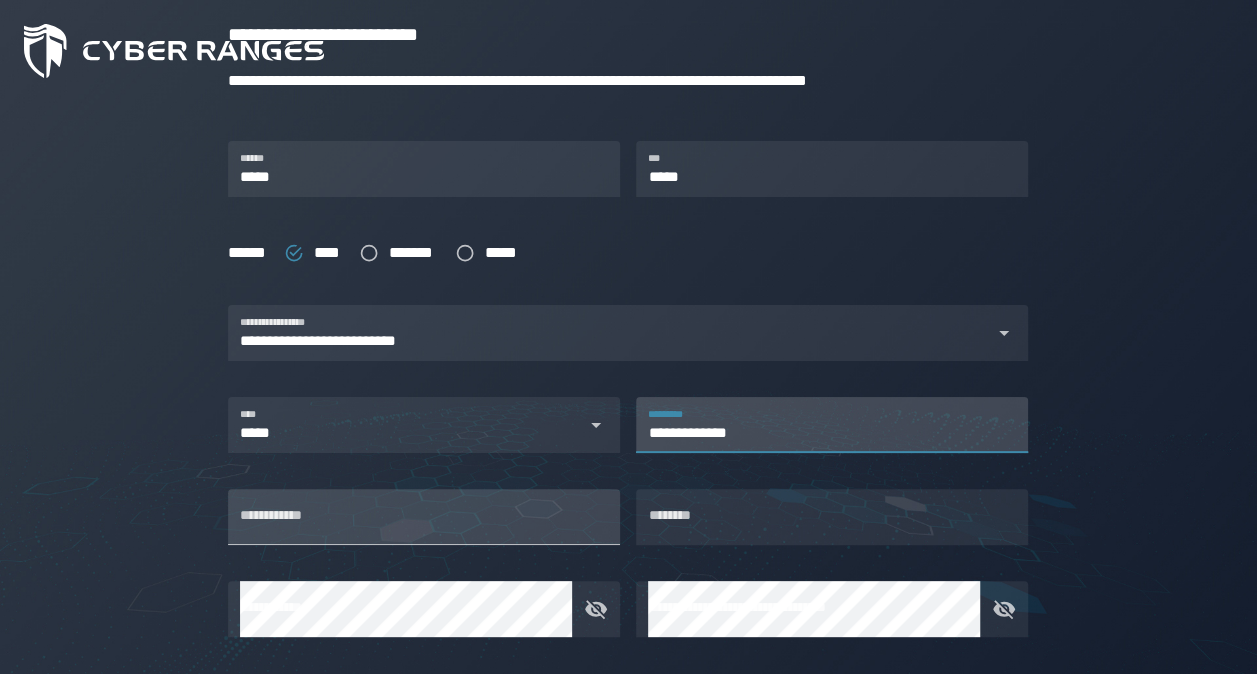 type on "**********" 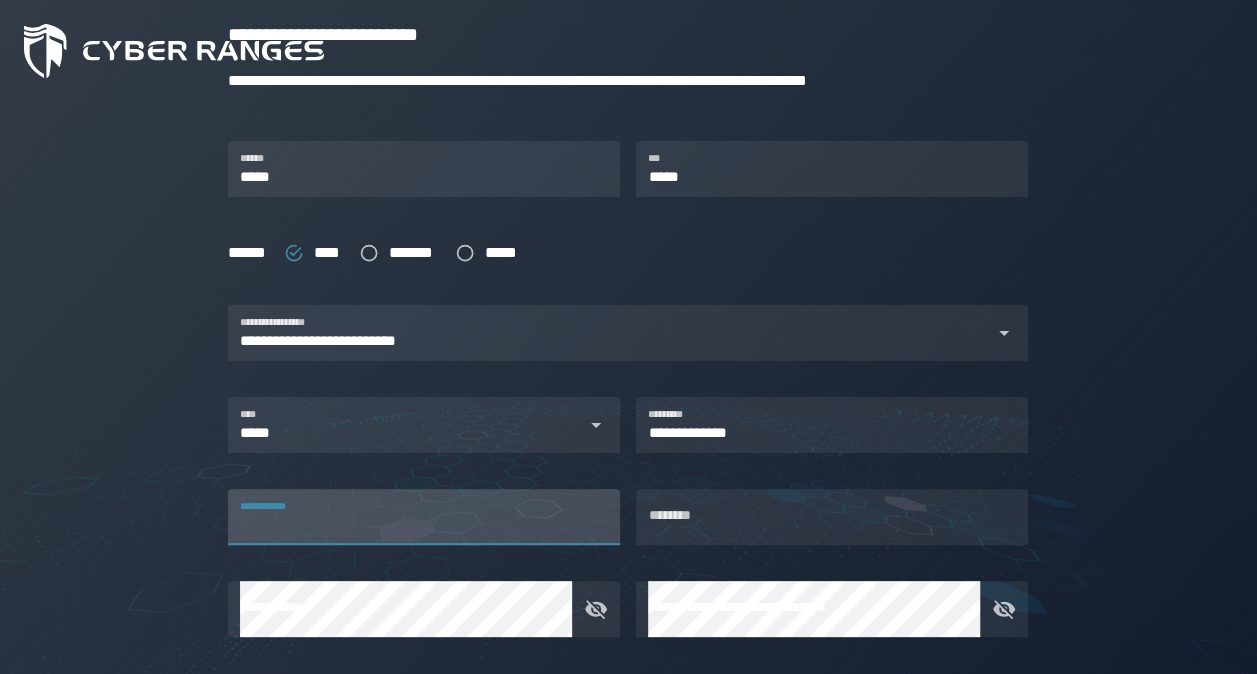 click on "**********" at bounding box center (424, 517) 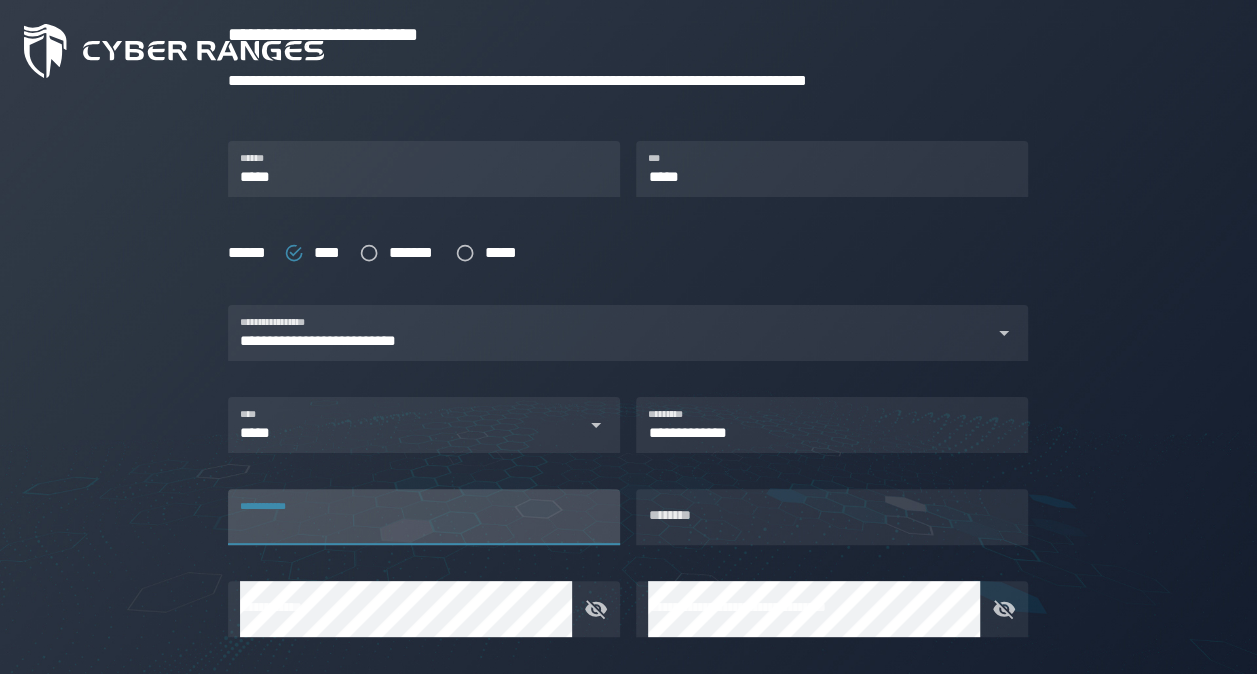 type on "*****" 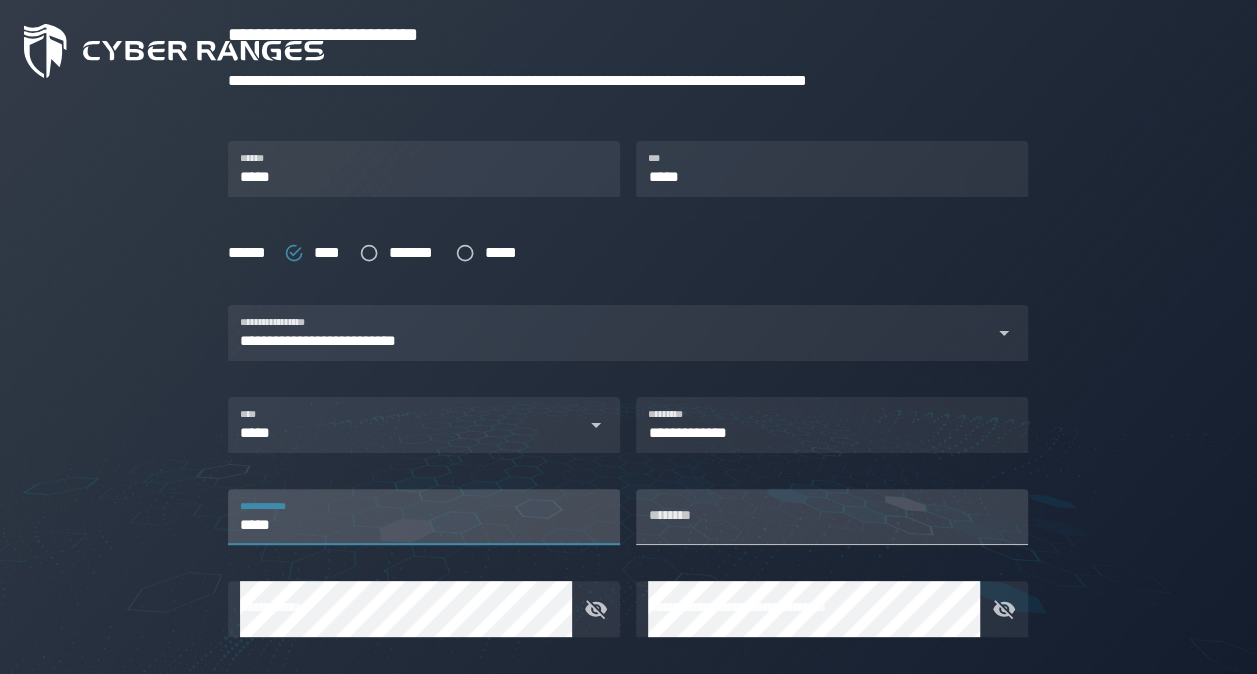 click on "********" at bounding box center (832, 517) 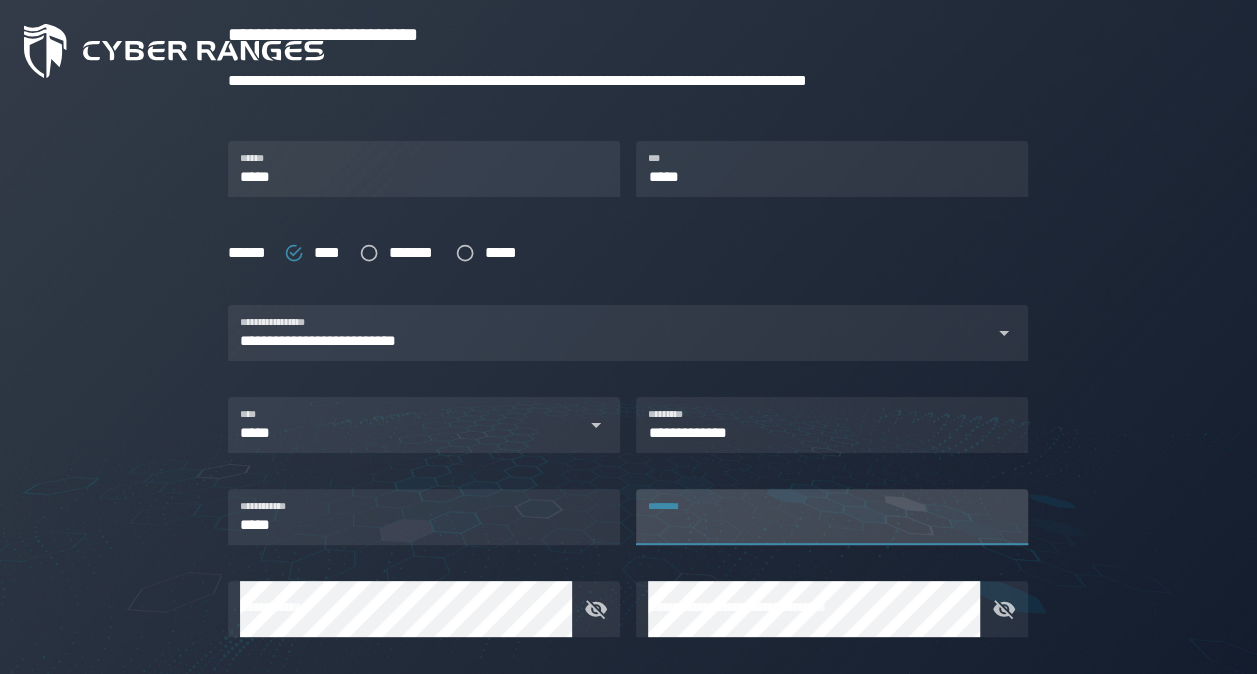 click on "********" at bounding box center (832, 517) 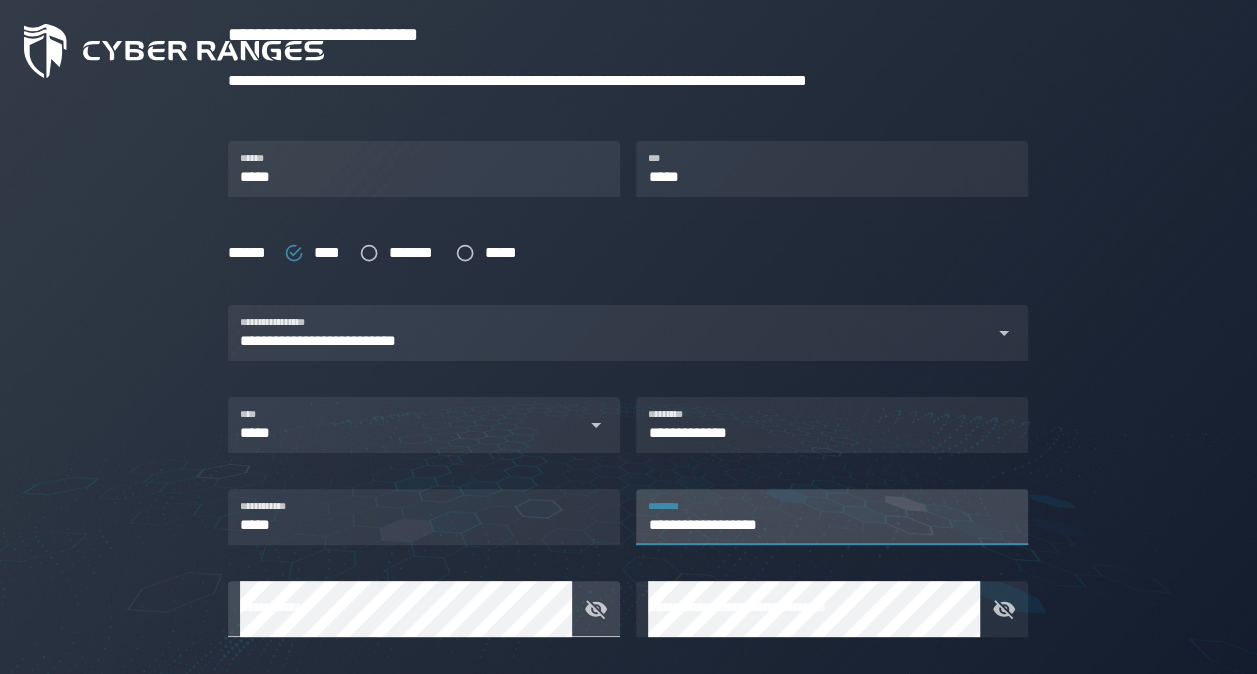type on "**********" 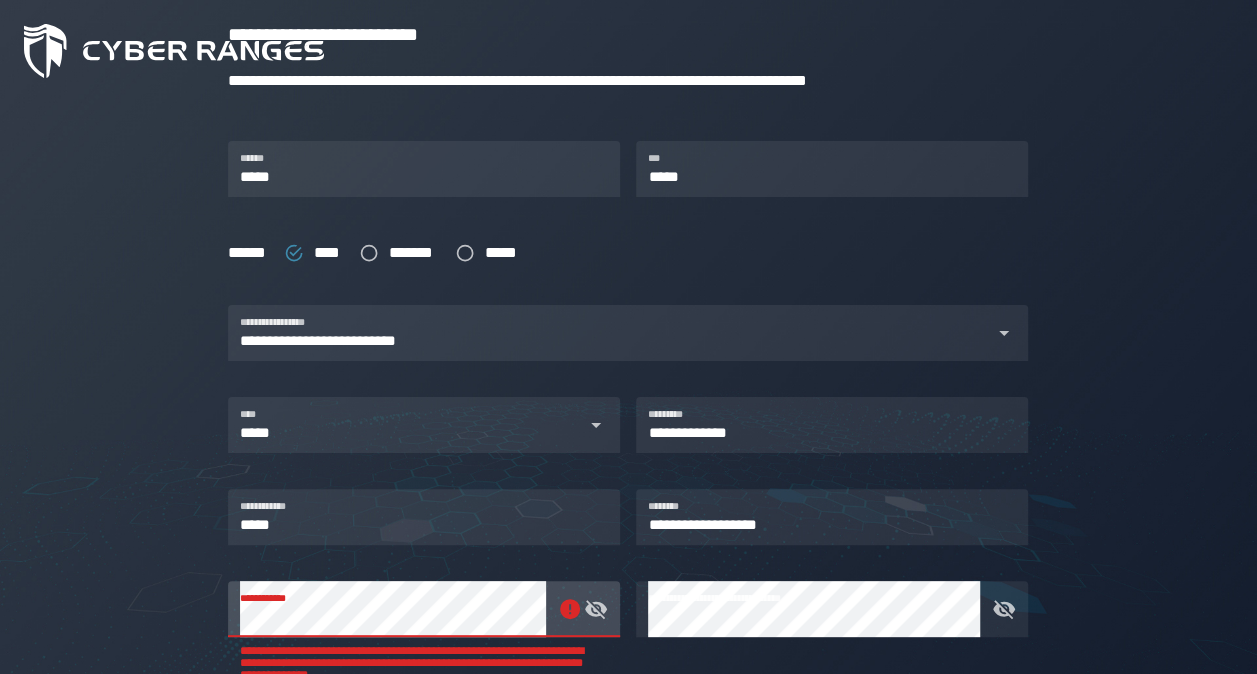 click 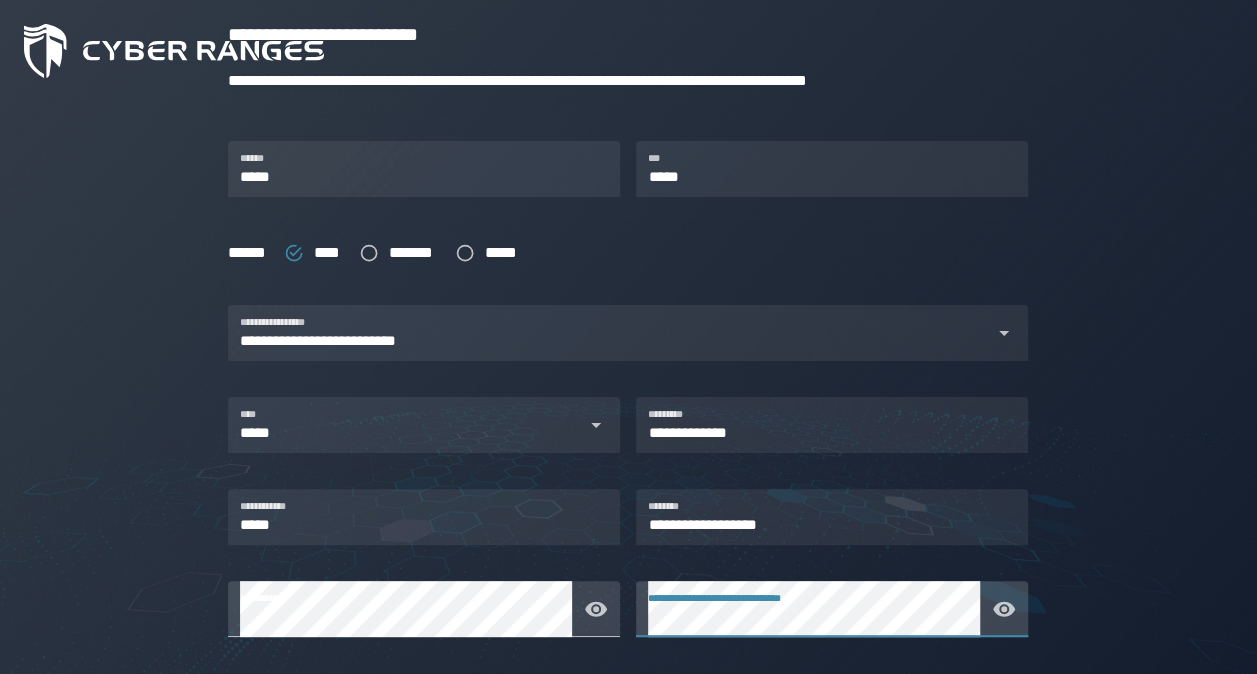 click 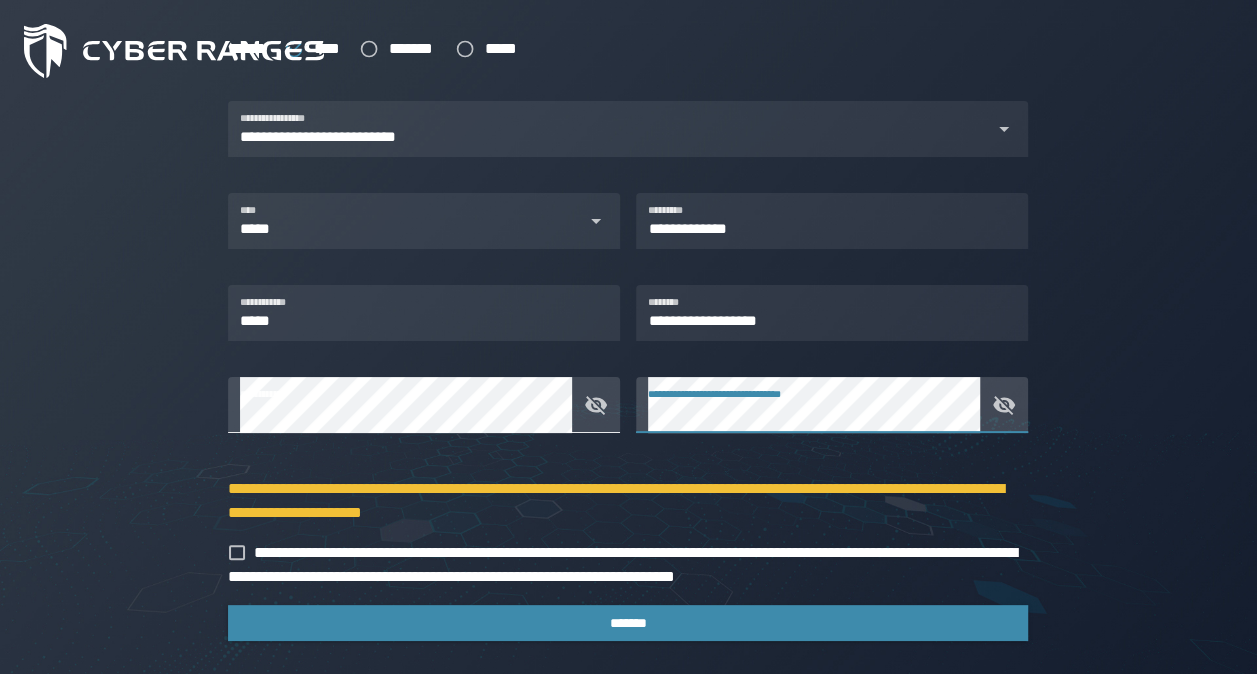 scroll, scrollTop: 554, scrollLeft: 0, axis: vertical 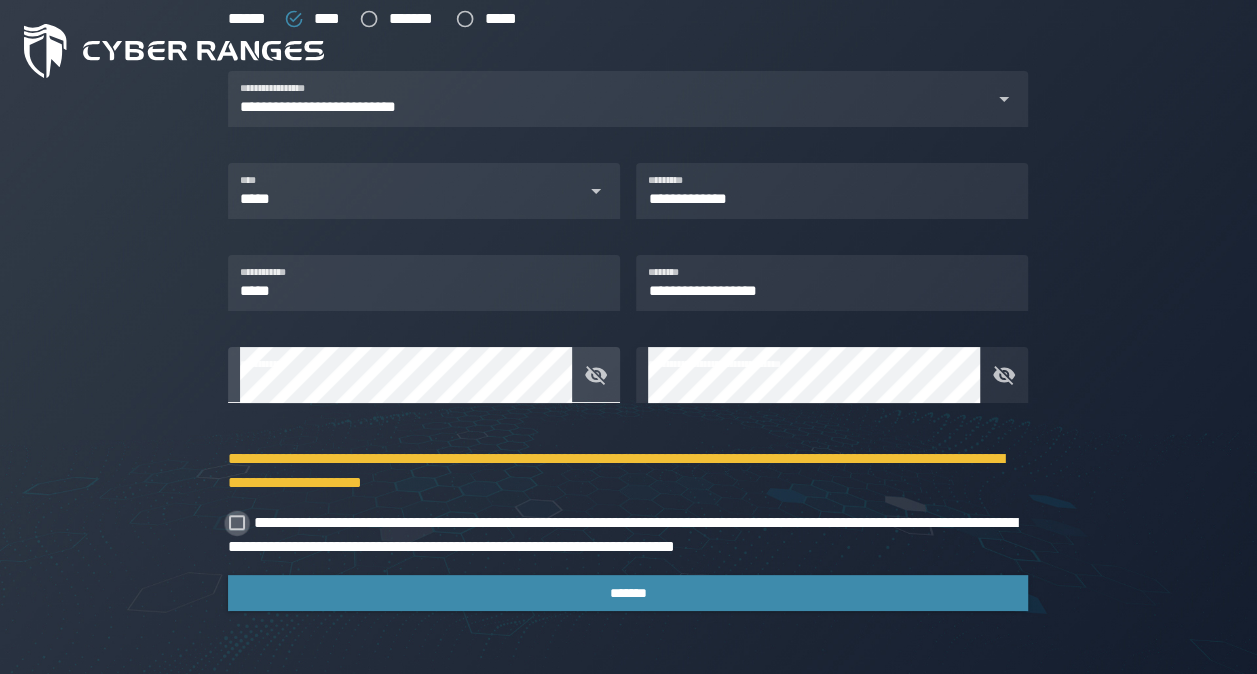 click 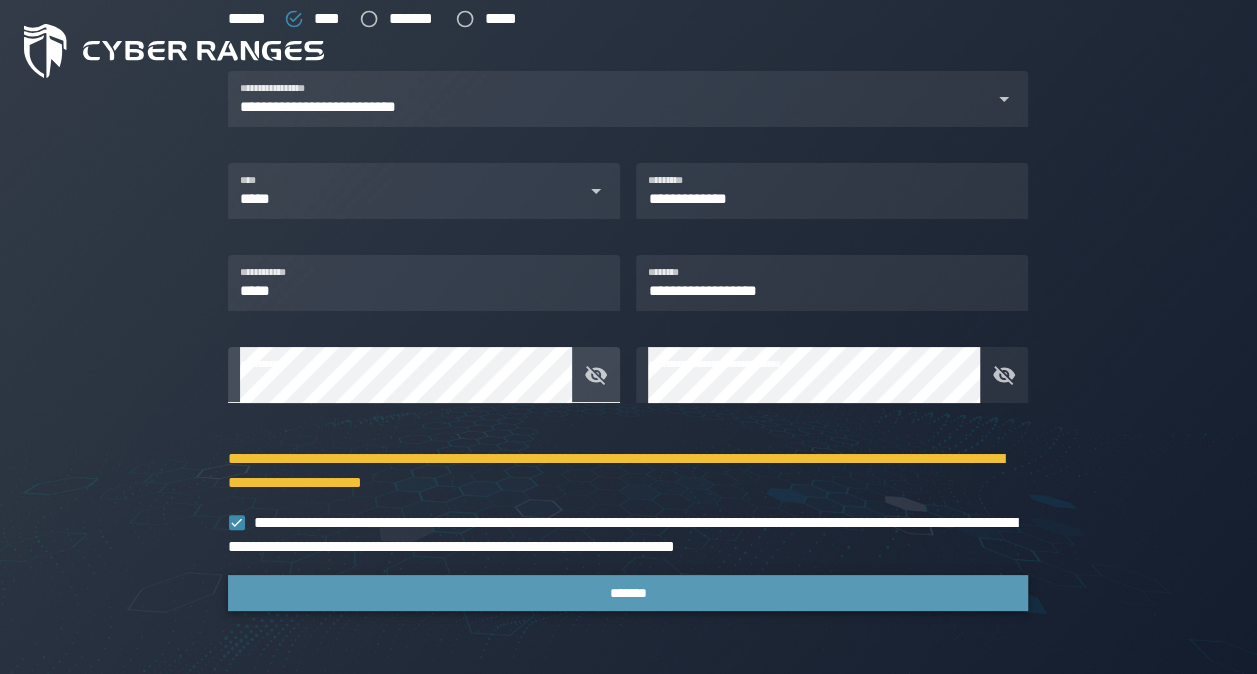 click on "*******" at bounding box center [628, 593] 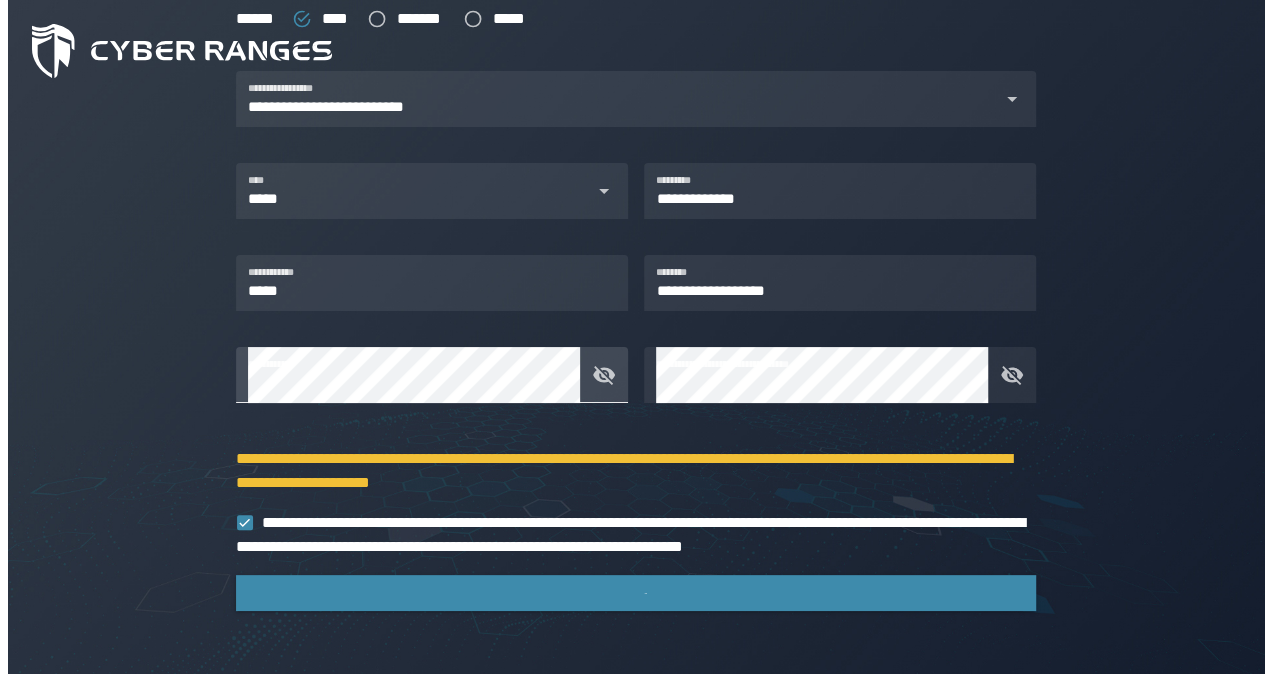 scroll, scrollTop: 0, scrollLeft: 0, axis: both 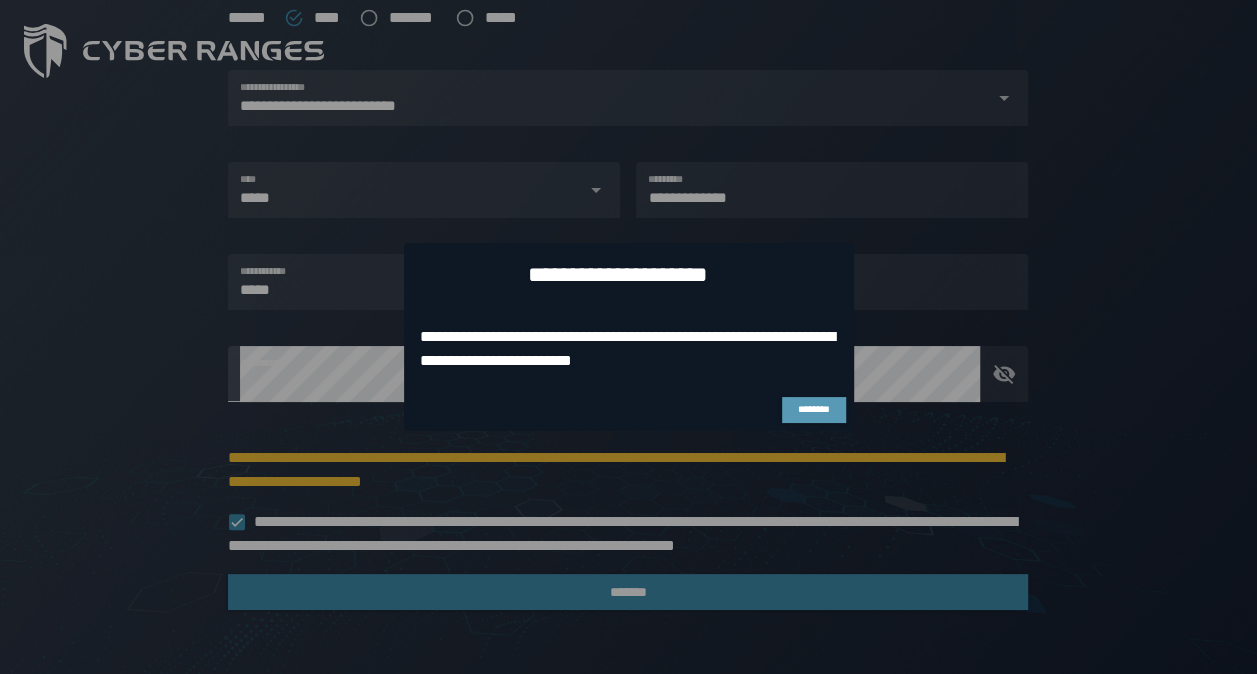 click on "********" at bounding box center (813, 409) 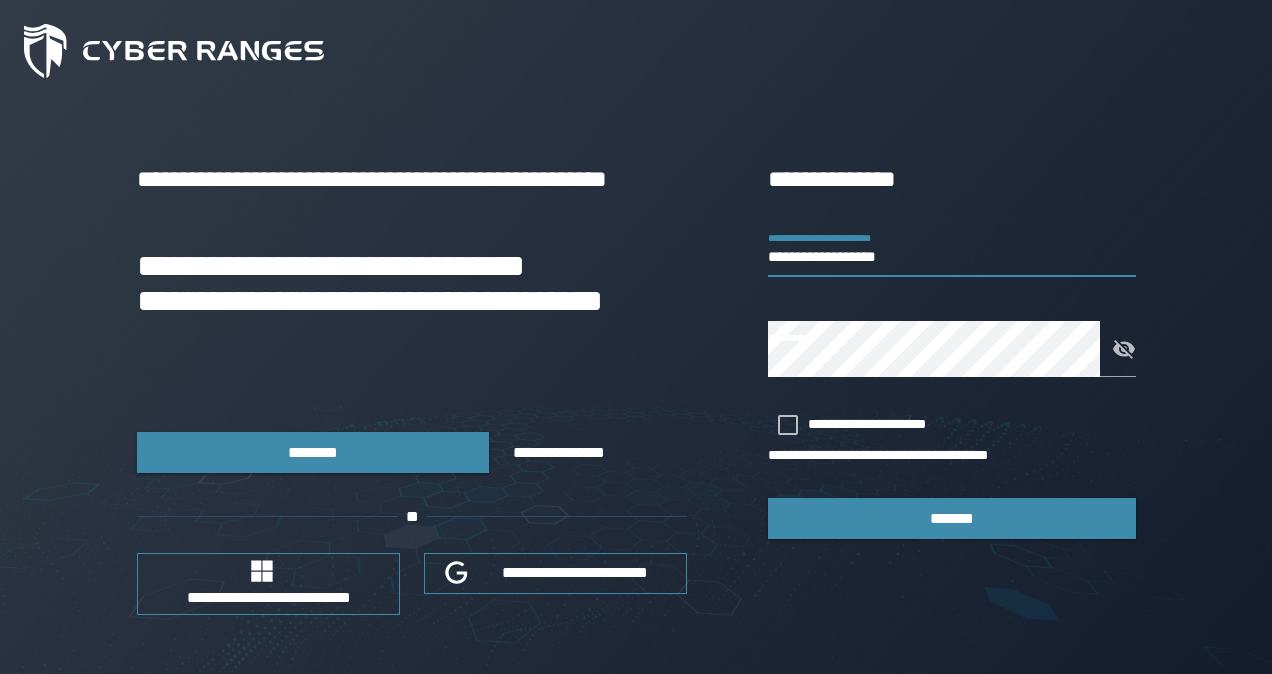 click on "**********" at bounding box center (952, 249) 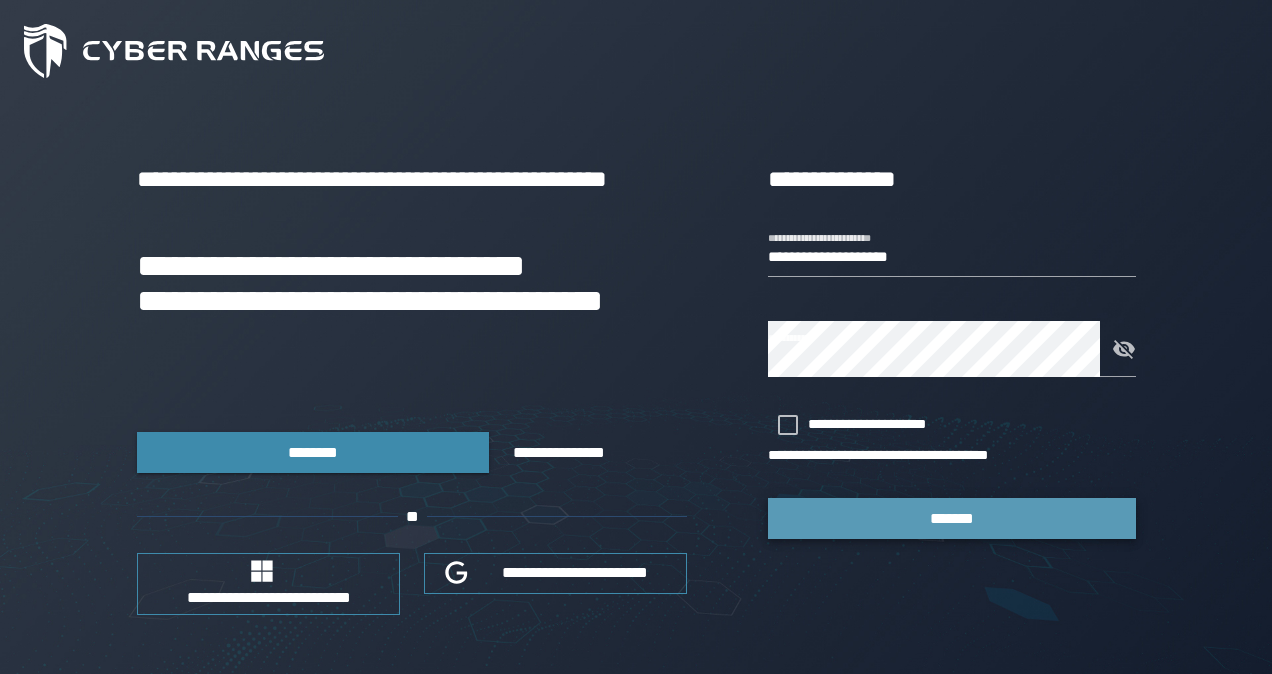 click on "*******" at bounding box center [952, 518] 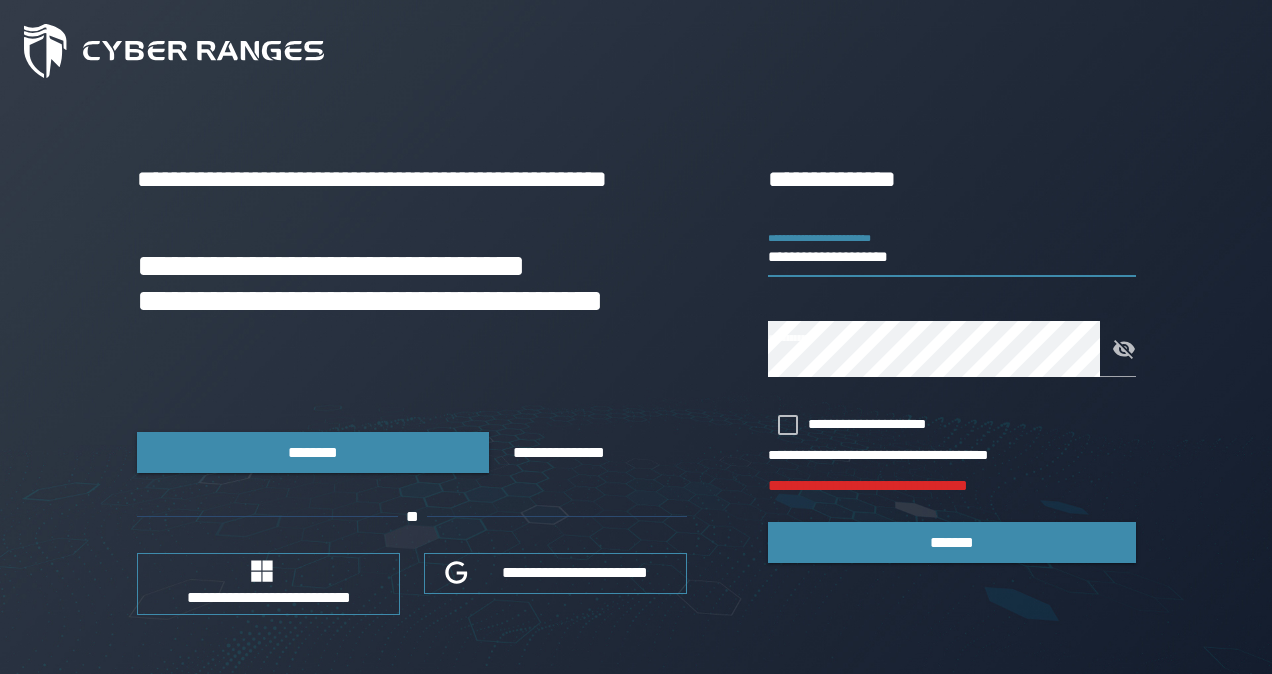 click on "**********" at bounding box center [952, 249] 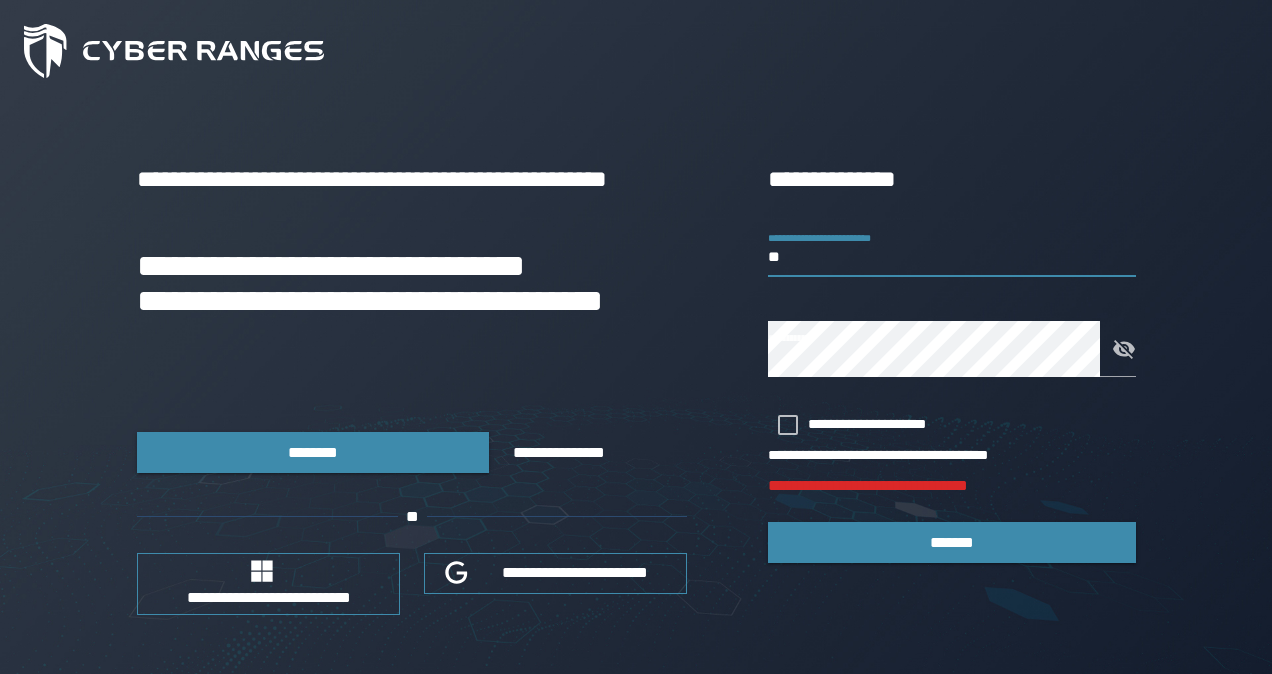 type on "*" 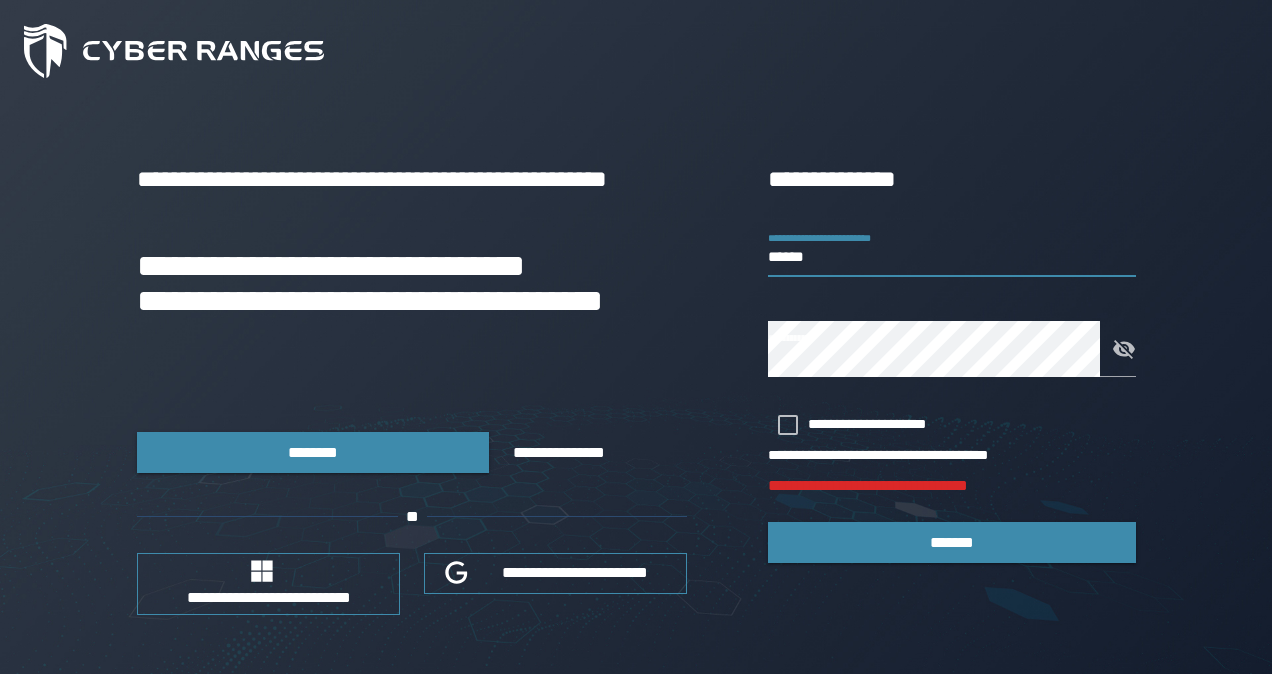 type on "******" 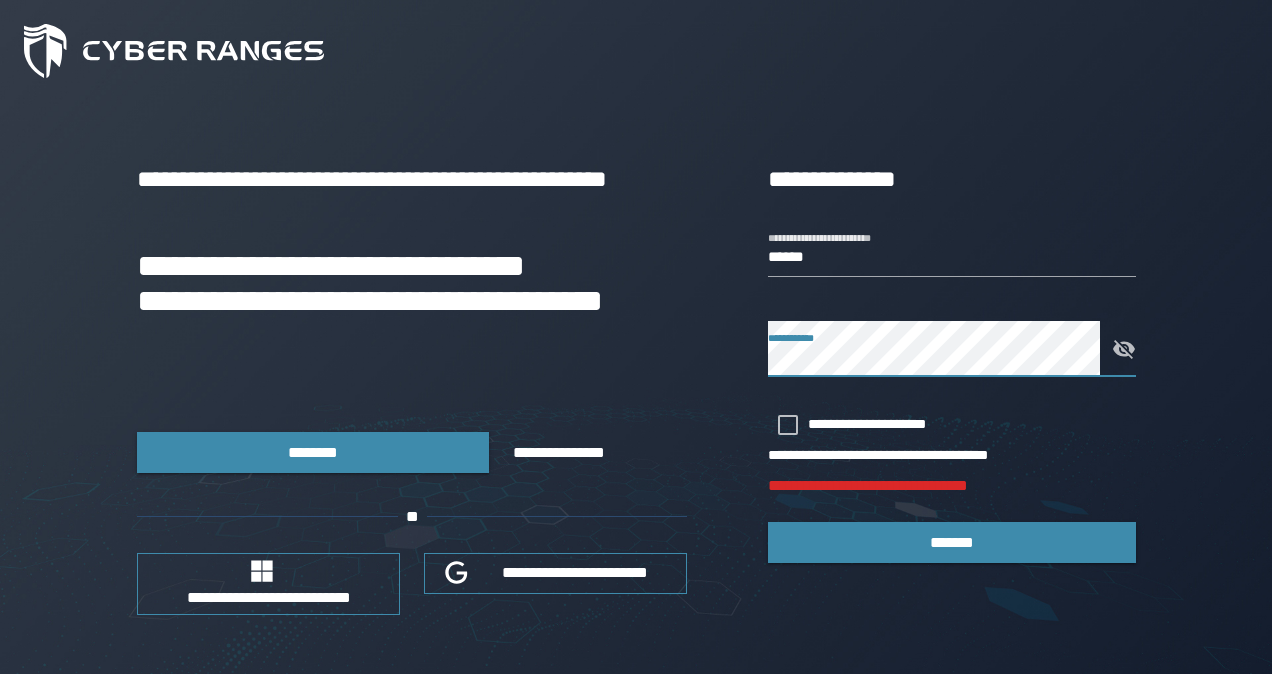 click 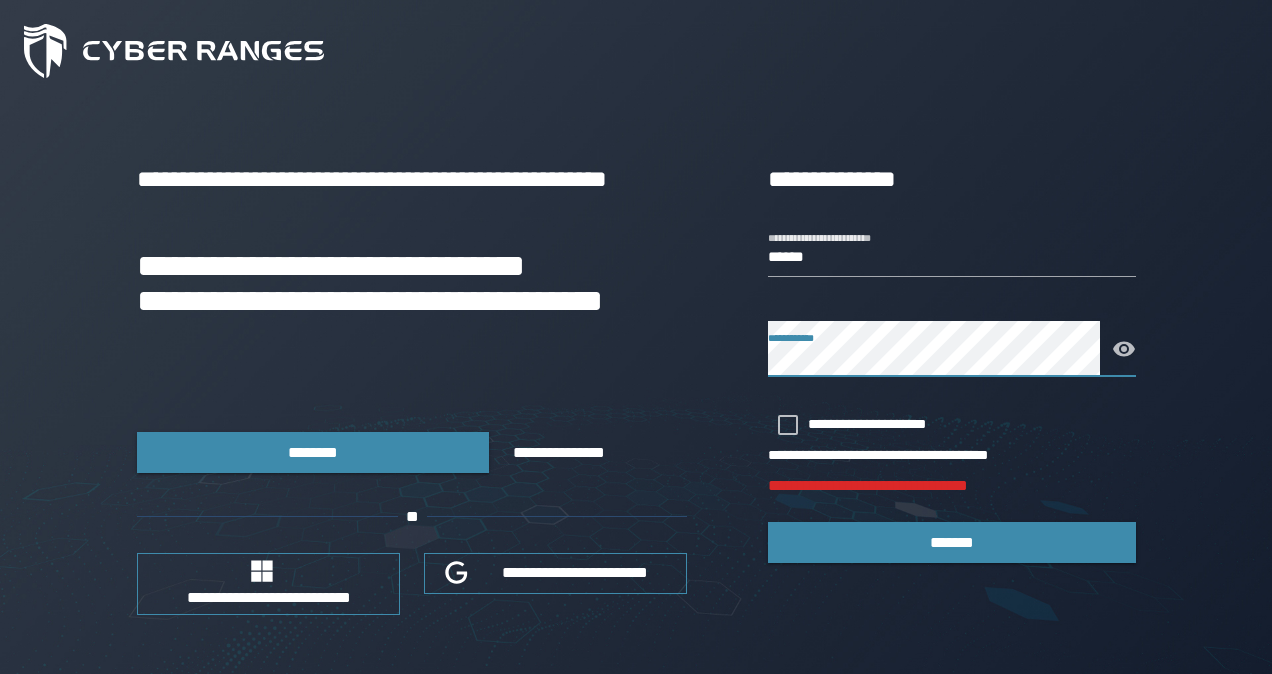 click 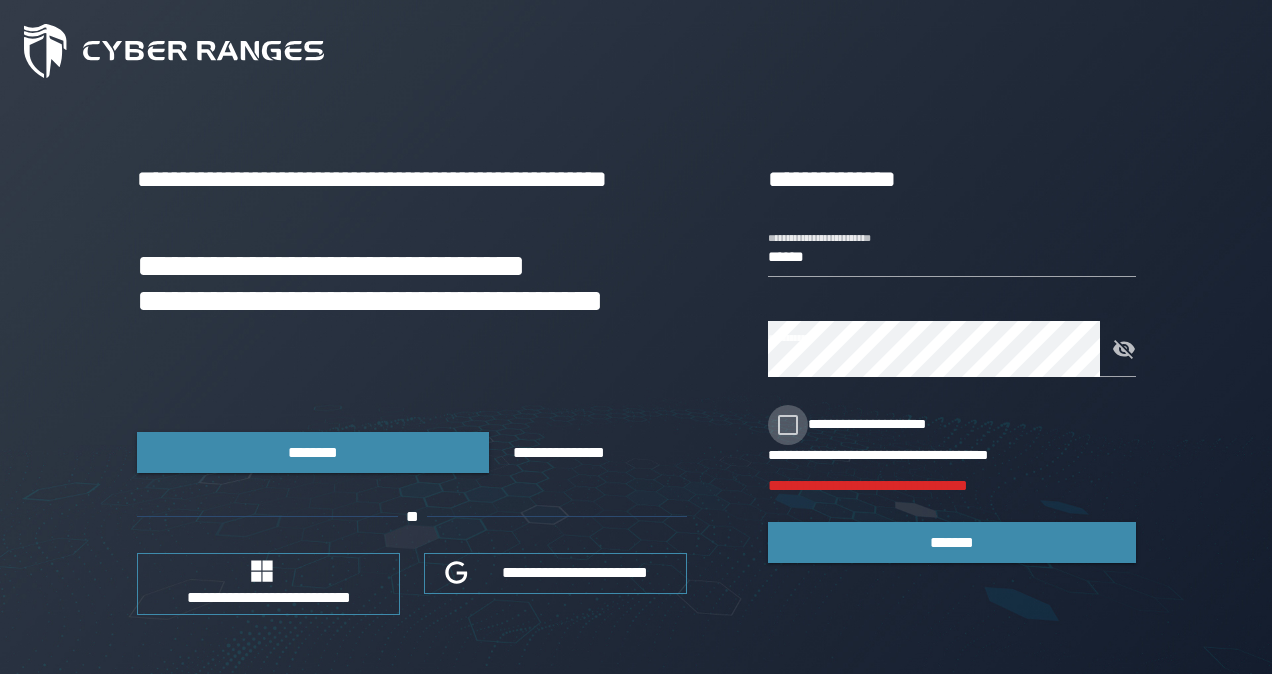 click 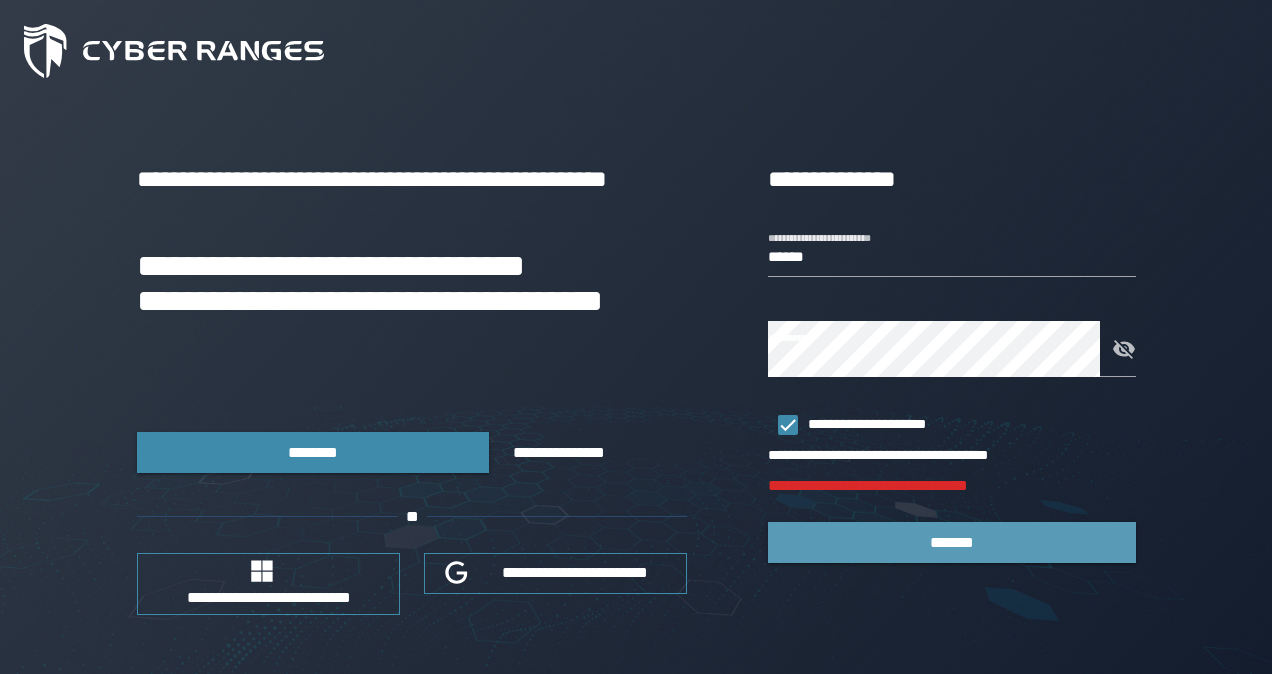 click on "*******" at bounding box center [952, 542] 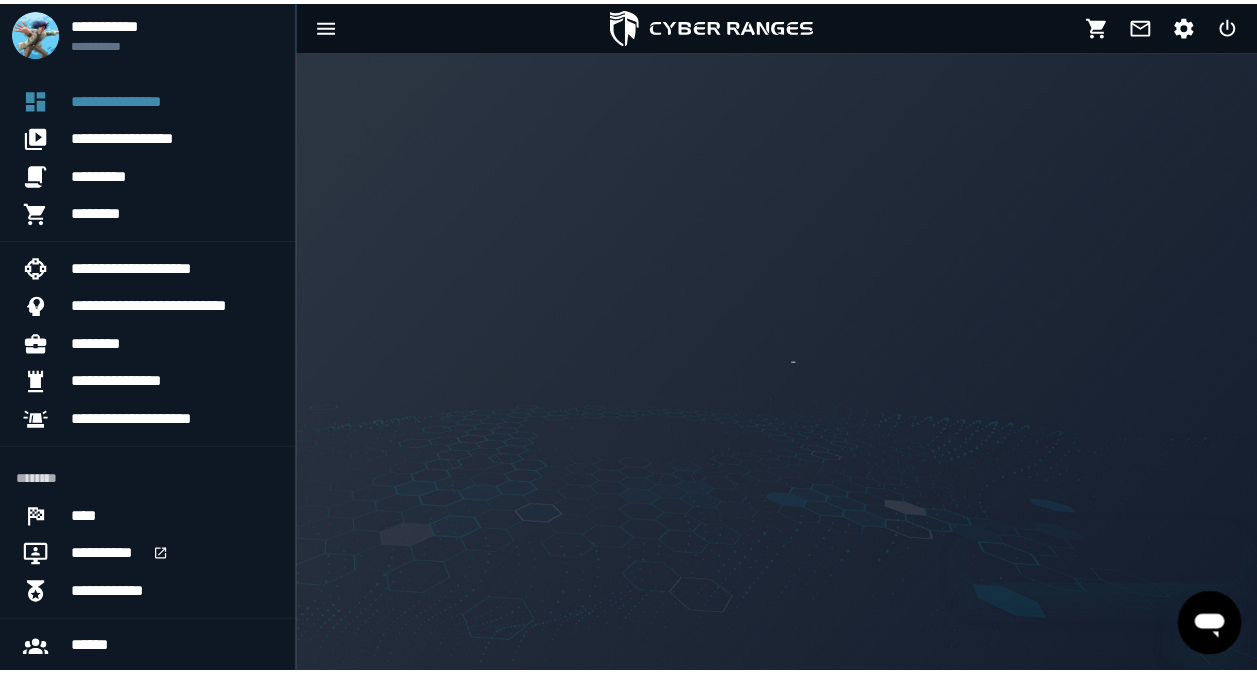 scroll, scrollTop: 0, scrollLeft: 0, axis: both 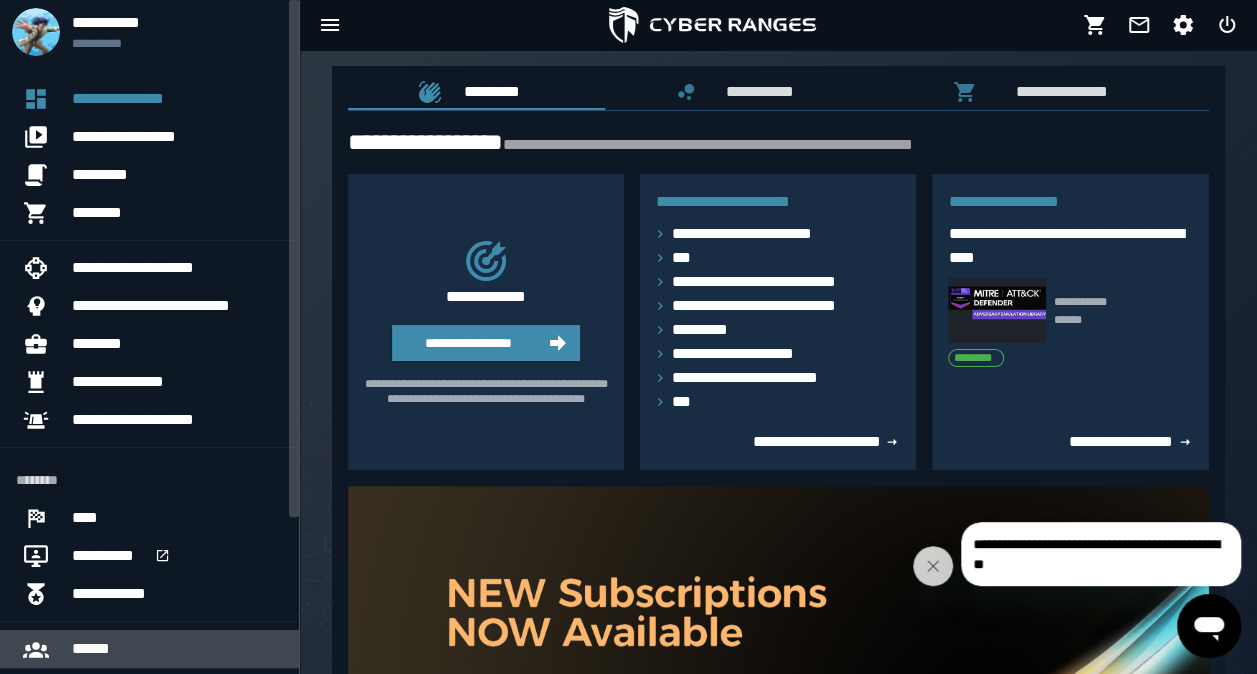 click on "******" at bounding box center [96, 649] 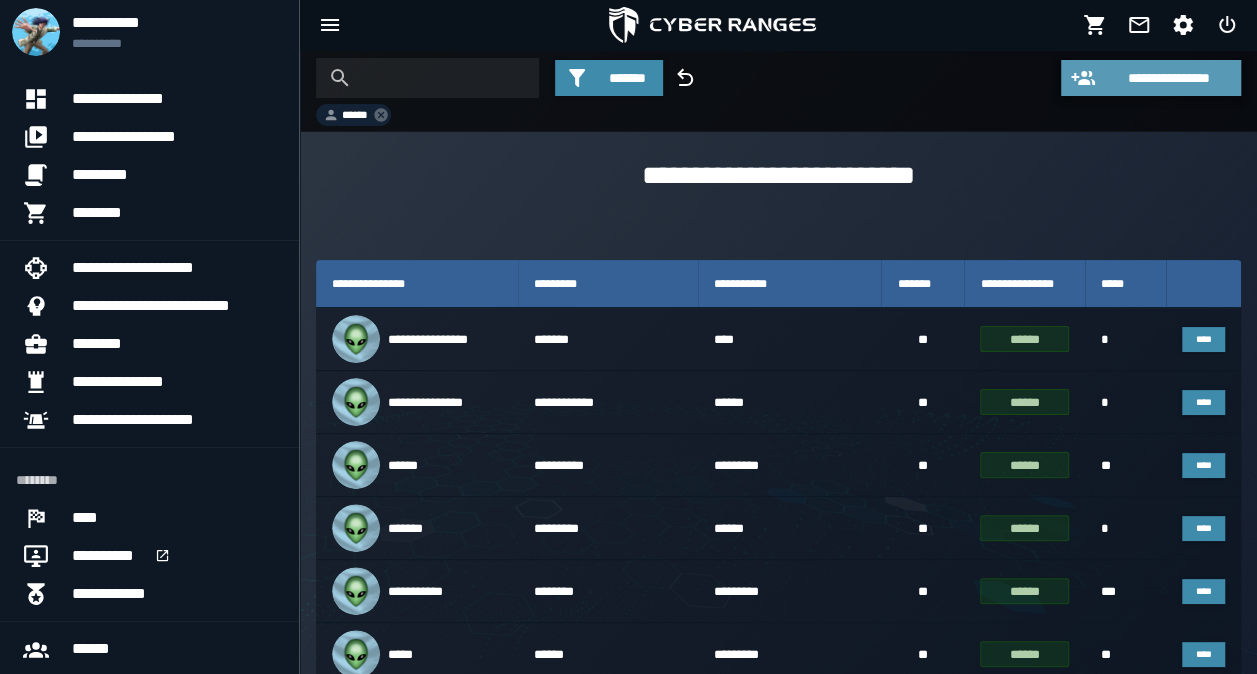 click on "**********" at bounding box center [1169, 78] 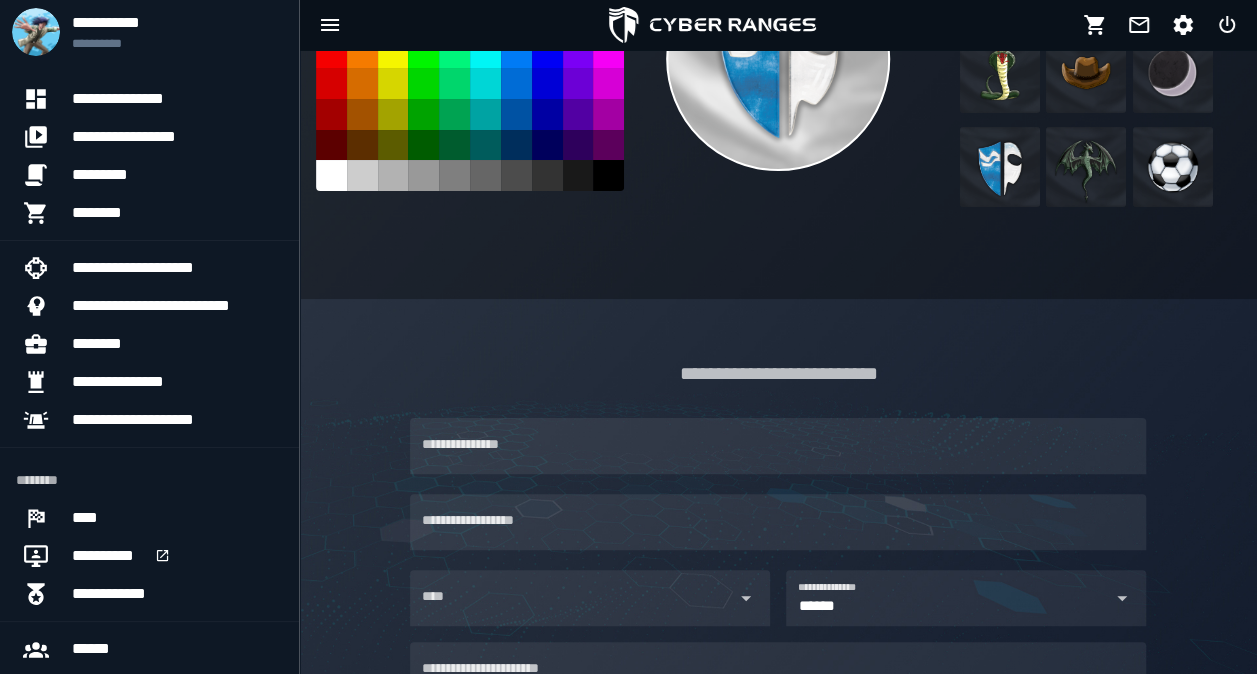 scroll, scrollTop: 314, scrollLeft: 0, axis: vertical 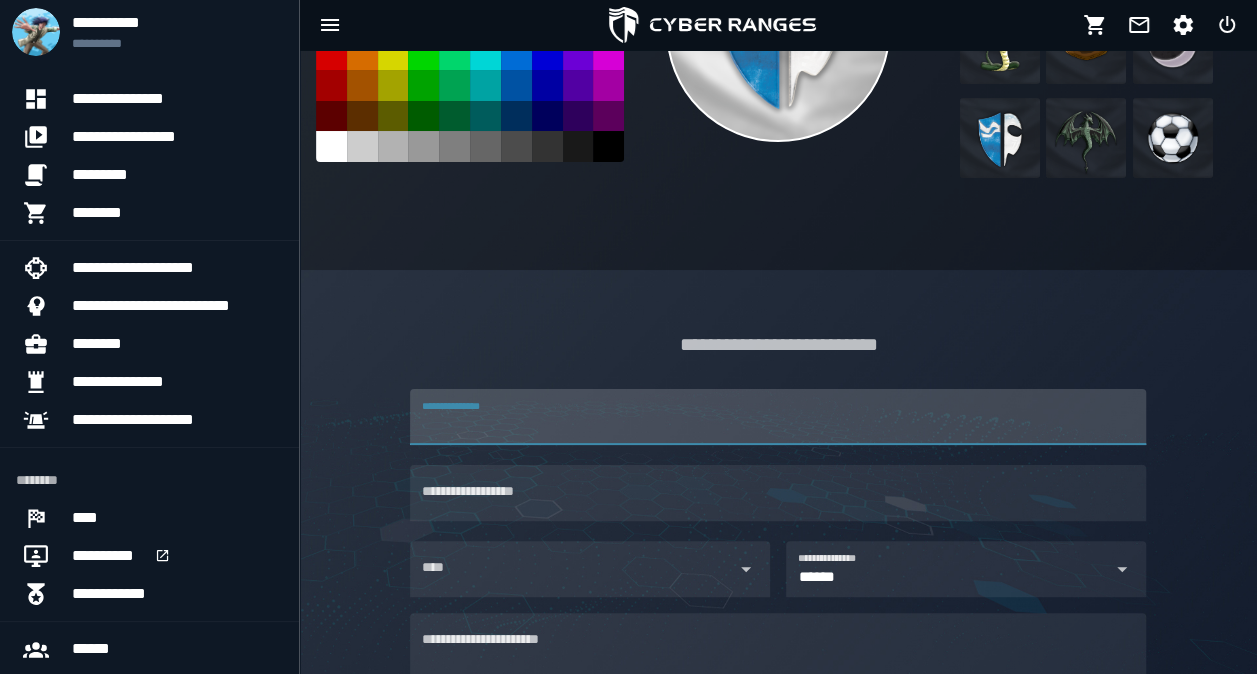 click on "**********" at bounding box center (778, 417) 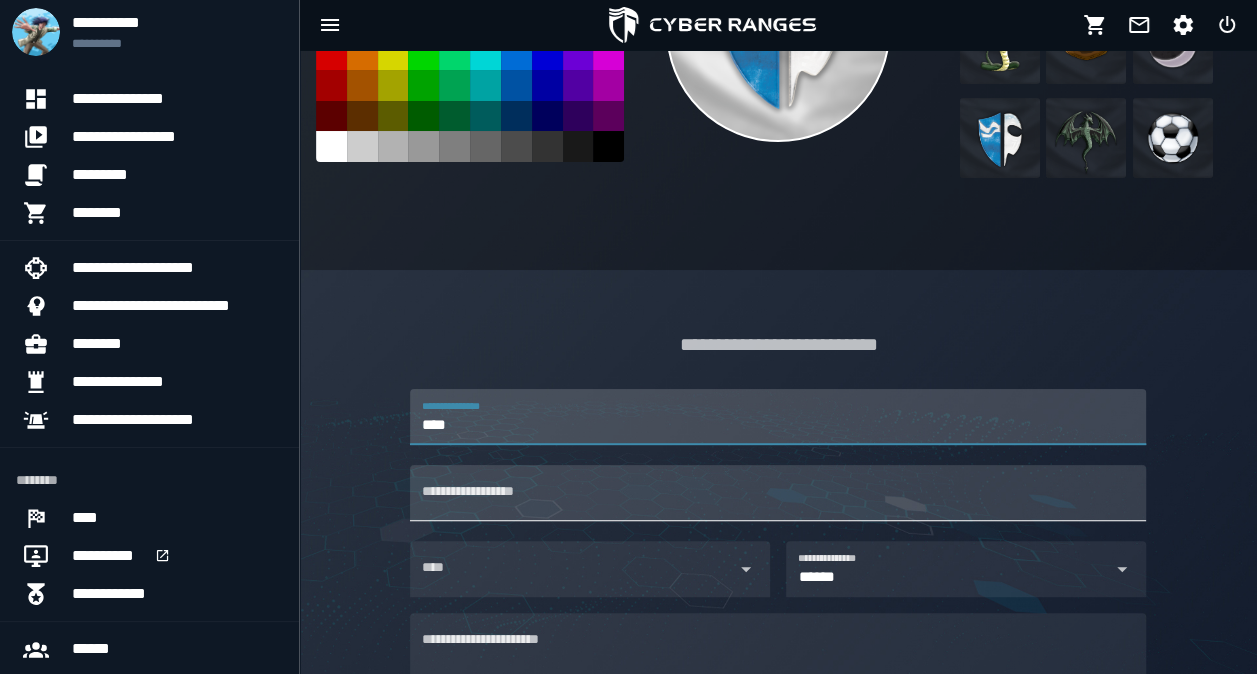 type on "****" 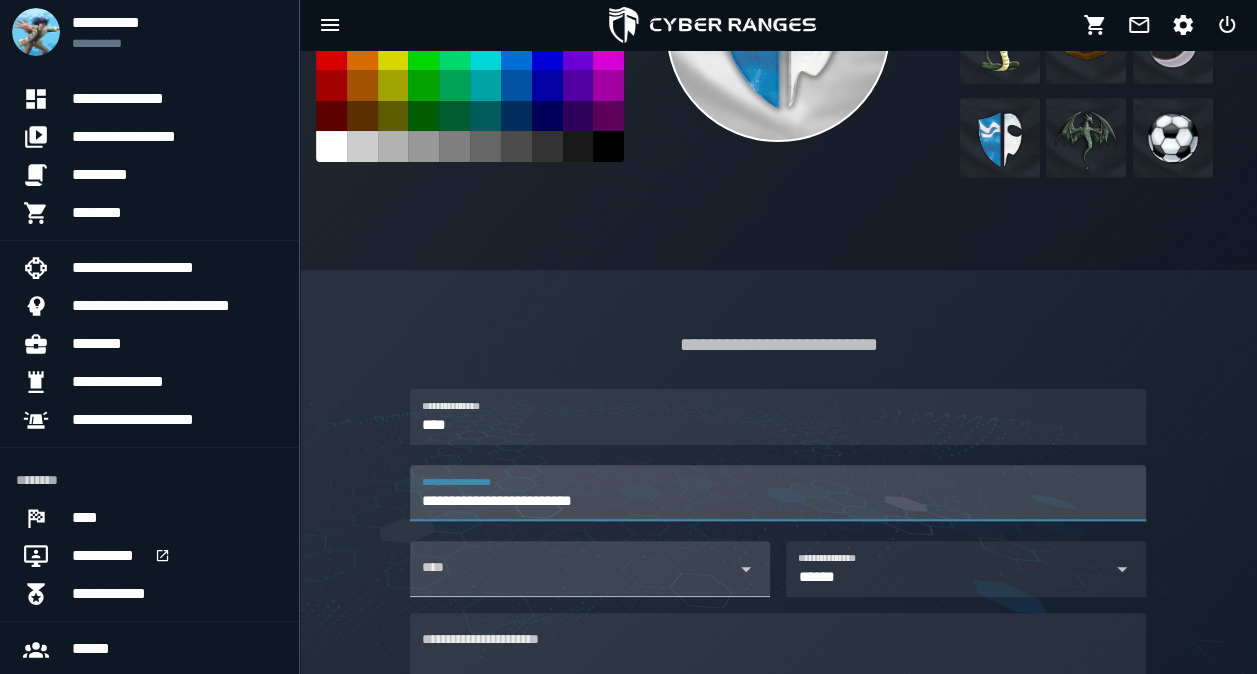 type on "**********" 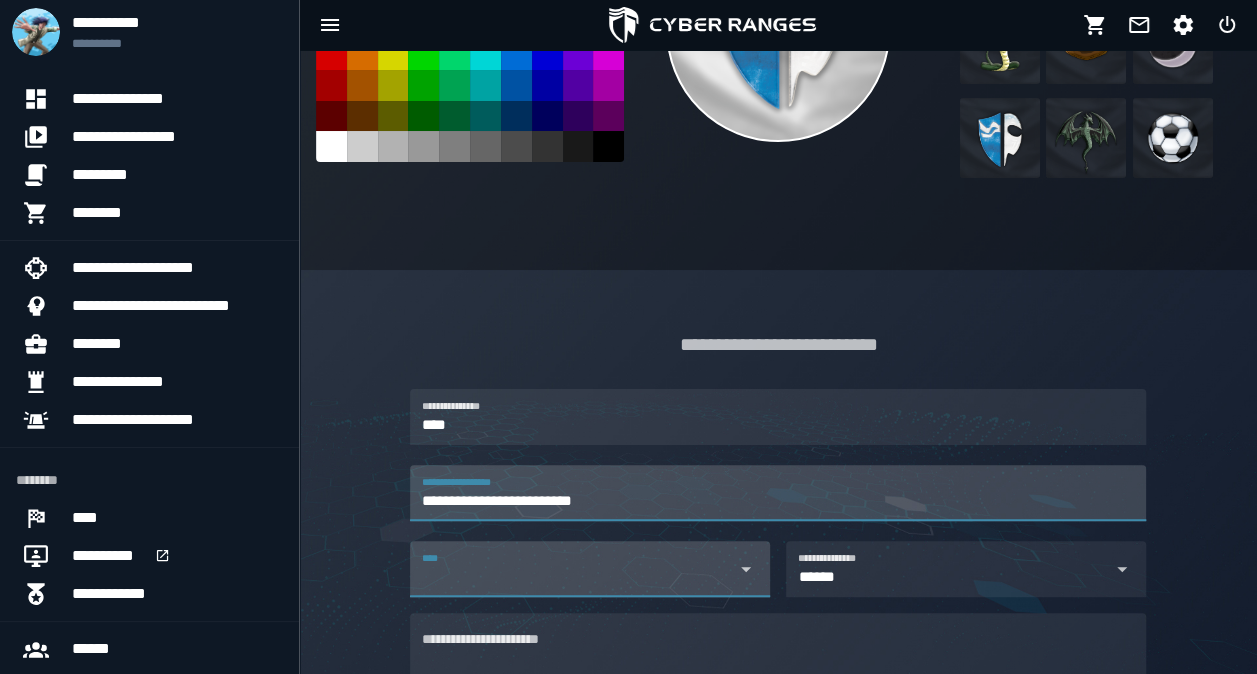 click at bounding box center [740, 569] 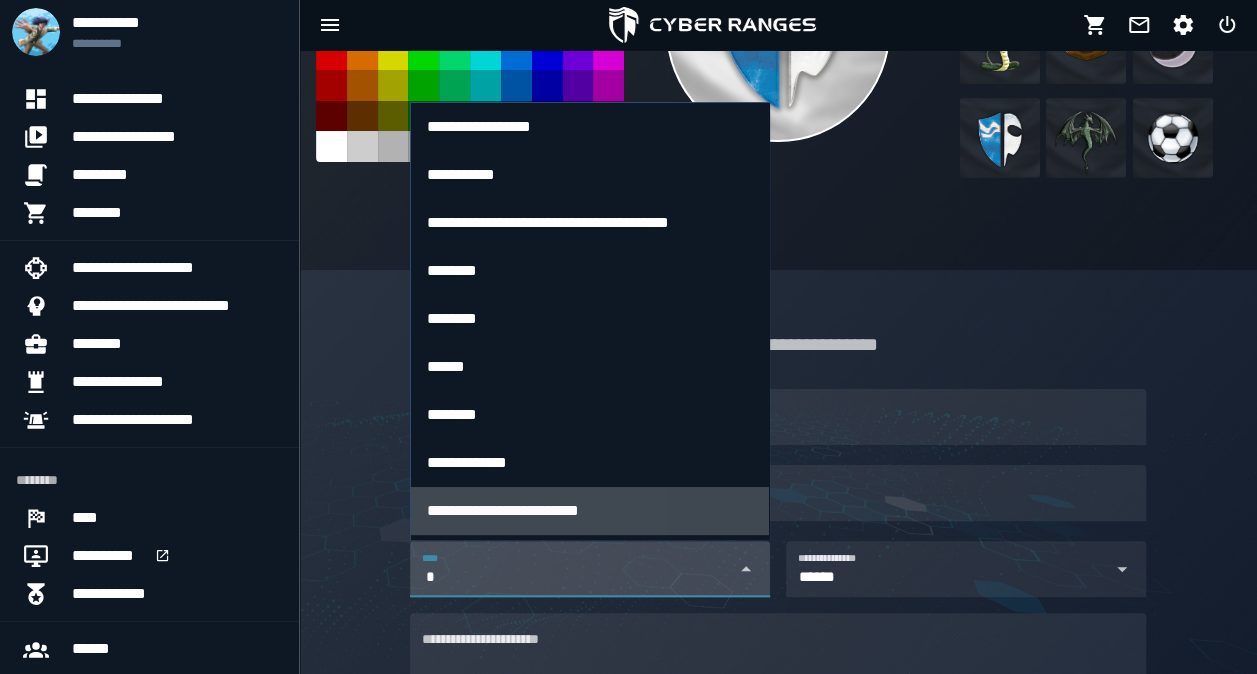 type on "*" 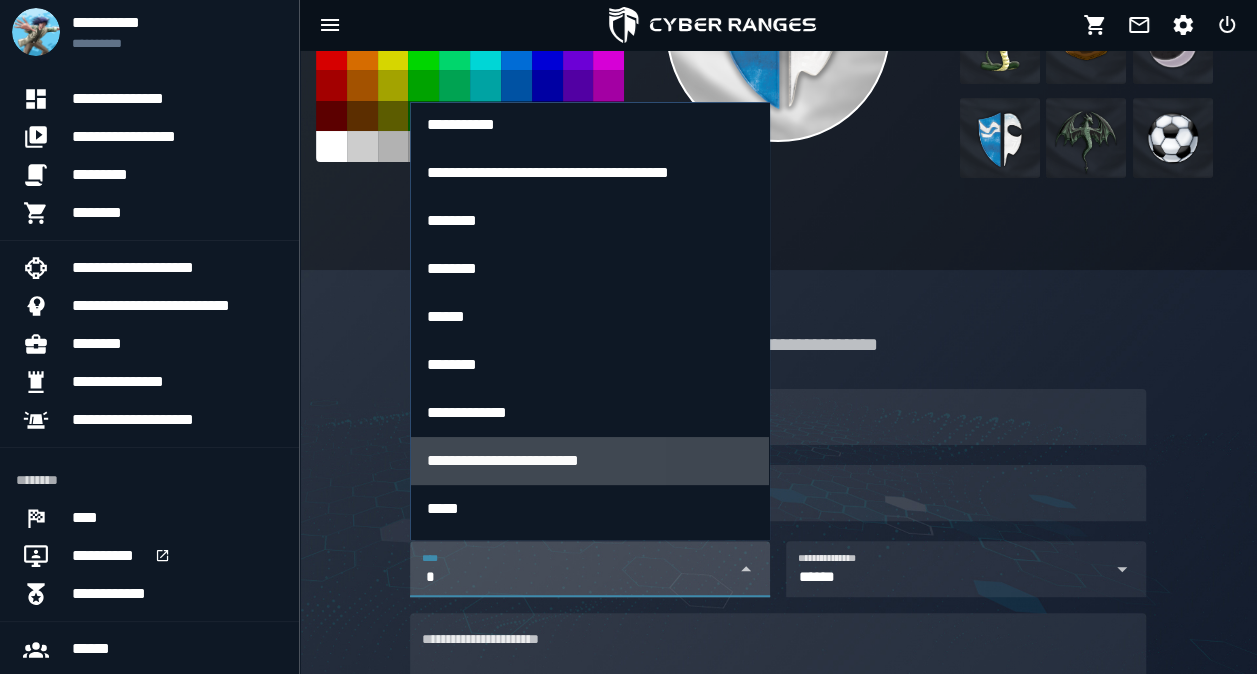 scroll, scrollTop: 80, scrollLeft: 0, axis: vertical 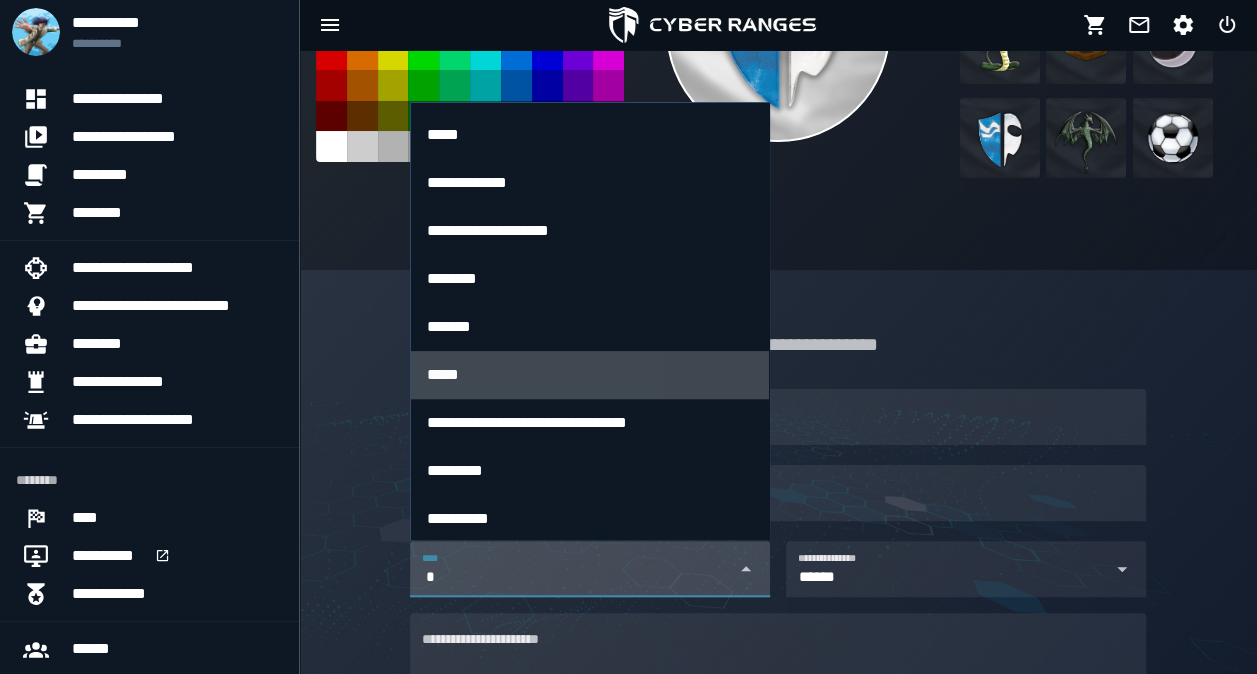 click on "*****" at bounding box center [443, 374] 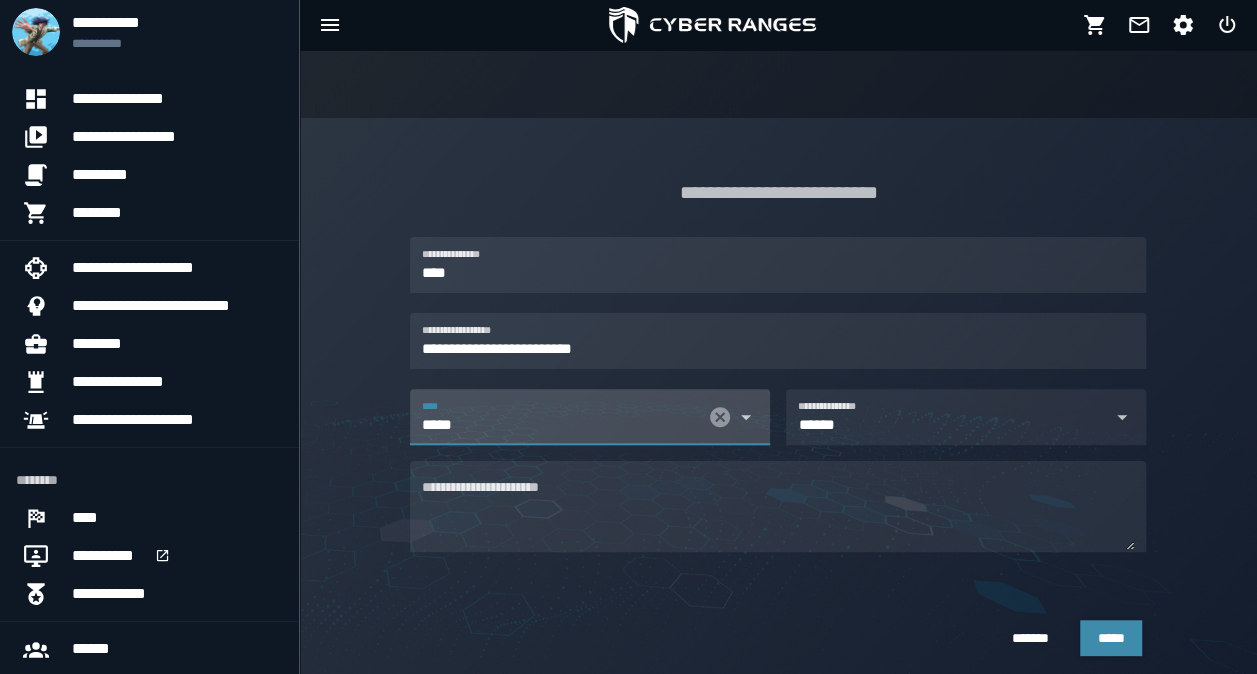 scroll, scrollTop: 472, scrollLeft: 0, axis: vertical 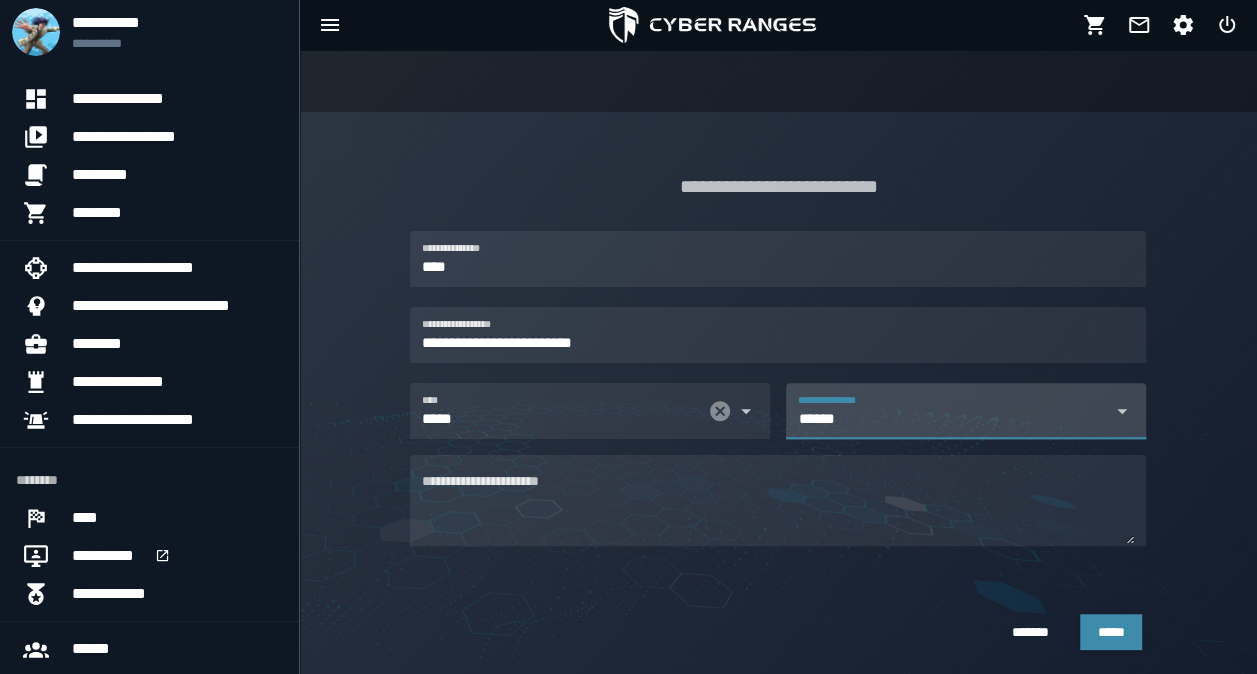 click 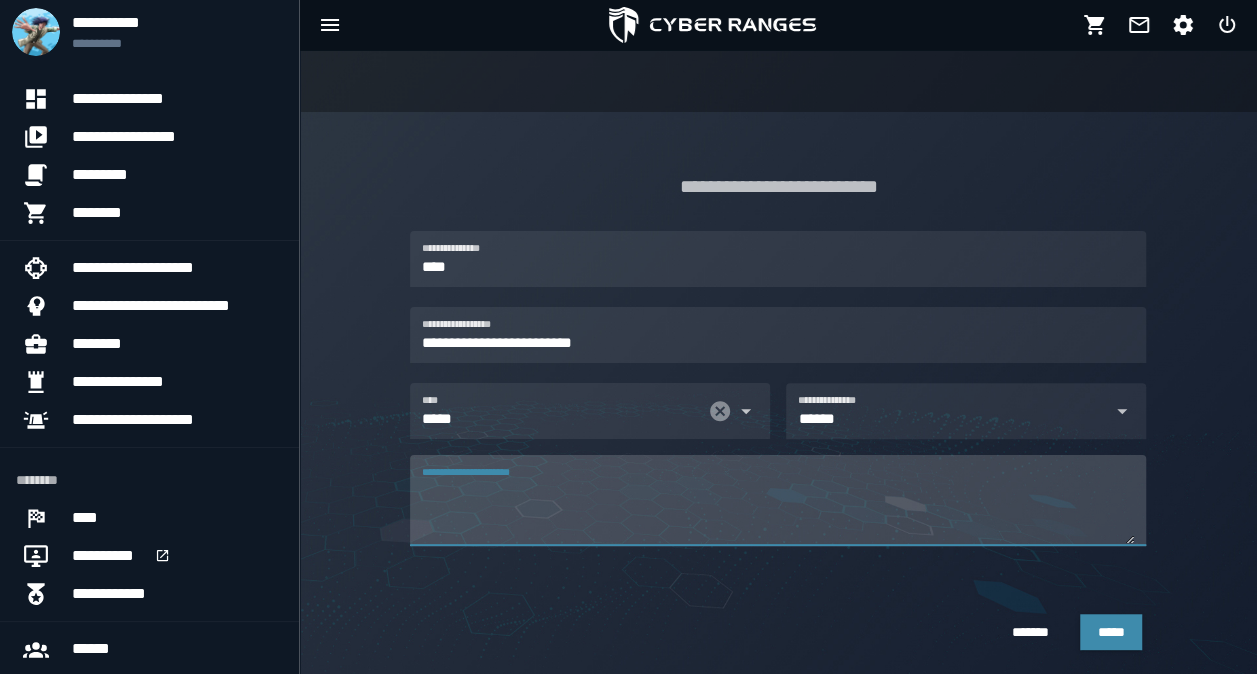click on "**********" at bounding box center [778, 512] 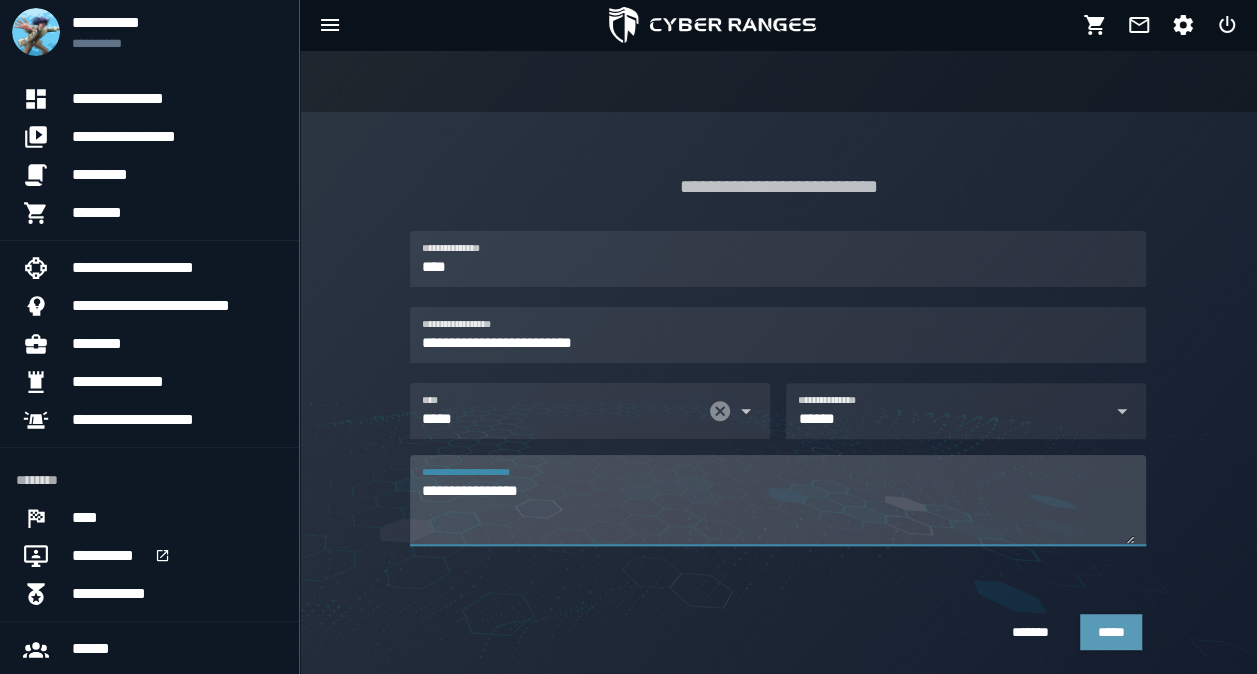 type on "**********" 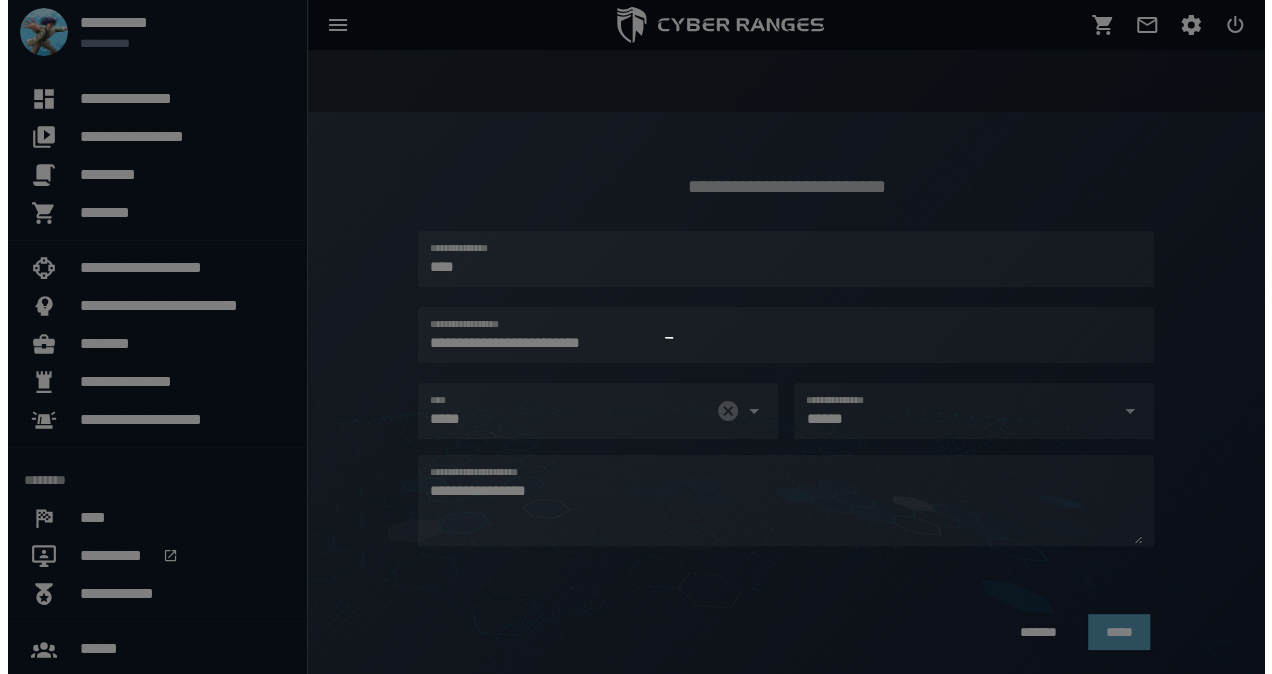 scroll, scrollTop: 0, scrollLeft: 0, axis: both 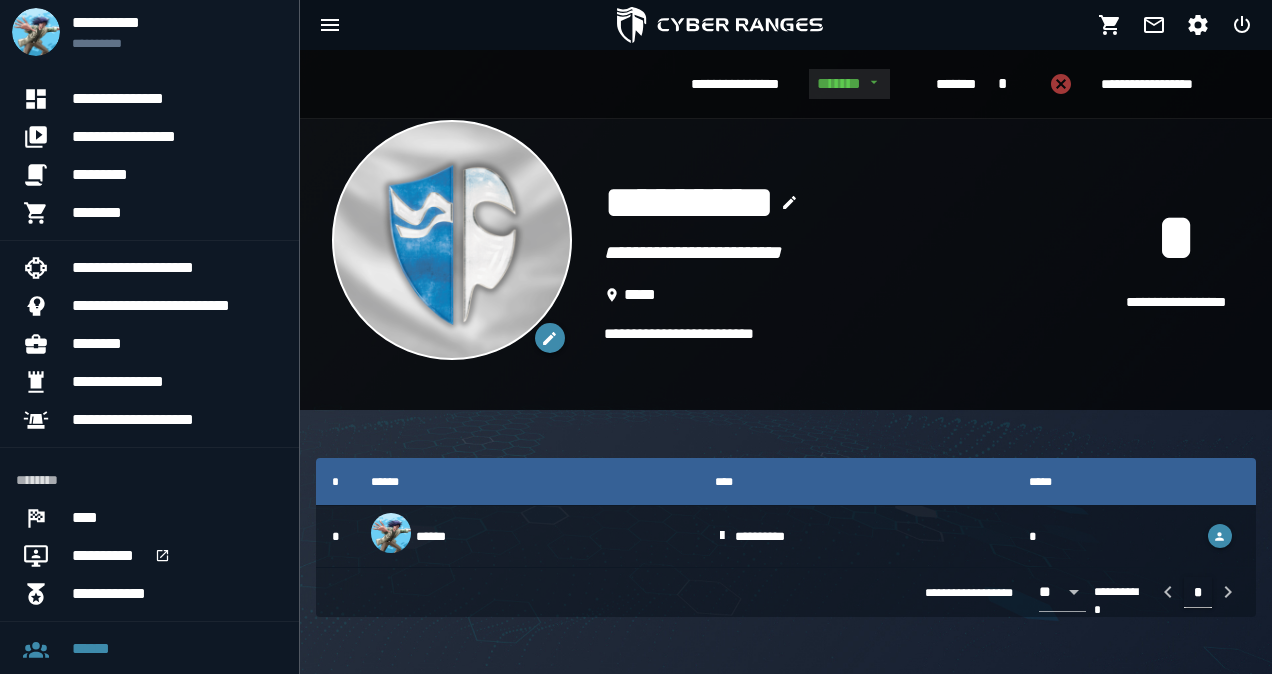 click on "******" at bounding box center [839, 83] 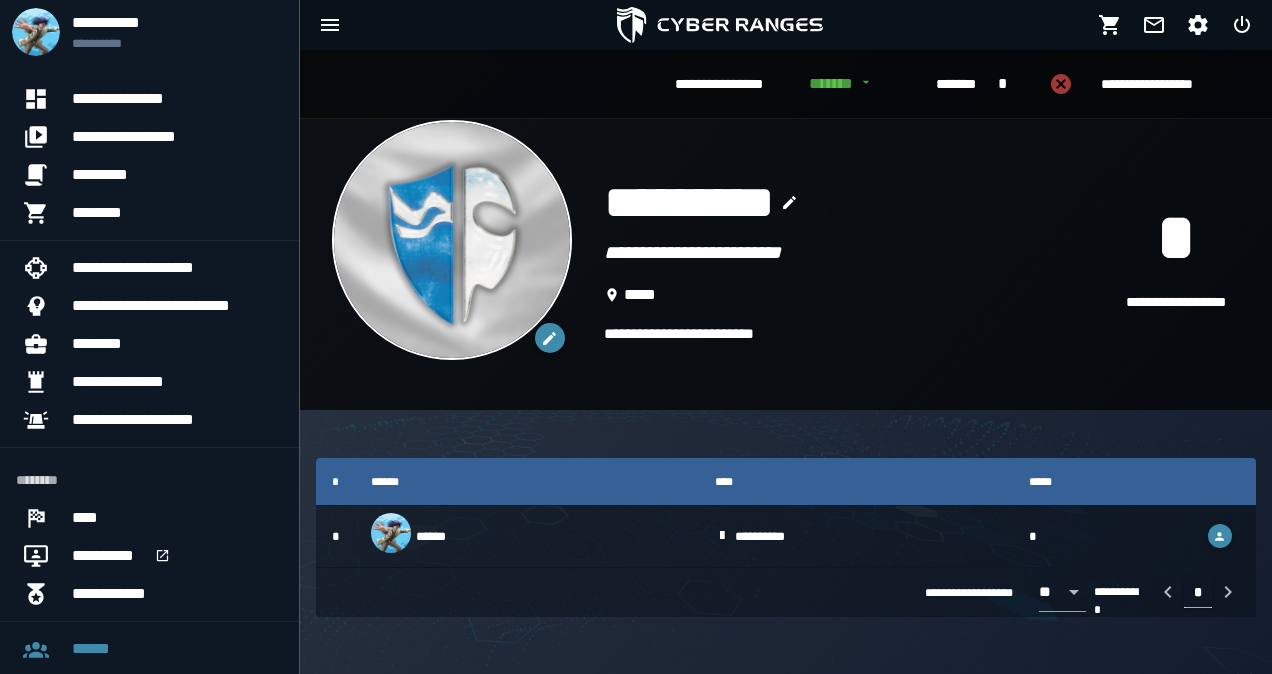 click on "**********" at bounding box center [914, 257] 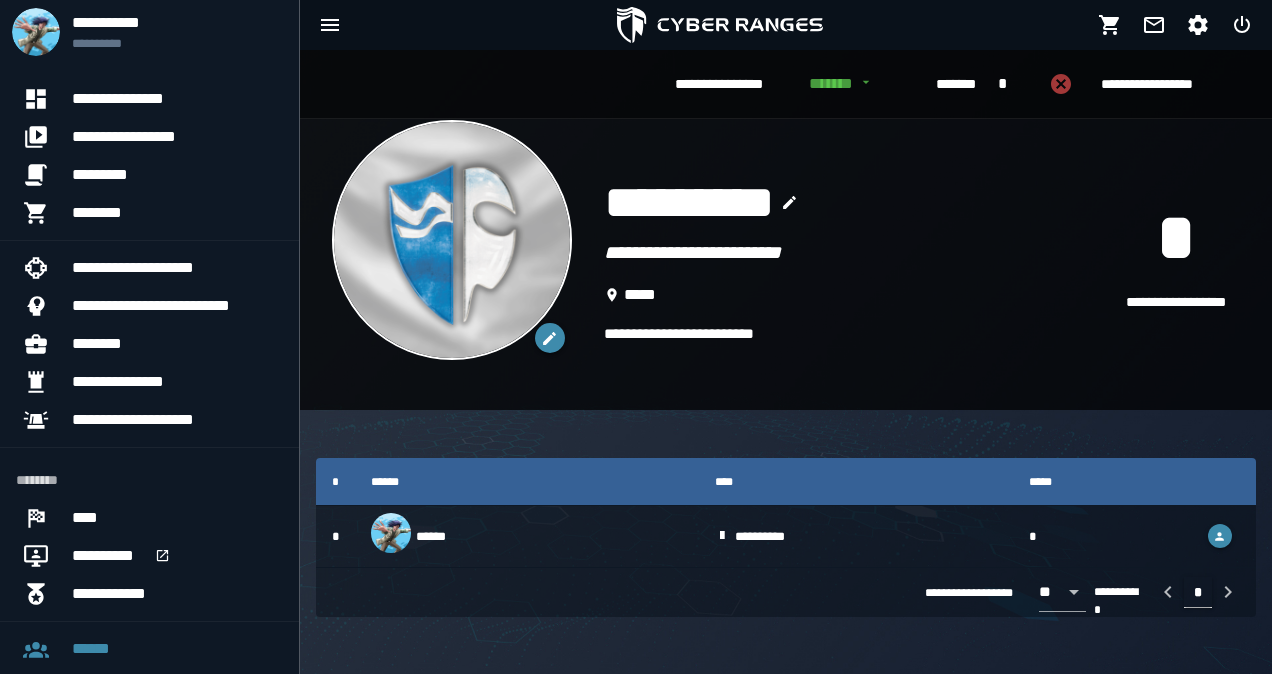 click on "*******" at bounding box center [956, 85] 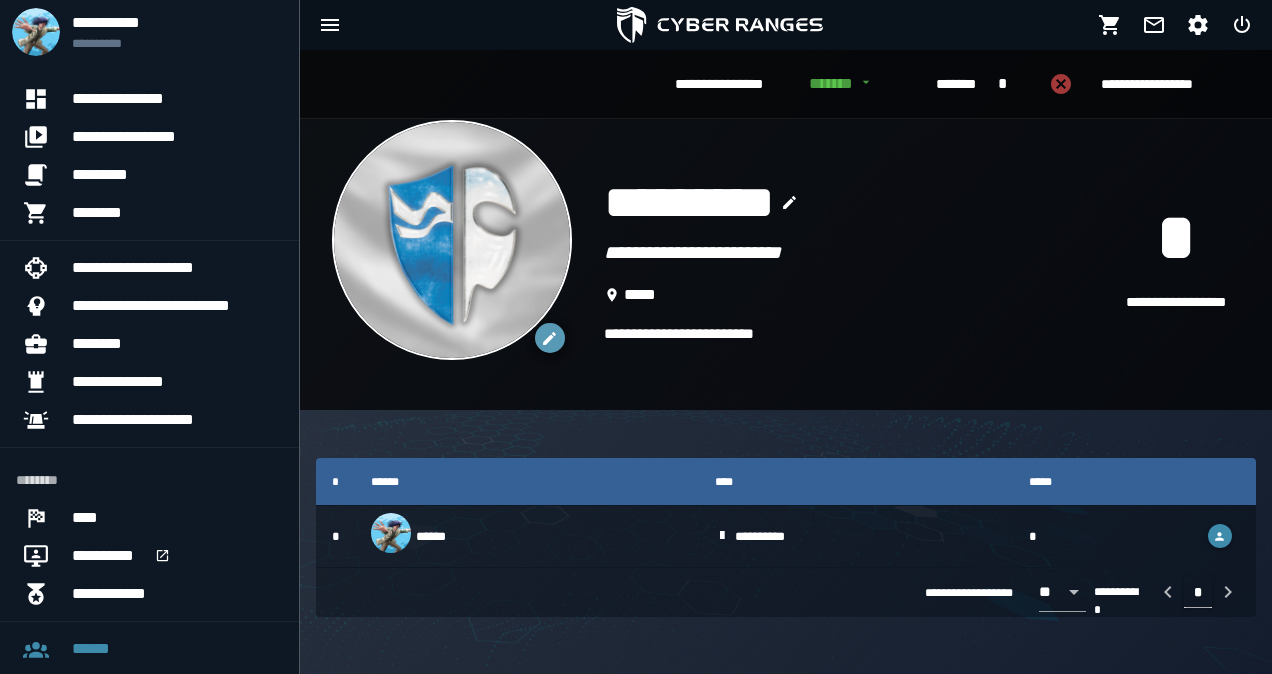 click 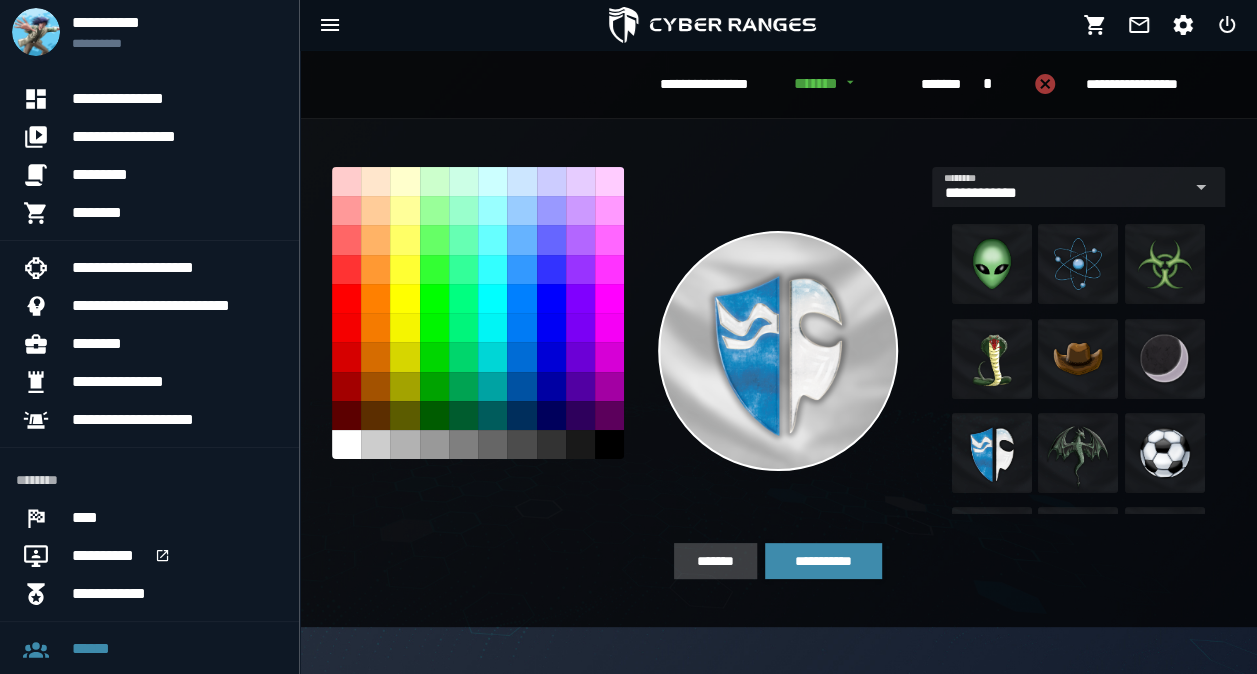 click on "*******" at bounding box center (715, 561) 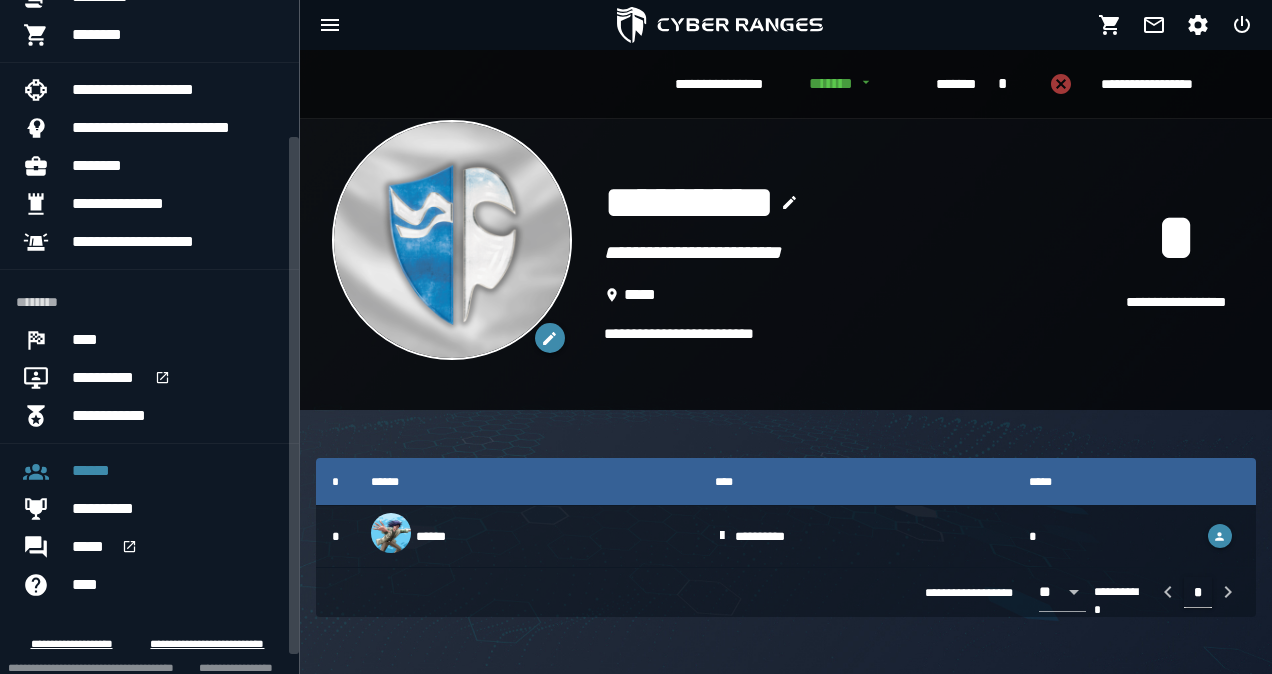 scroll, scrollTop: 180, scrollLeft: 0, axis: vertical 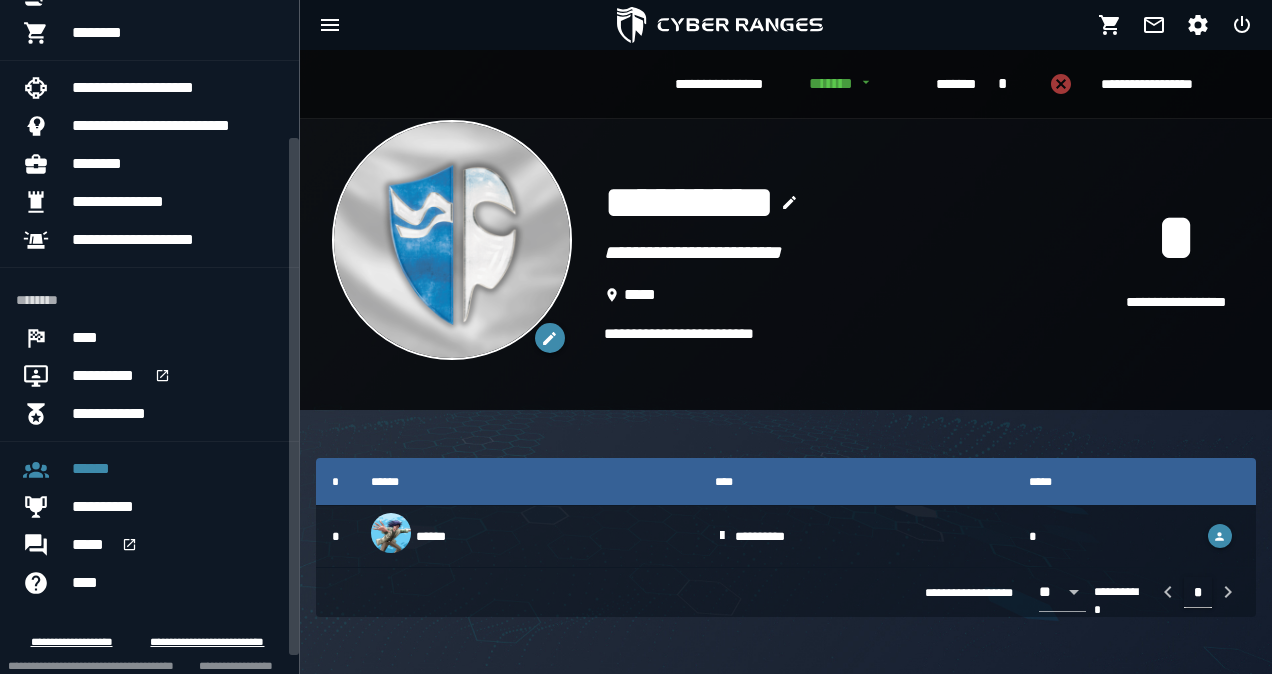 drag, startPoint x: 295, startPoint y: 503, endPoint x: 284, endPoint y: 641, distance: 138.43771 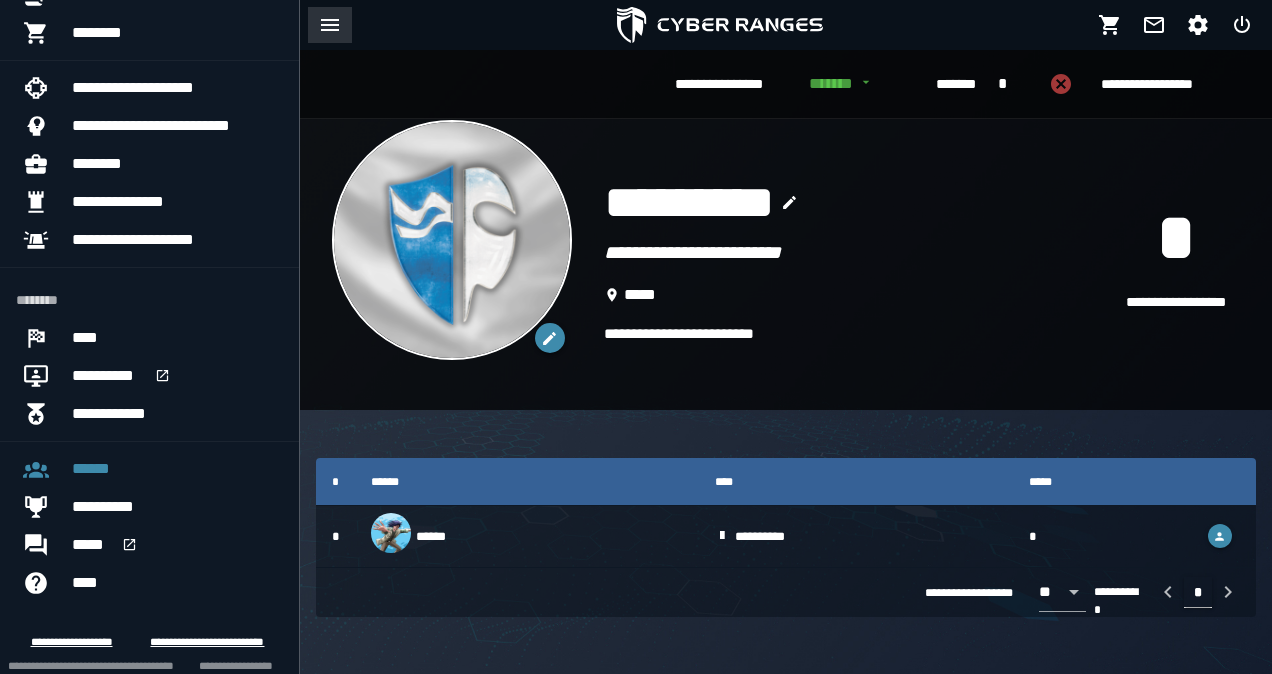 click 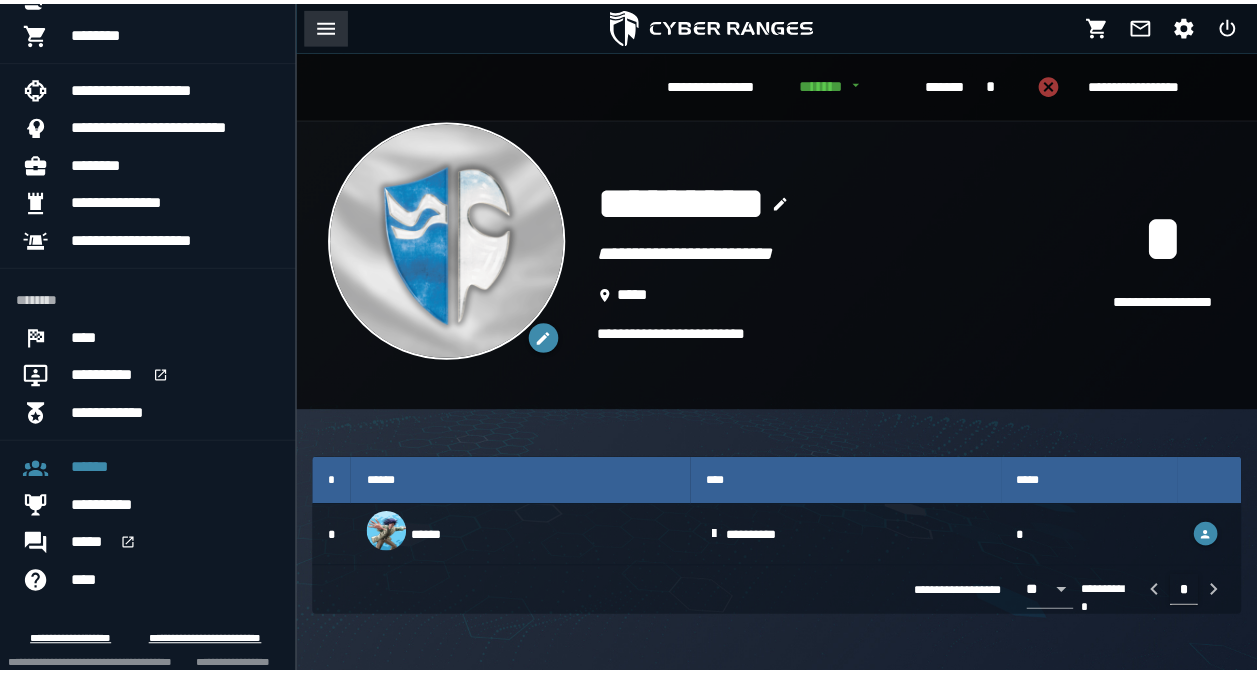 scroll, scrollTop: 81, scrollLeft: 0, axis: vertical 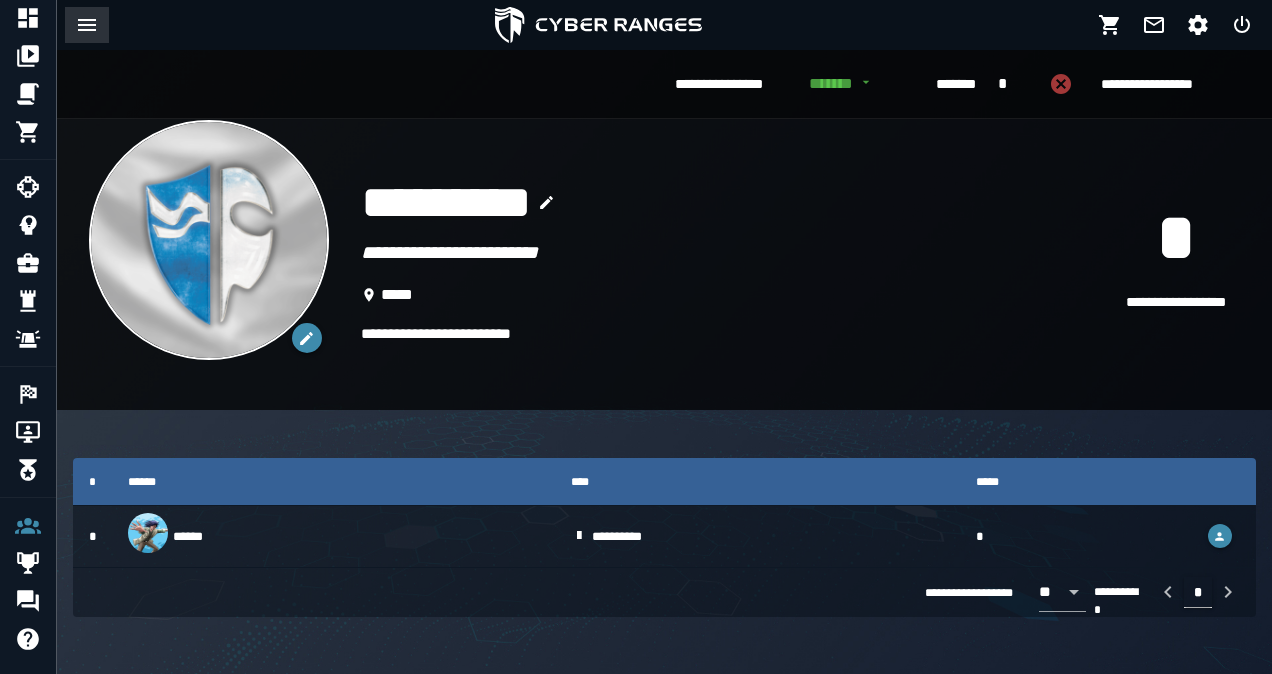 click 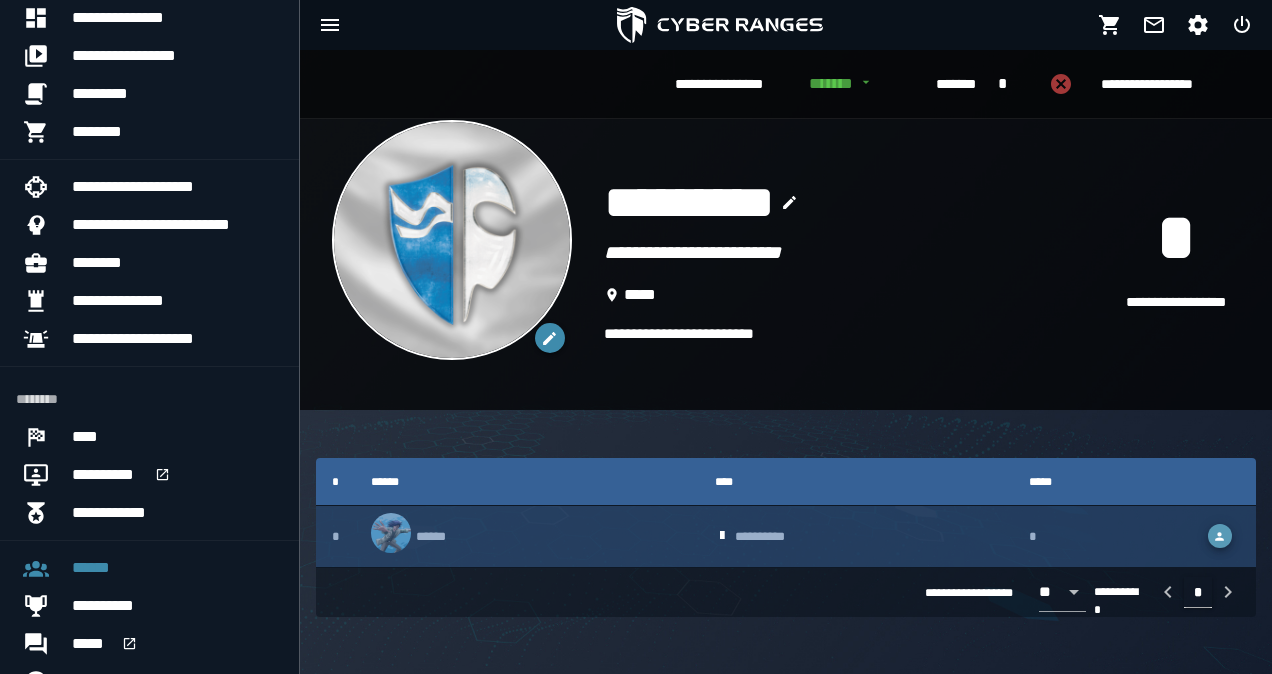 click 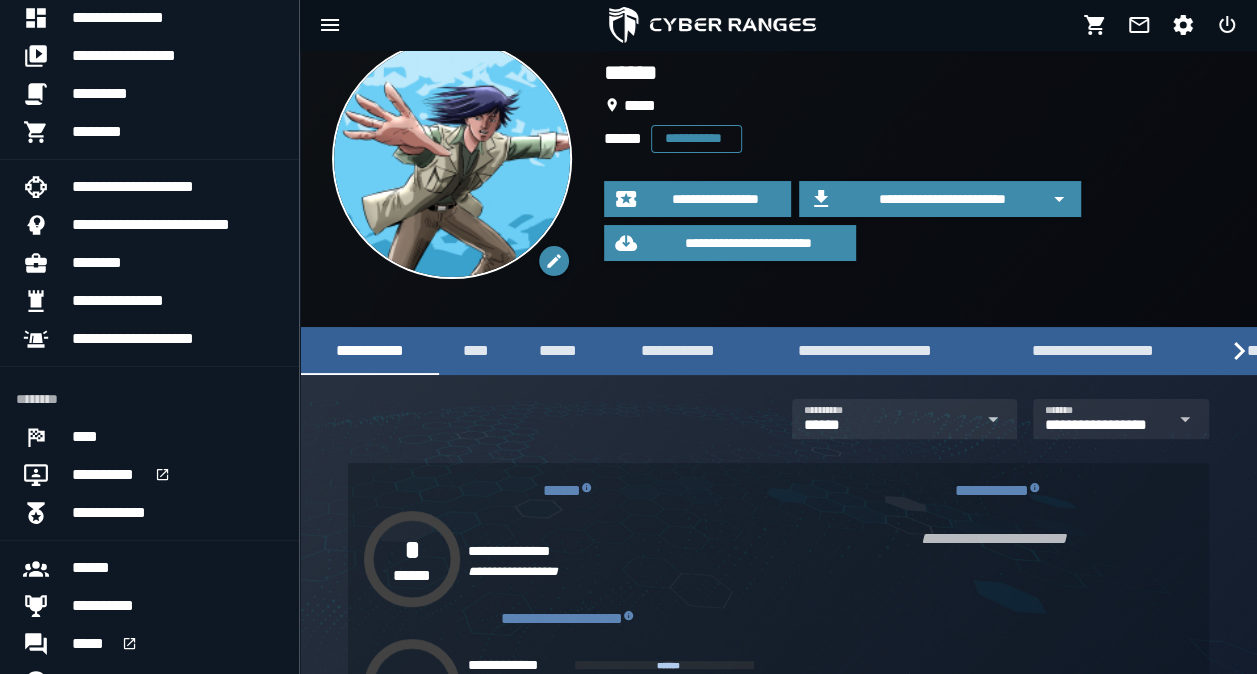 scroll, scrollTop: 50, scrollLeft: 0, axis: vertical 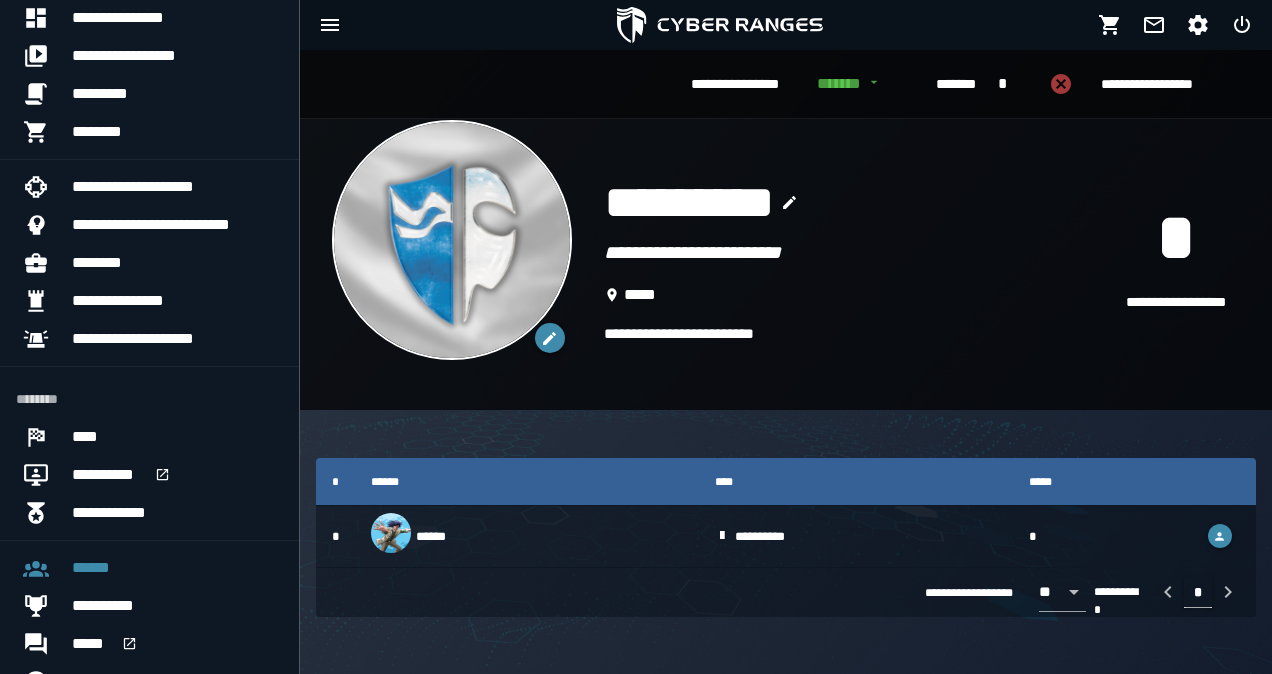 drag, startPoint x: 122, startPoint y: 560, endPoint x: 863, endPoint y: 300, distance: 785.2904 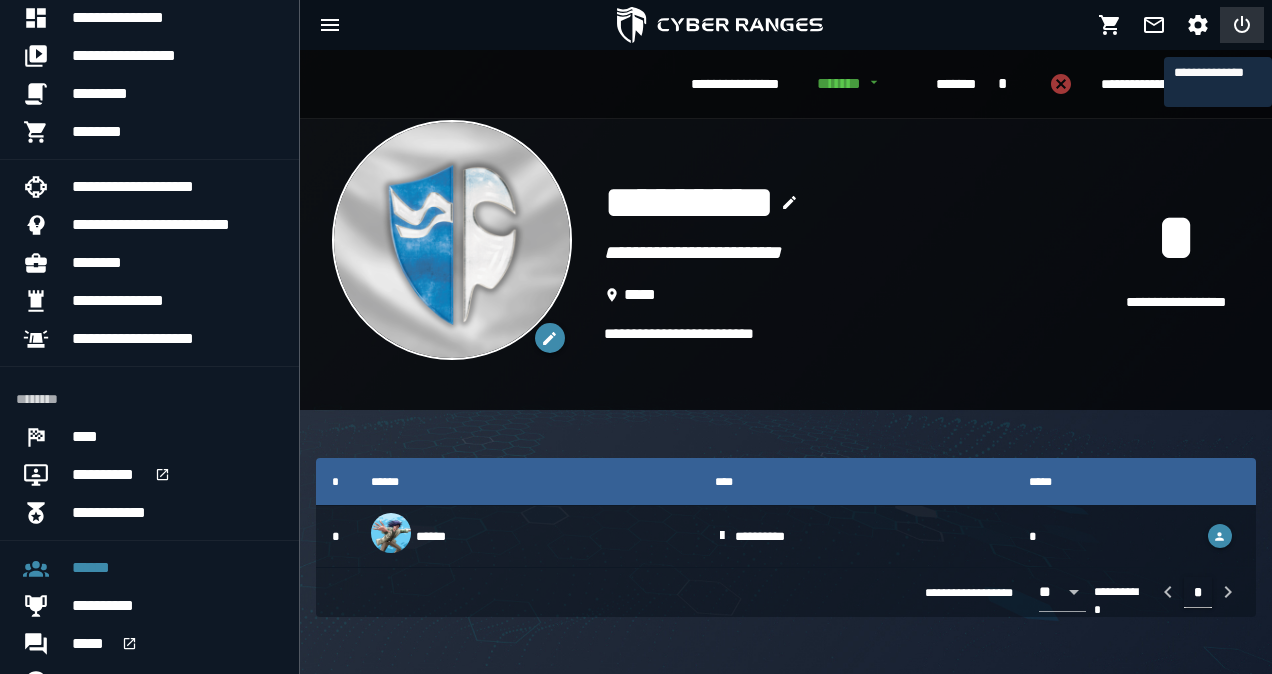 click 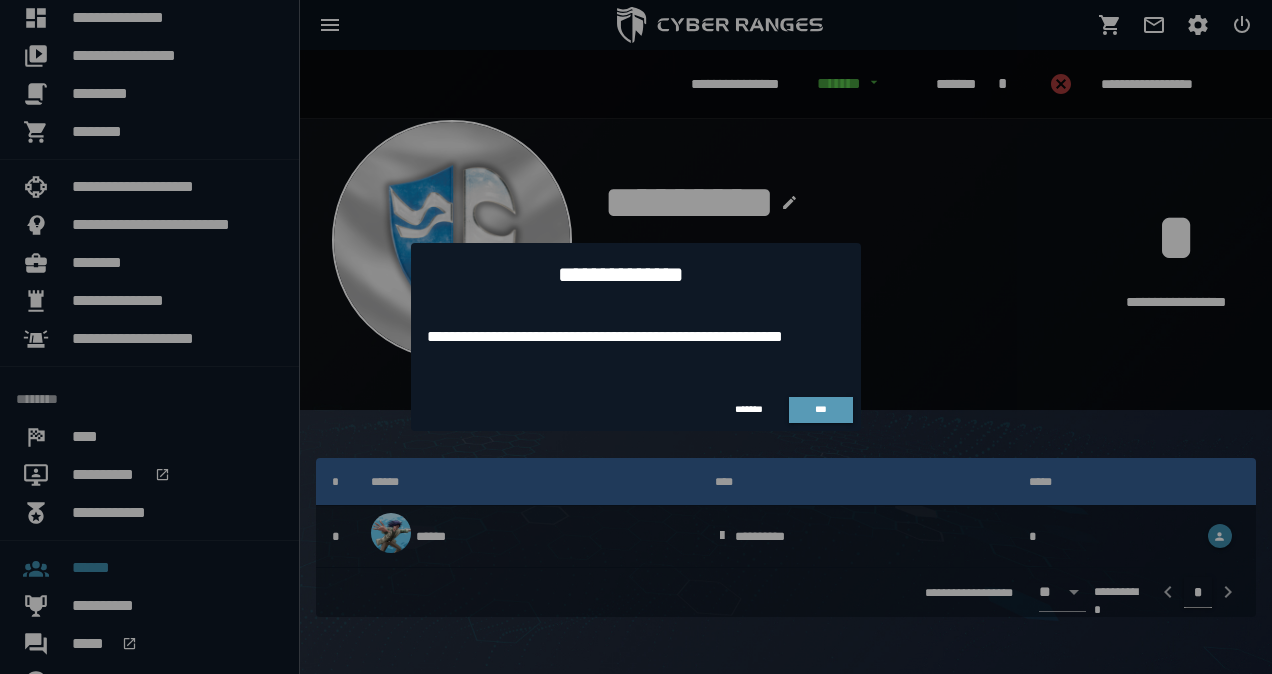 click on "***" at bounding box center [821, 410] 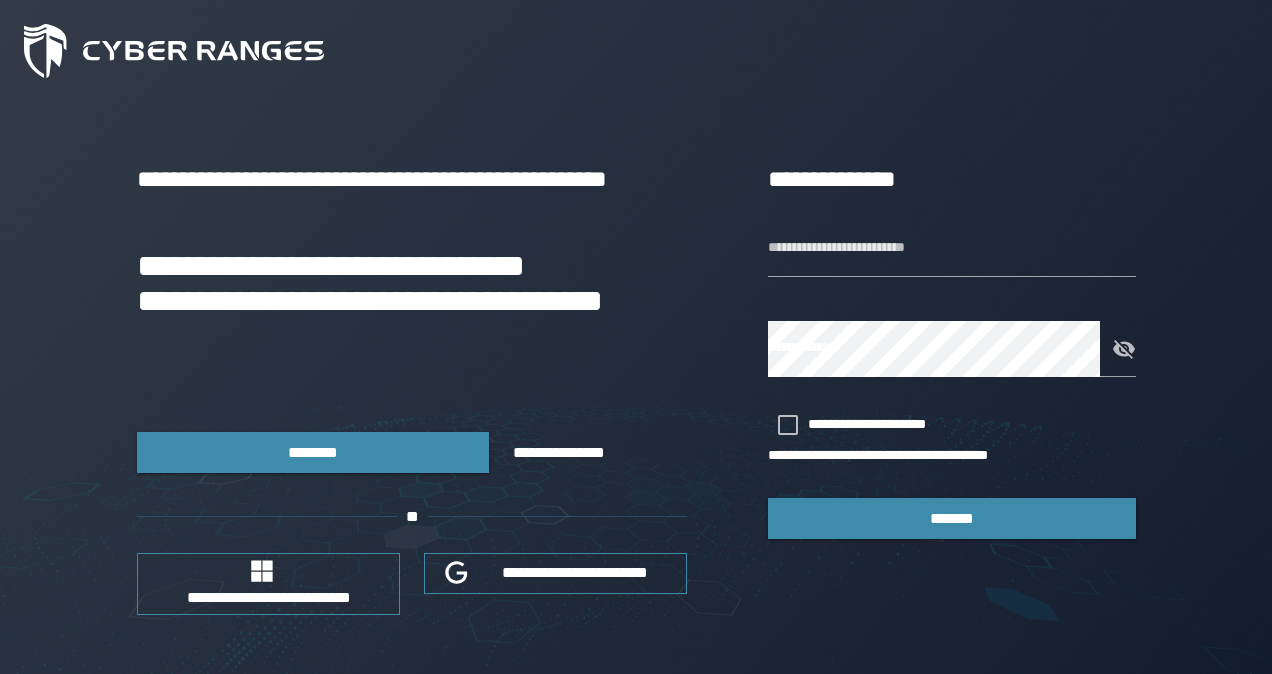 type on "******" 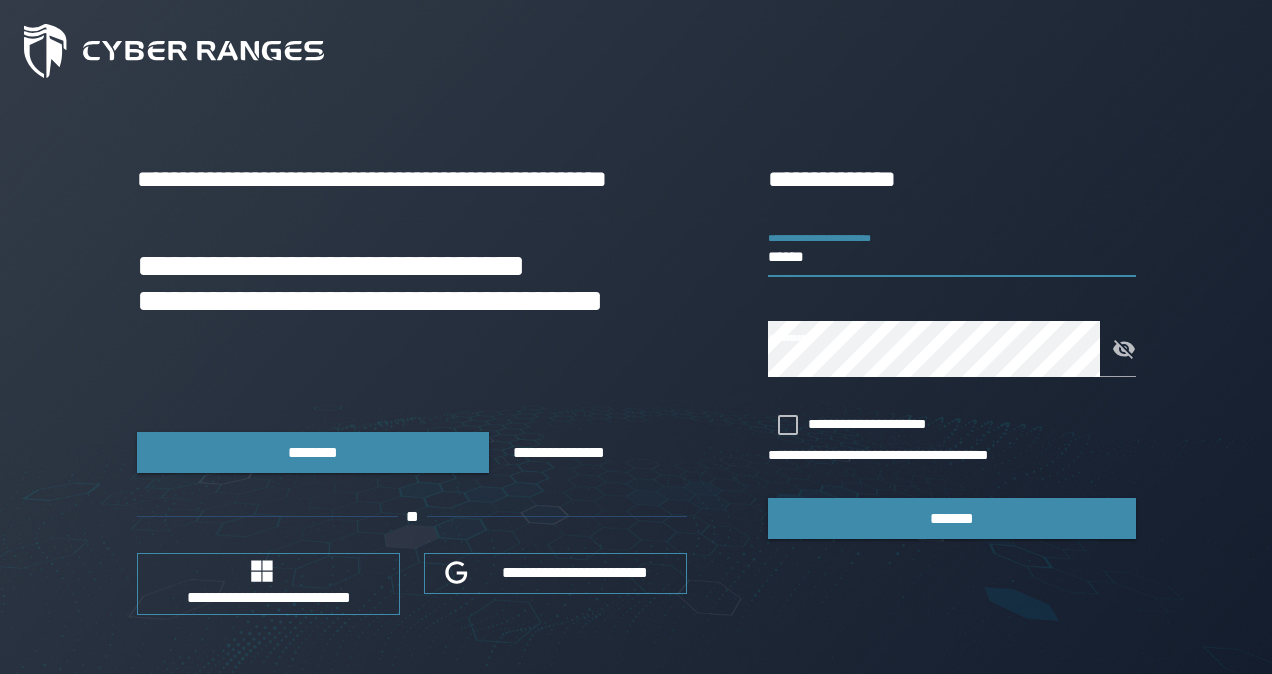click on "******" at bounding box center (952, 249) 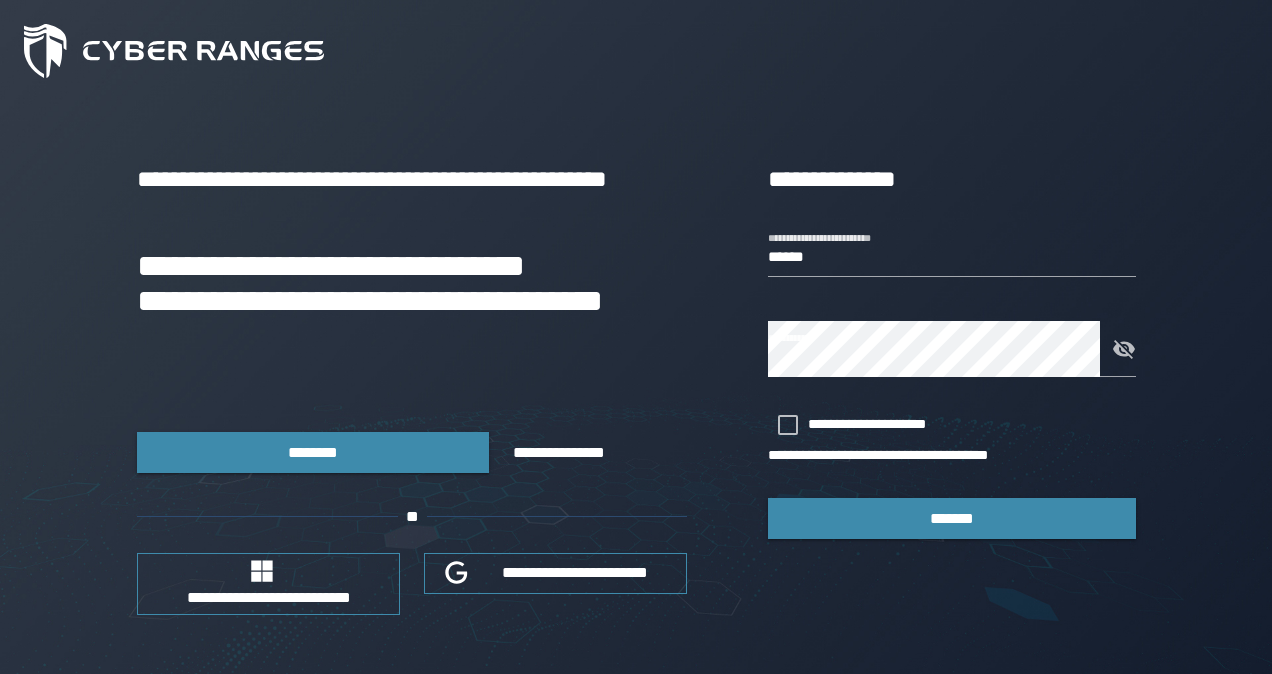 click on "**********" at bounding box center [636, 388] 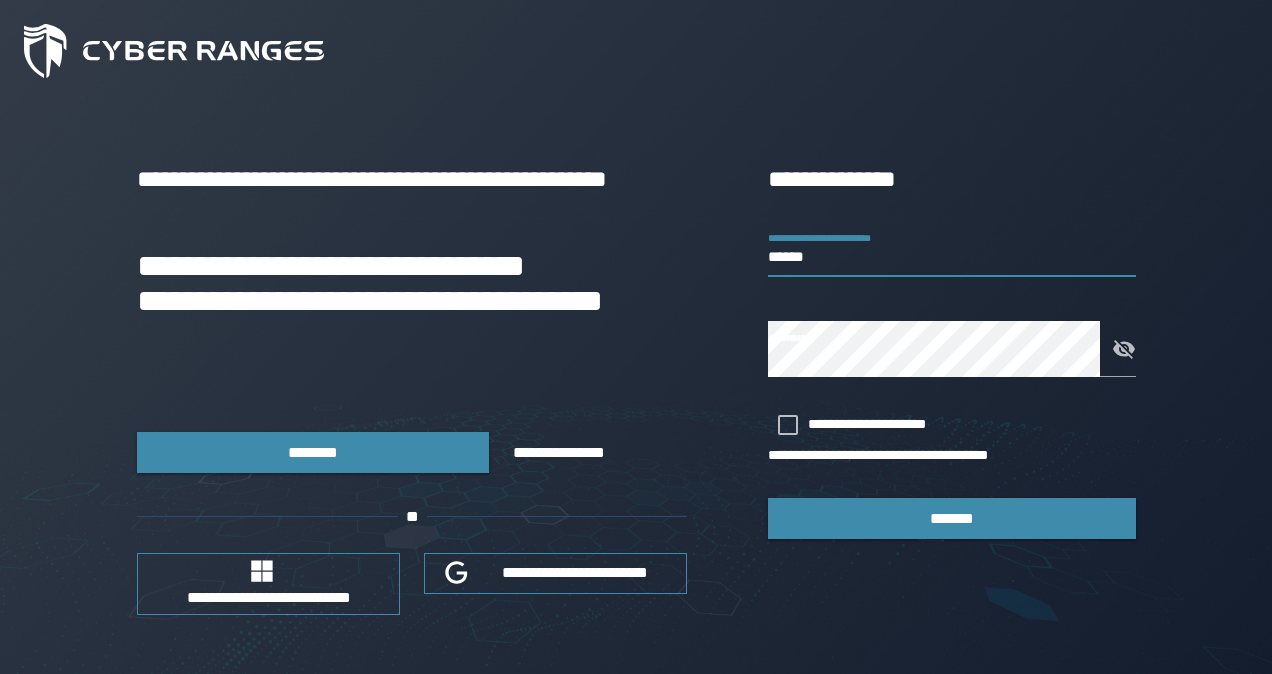 click on "******" at bounding box center [952, 249] 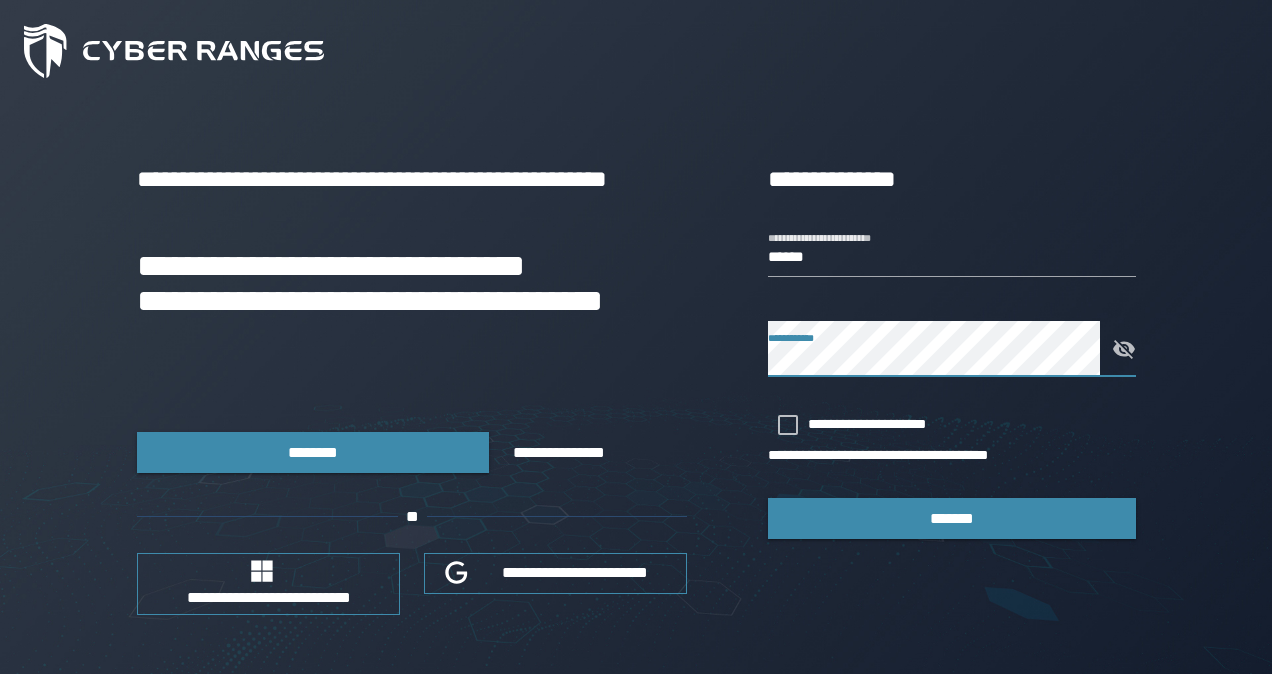 click 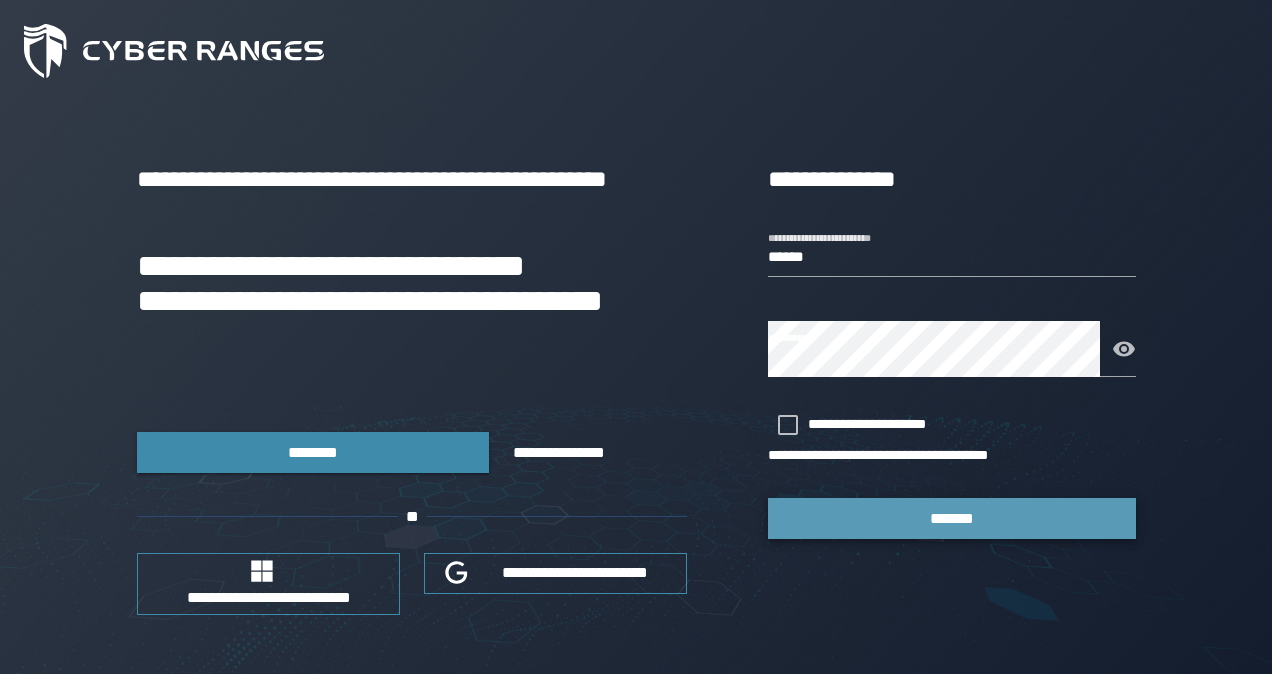 click on "*******" at bounding box center [952, 518] 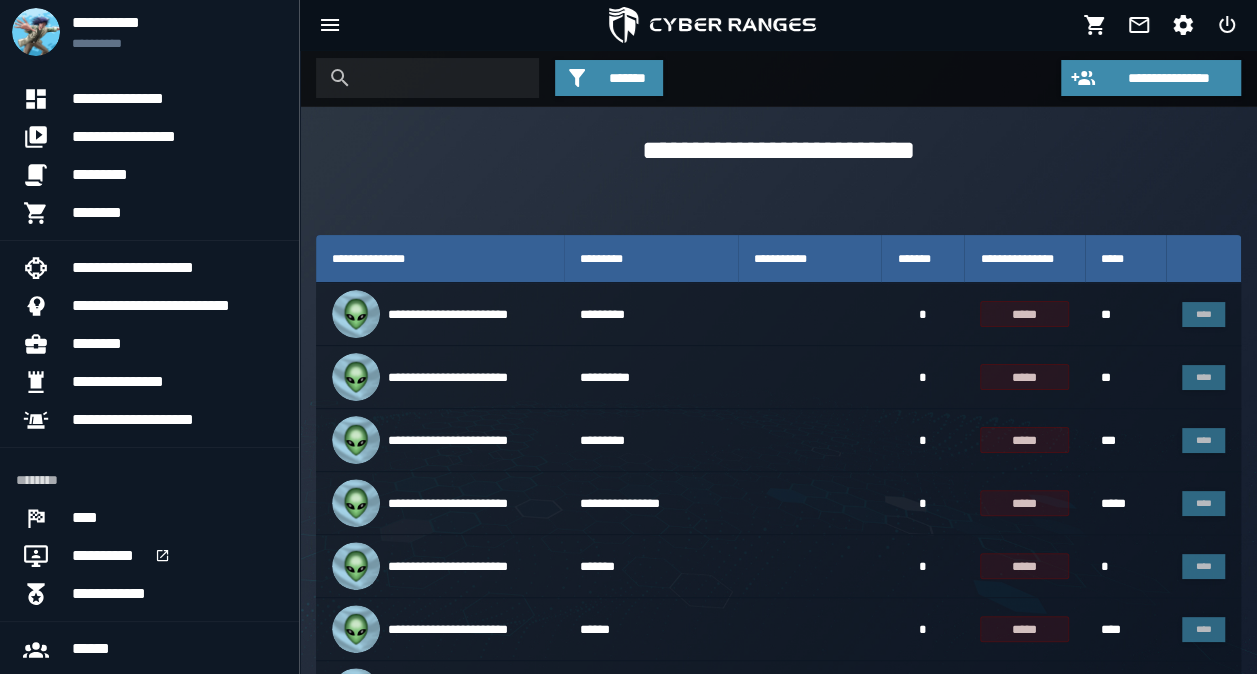 drag, startPoint x: 1250, startPoint y: 0, endPoint x: 533, endPoint y: 35, distance: 717.85376 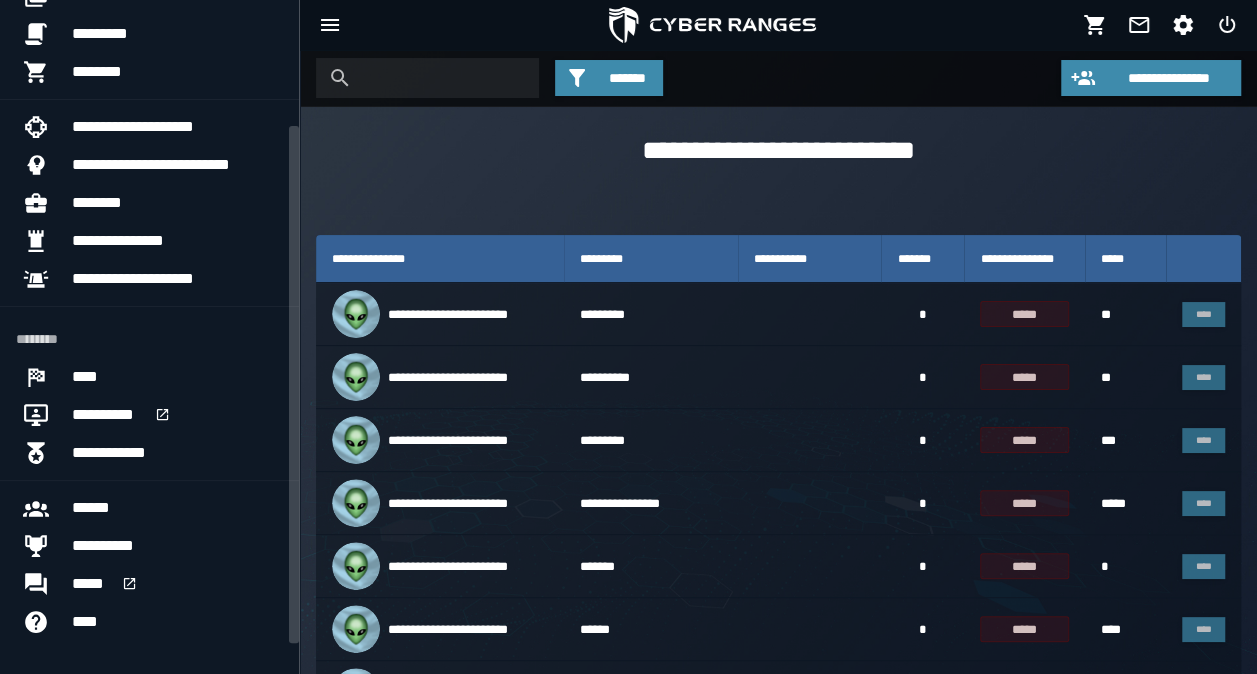 scroll, scrollTop: 205, scrollLeft: 0, axis: vertical 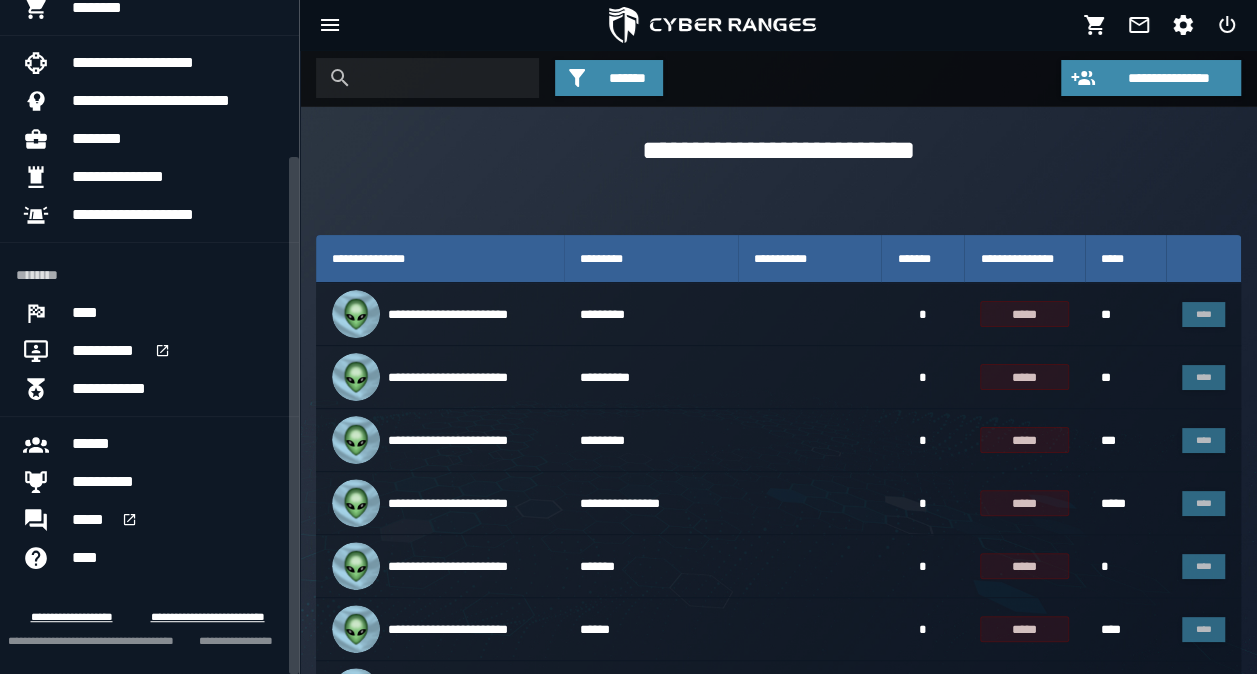 drag, startPoint x: 294, startPoint y: 482, endPoint x: 280, endPoint y: 652, distance: 170.5755 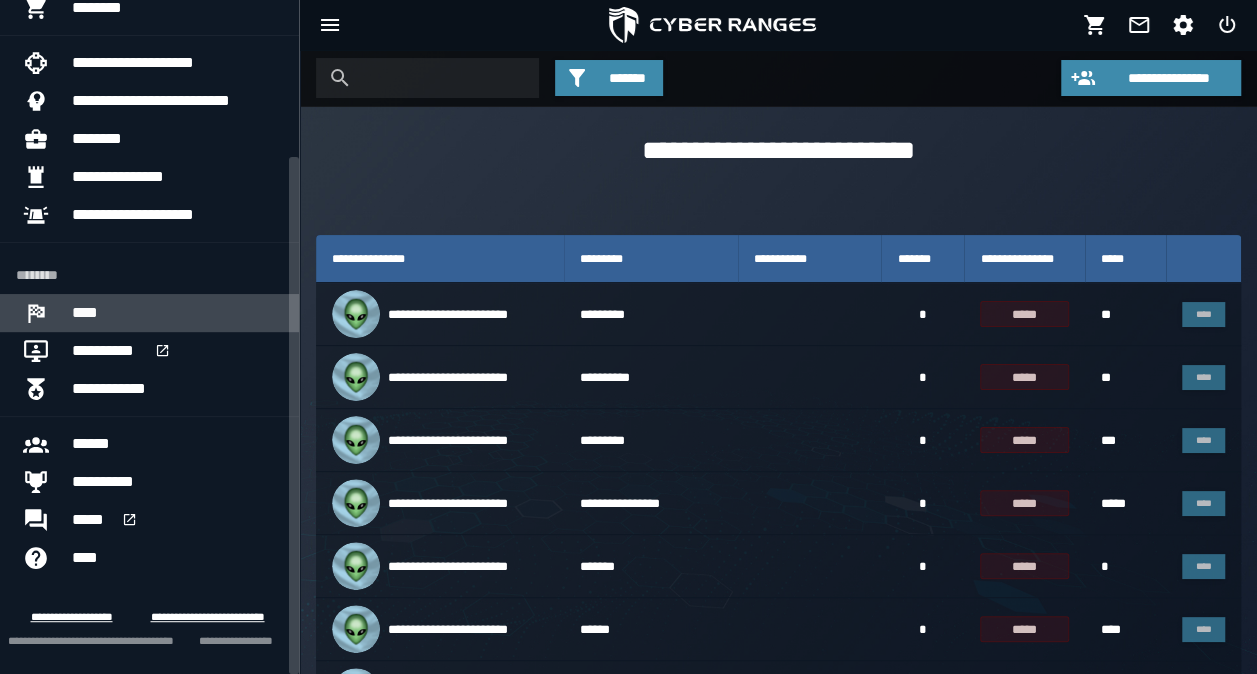 click on "****" at bounding box center (88, 313) 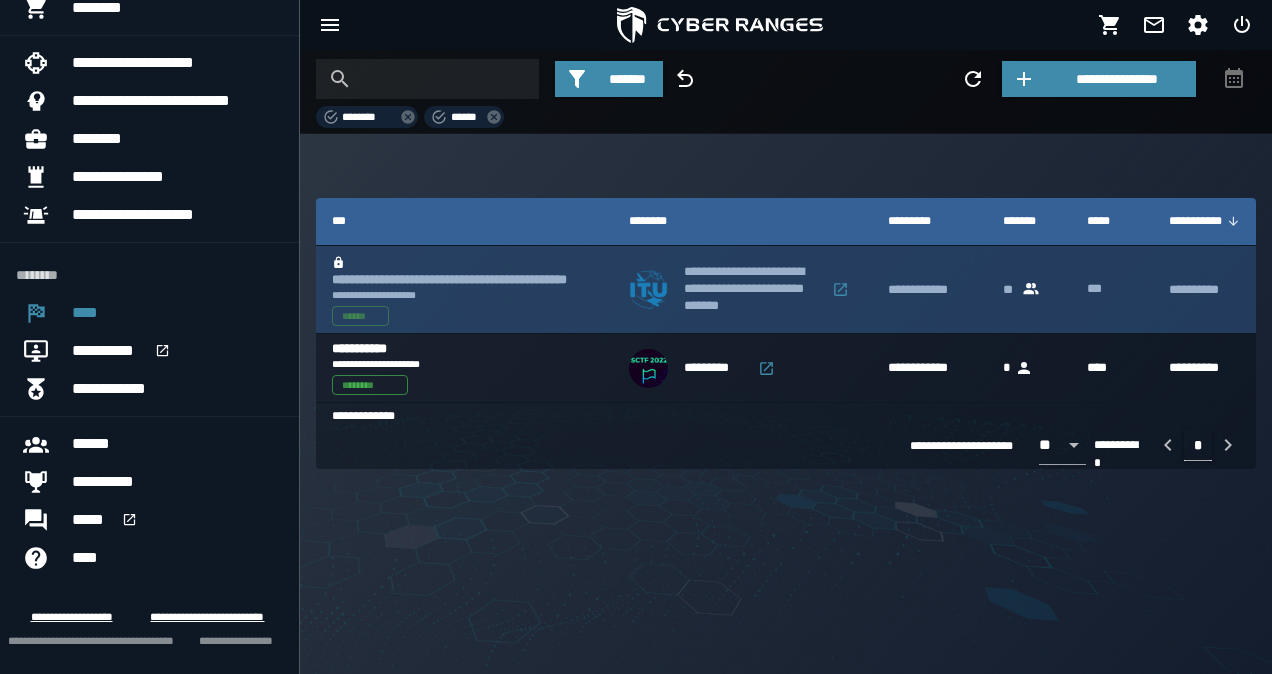 click on "**********" at bounding box center (449, 279) 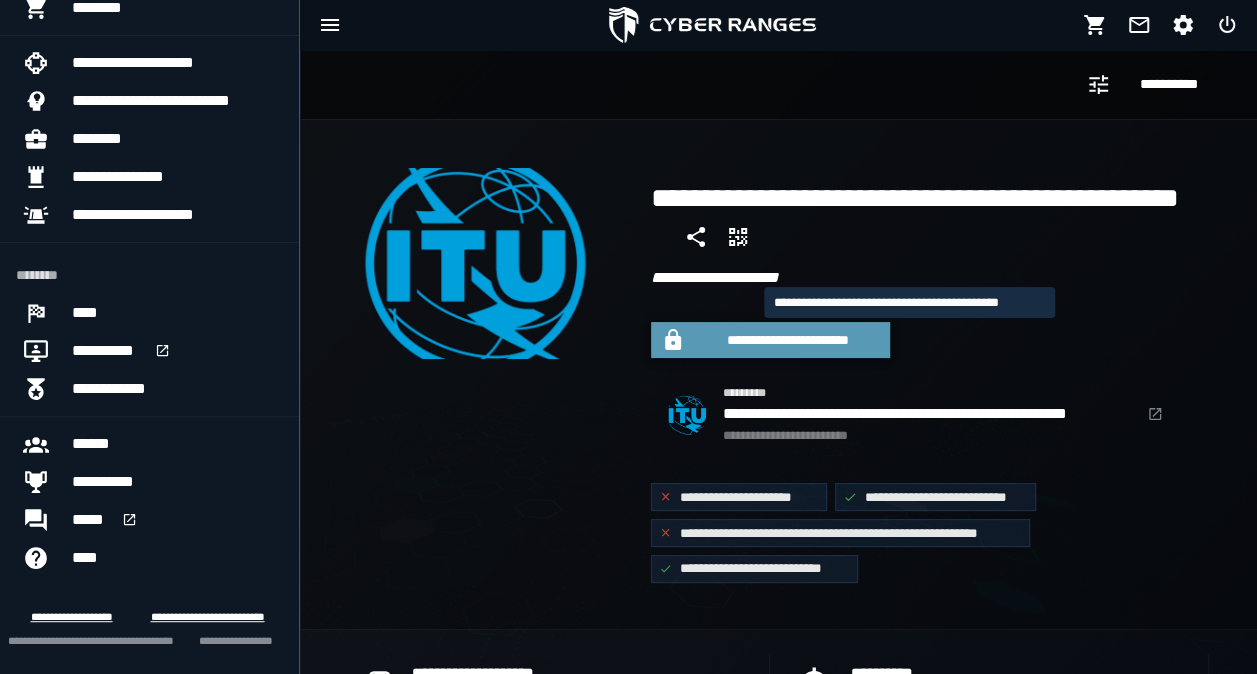 click on "**********" at bounding box center (788, 340) 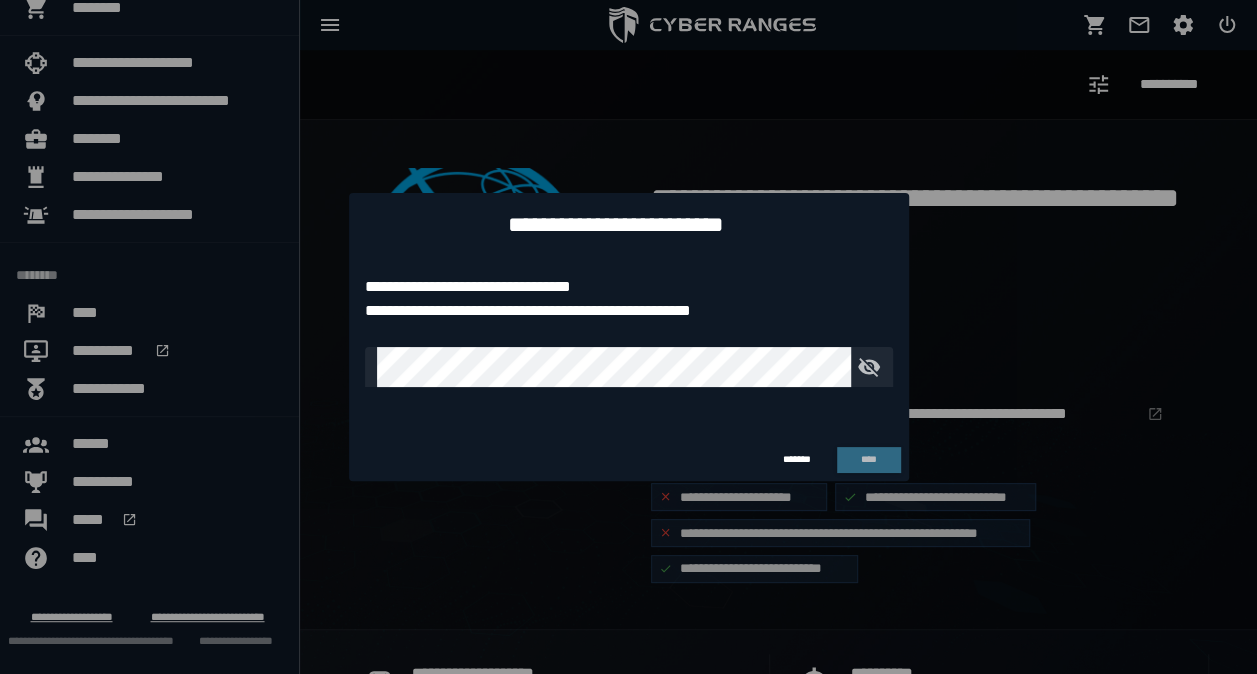 type on "******" 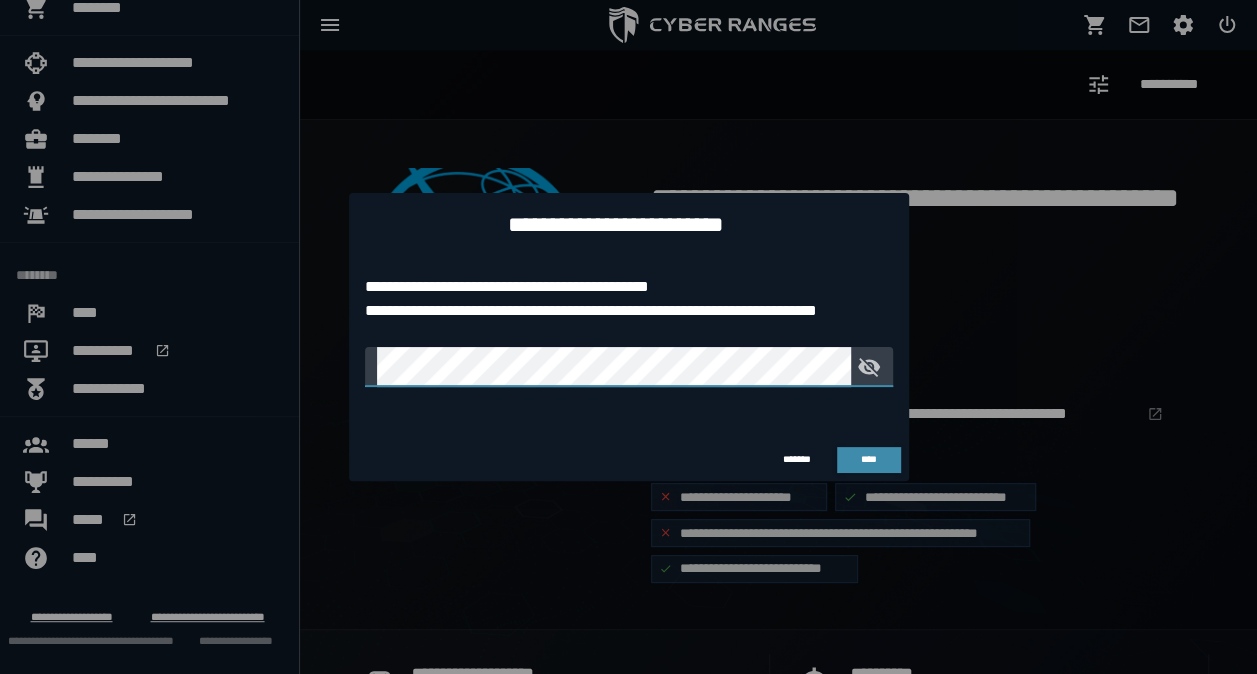 click 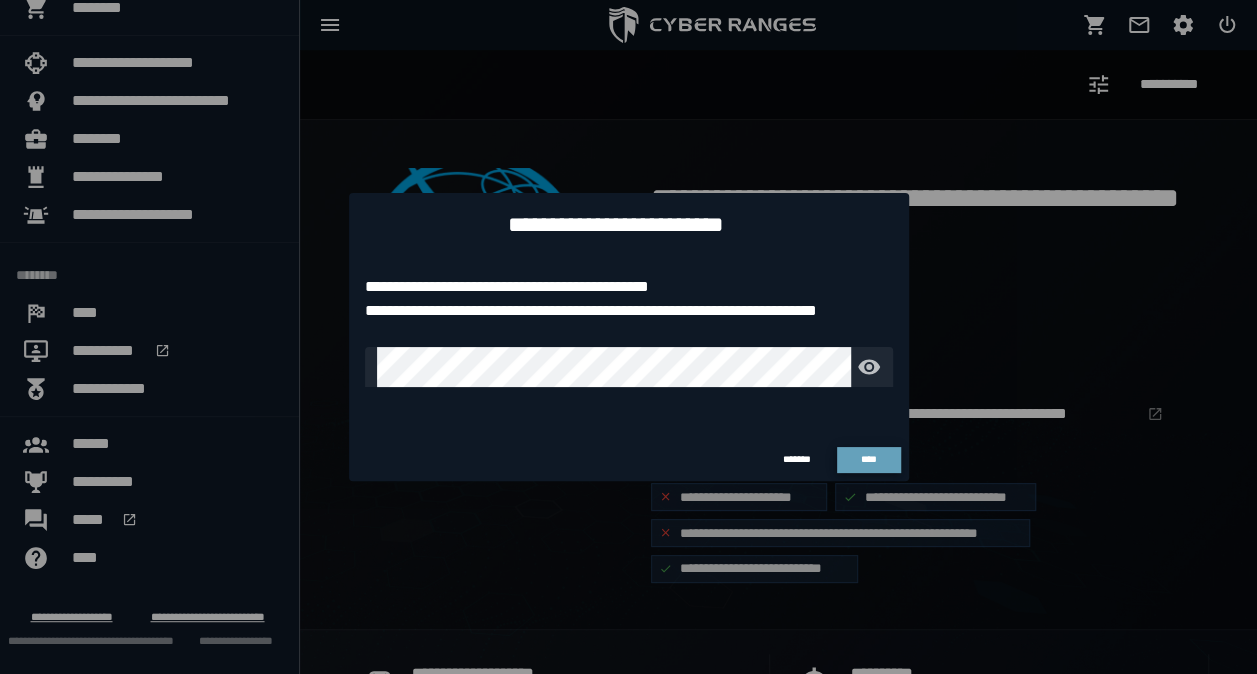 click on "****" at bounding box center (868, 459) 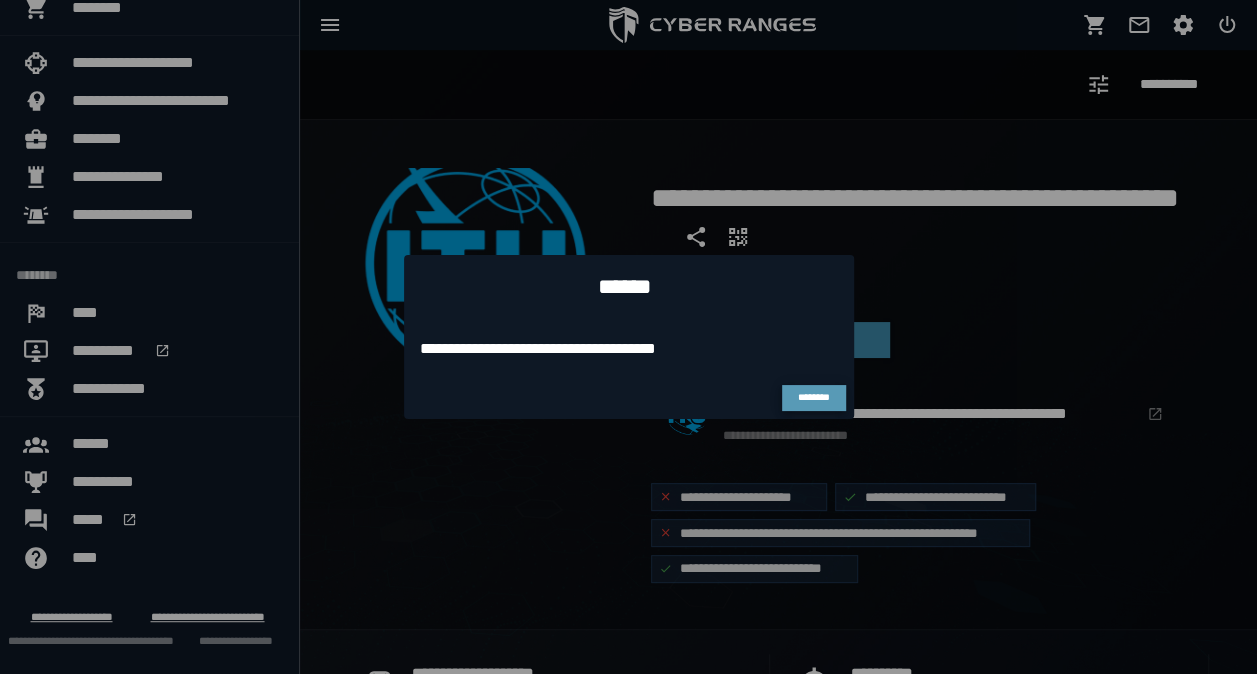 click on "********" at bounding box center [813, 397] 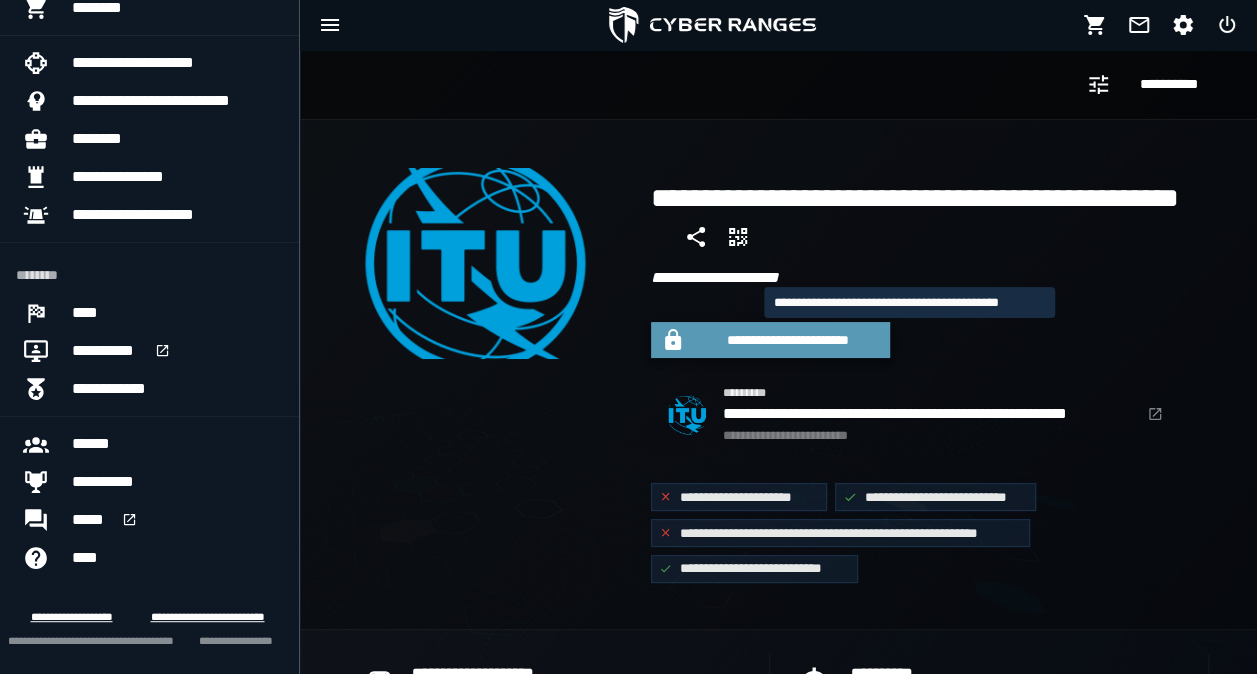 click on "**********" at bounding box center [788, 340] 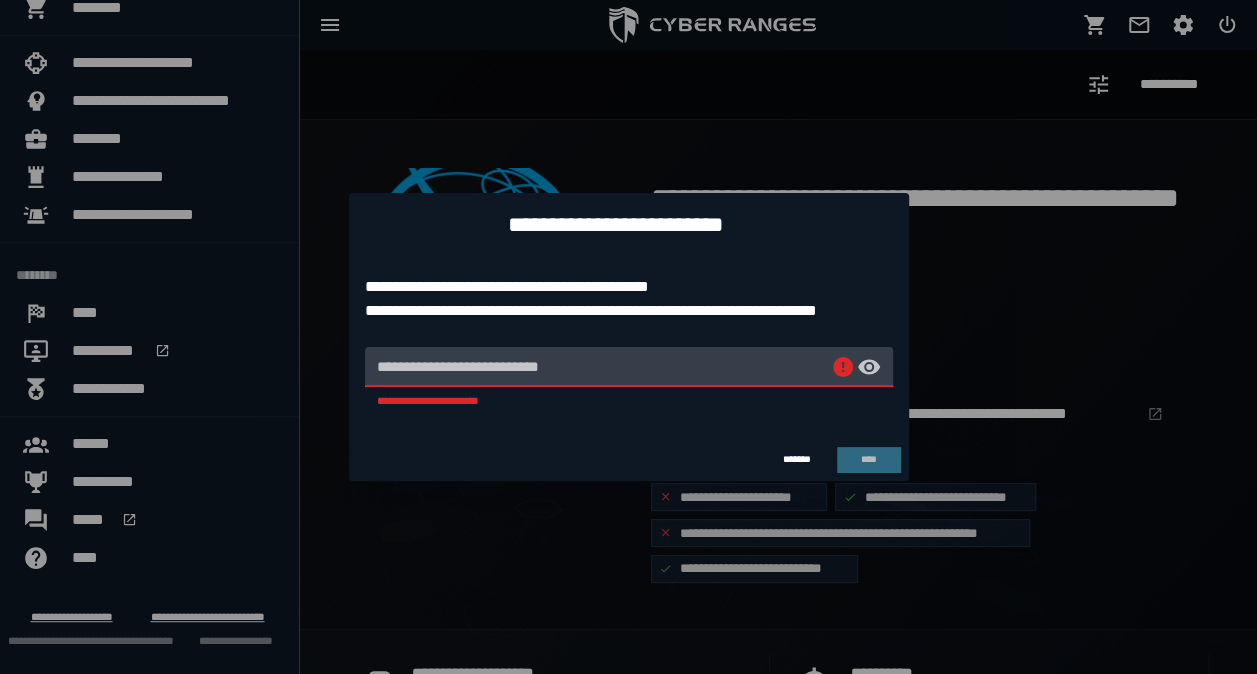 click on "**********" at bounding box center [601, 367] 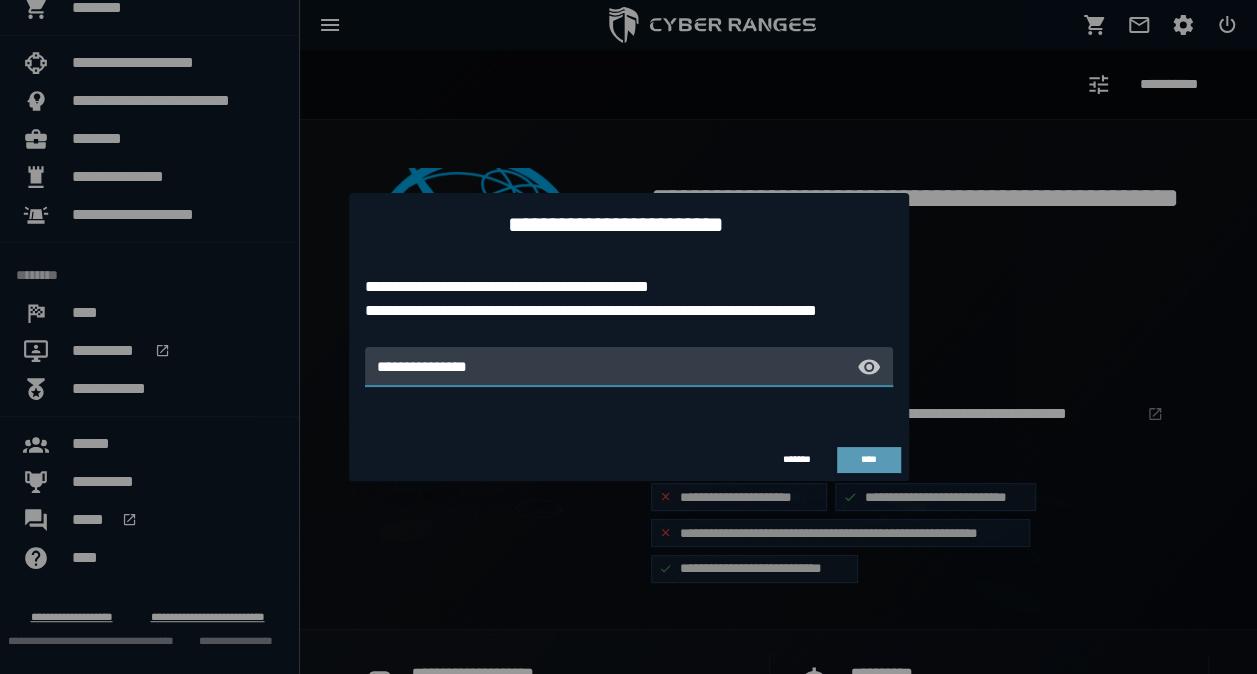 type on "**********" 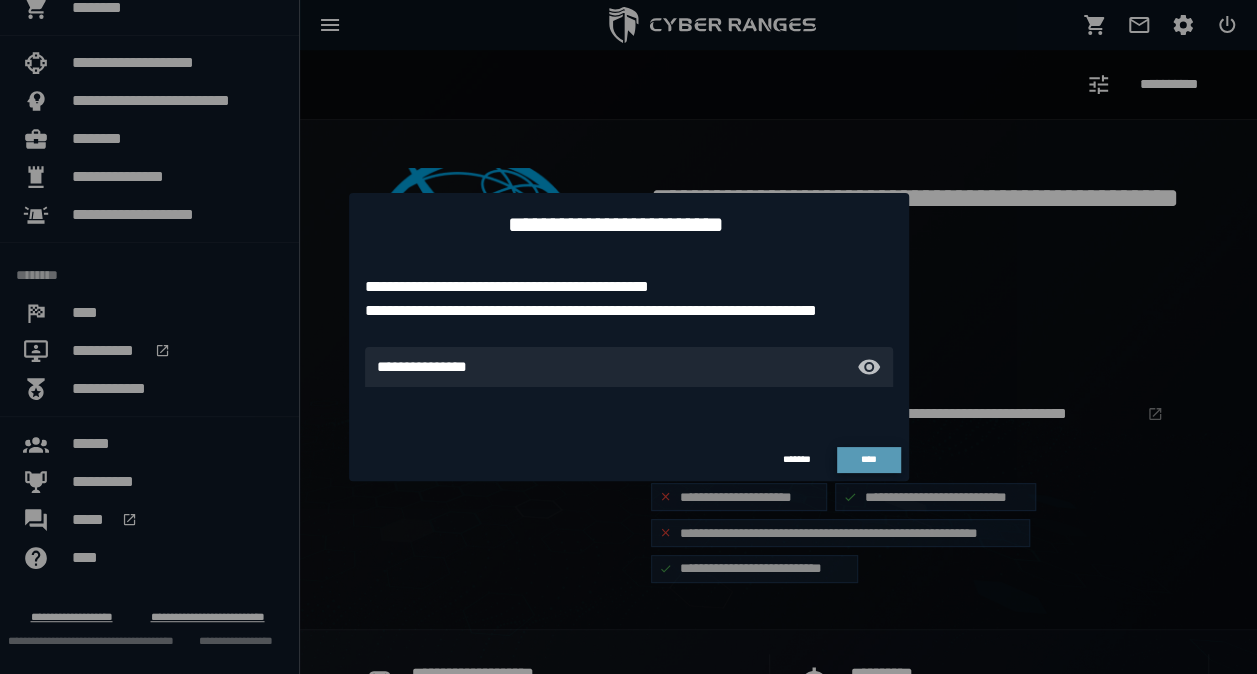 click on "****" at bounding box center (868, 459) 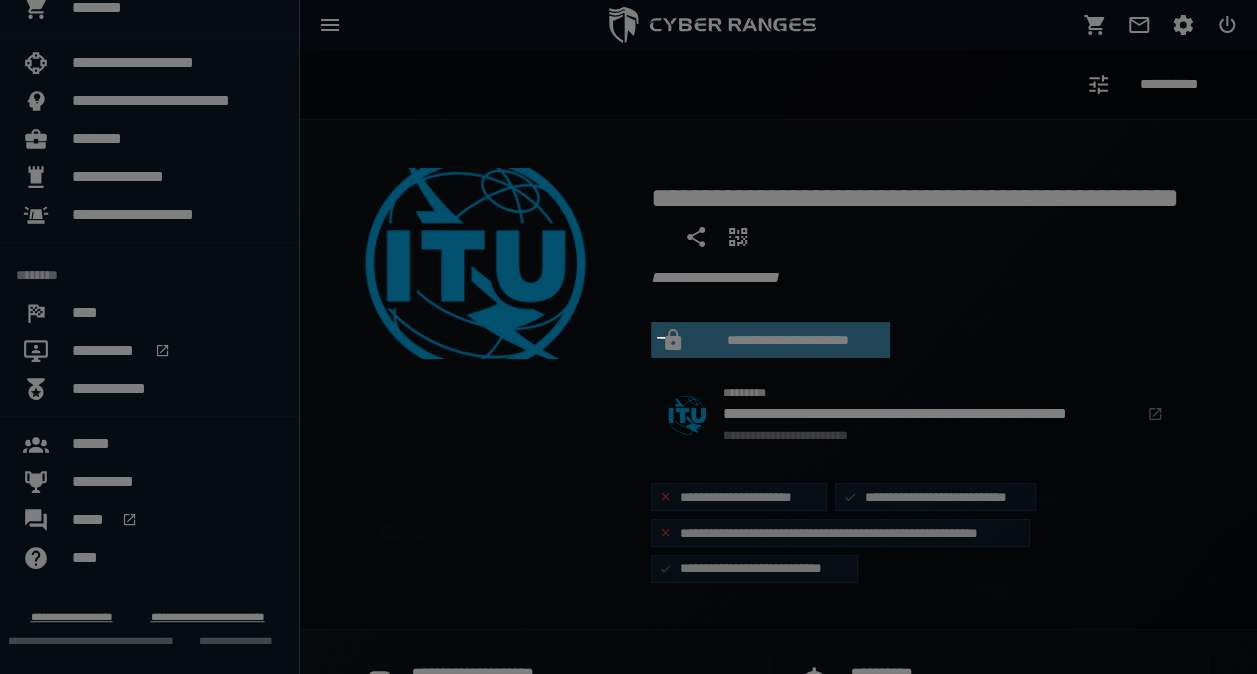 type 